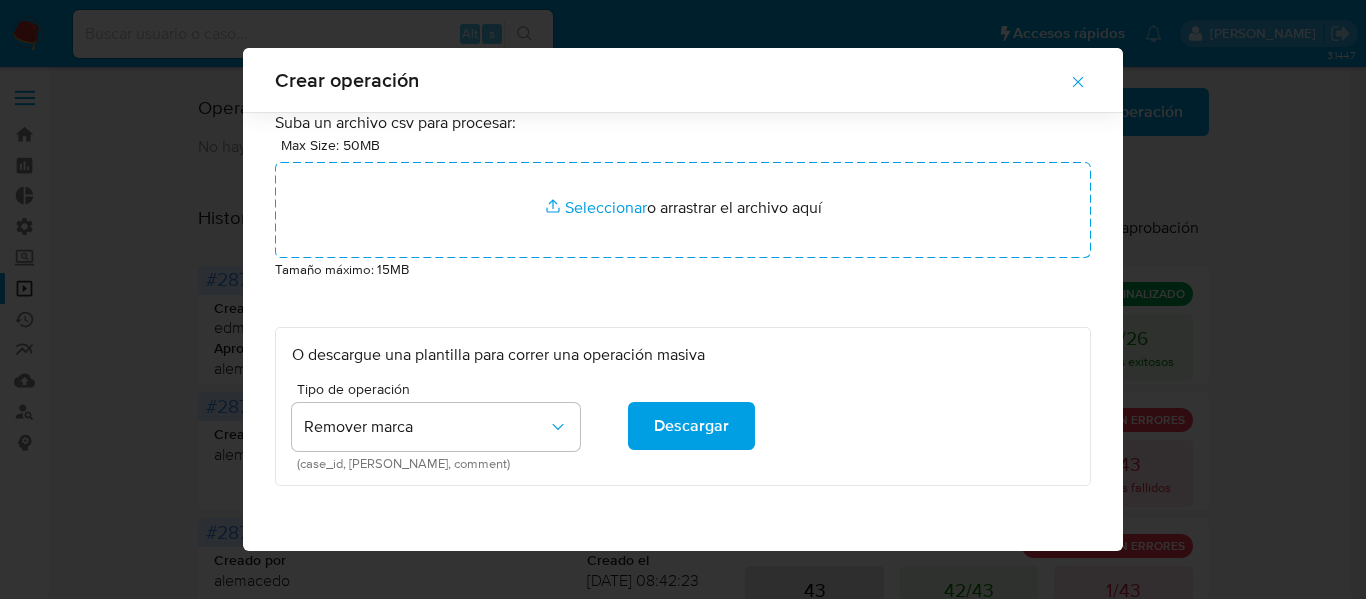 scroll, scrollTop: 0, scrollLeft: 0, axis: both 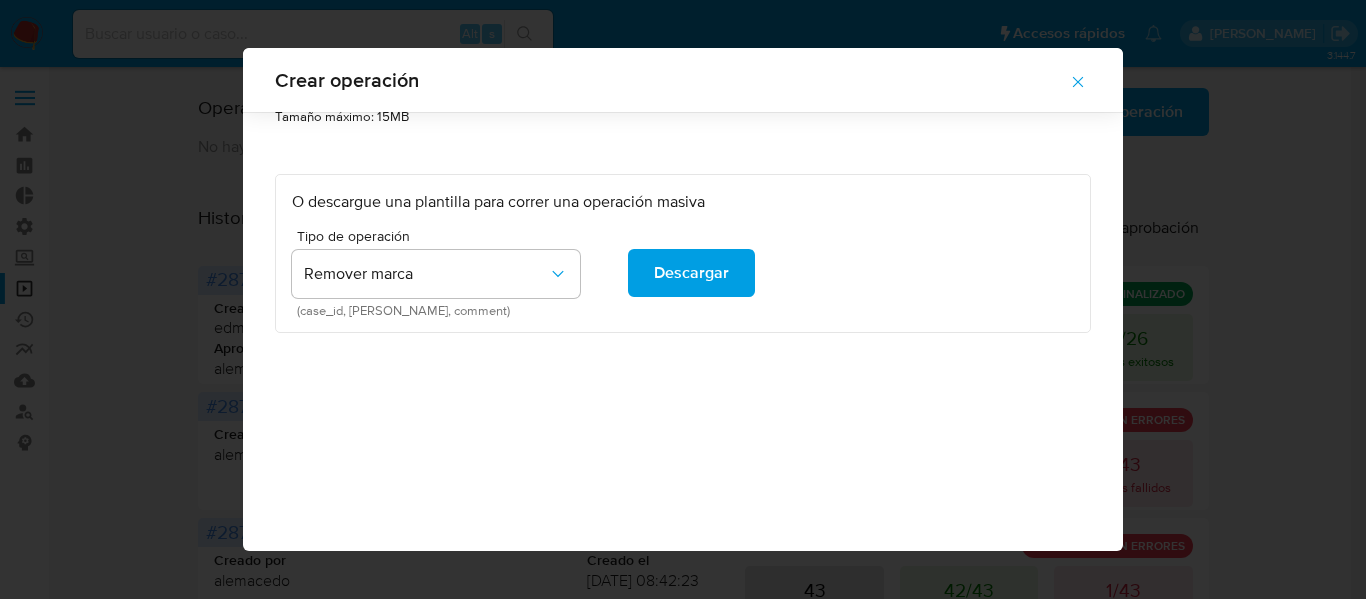 click 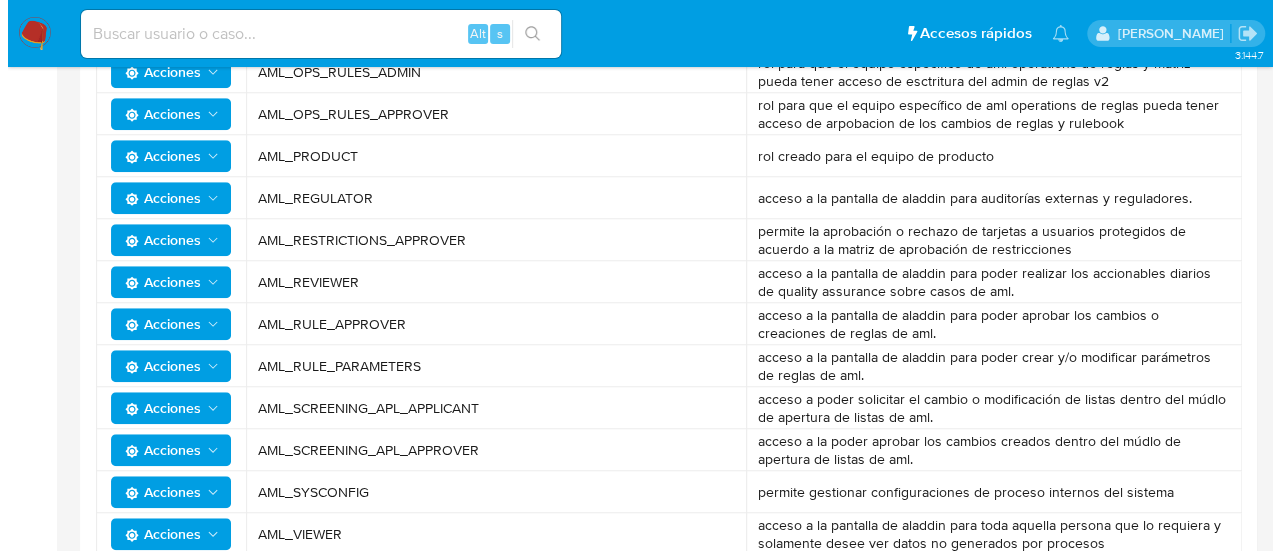 scroll, scrollTop: 693, scrollLeft: 0, axis: vertical 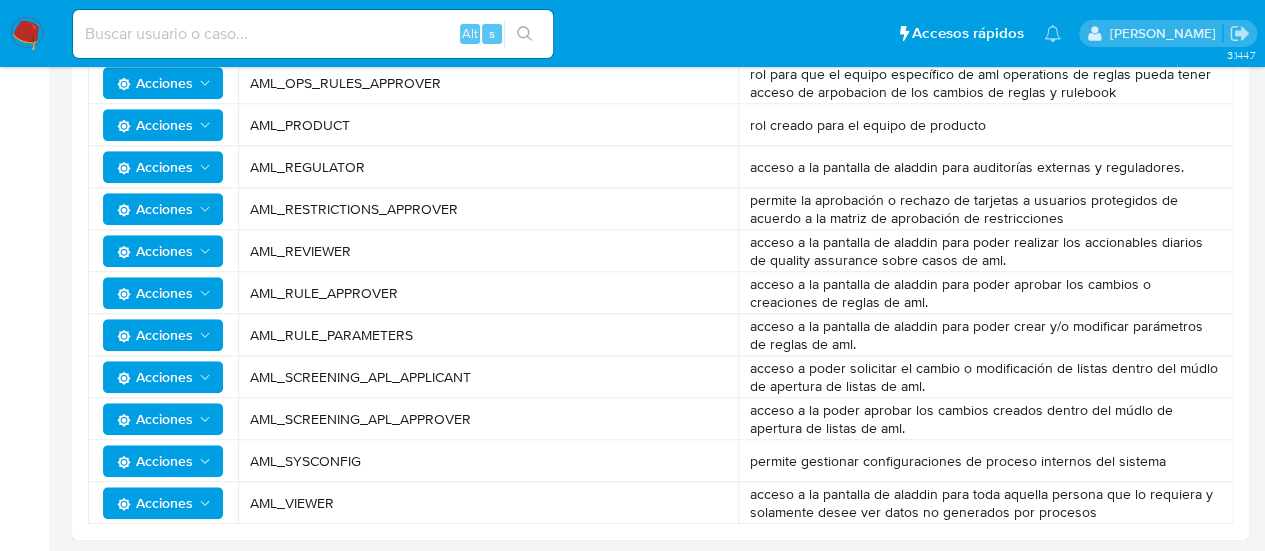 click on "Acciones" at bounding box center [165, 419] 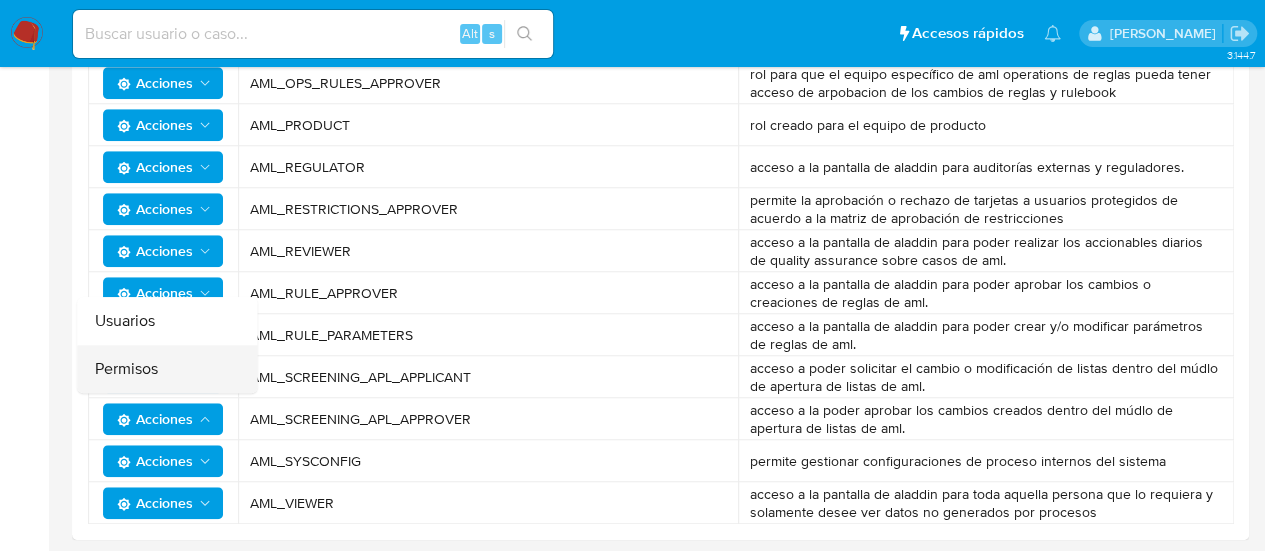 click on "Permisos" at bounding box center [167, 369] 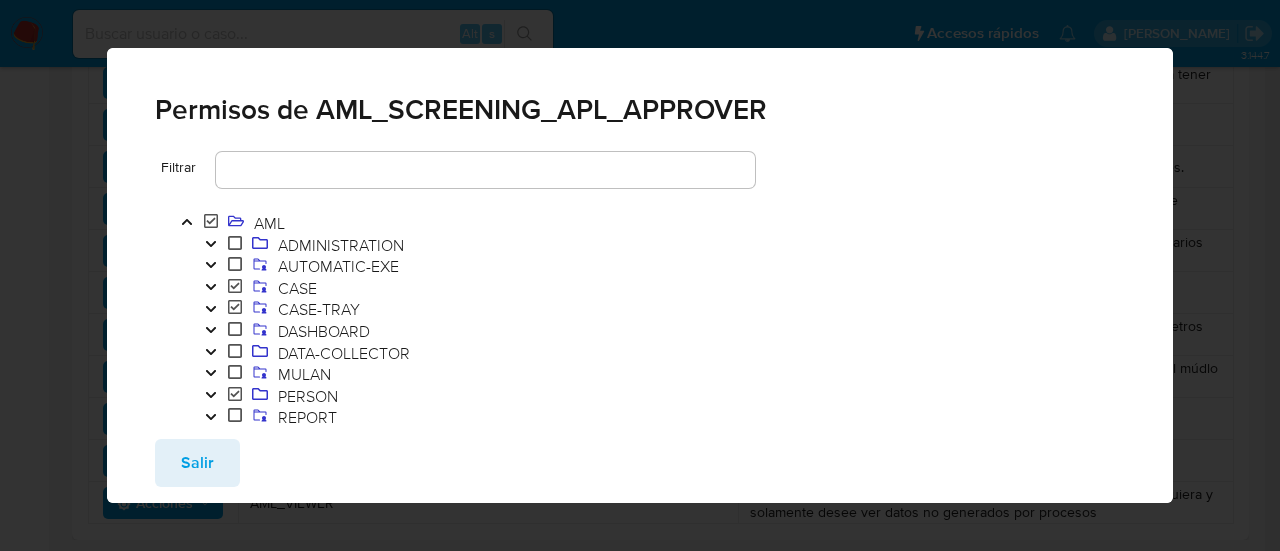 click 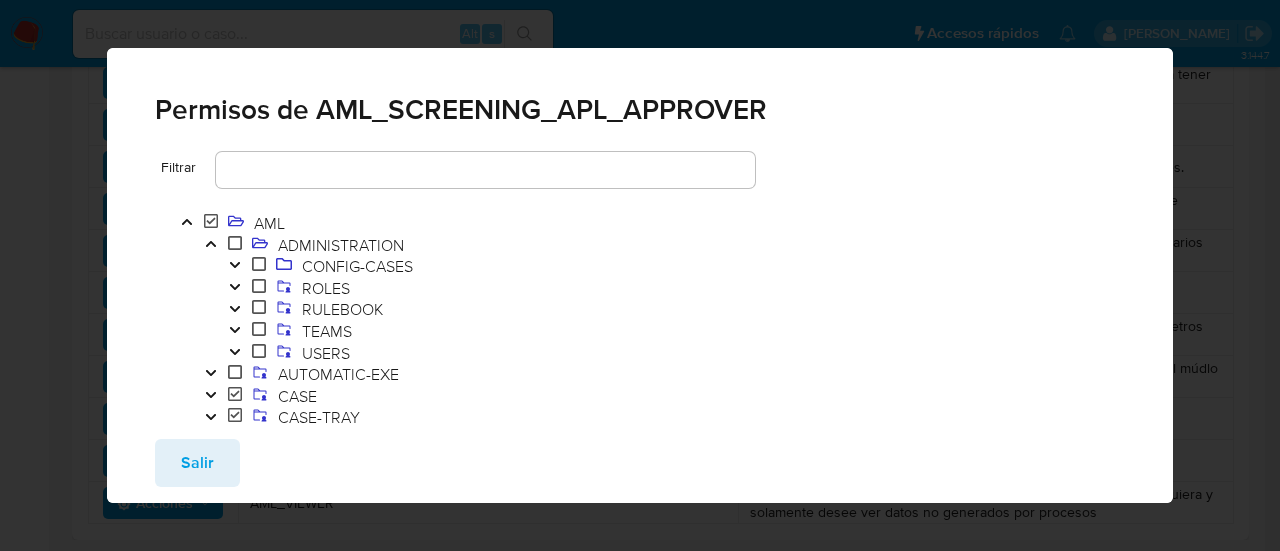 click 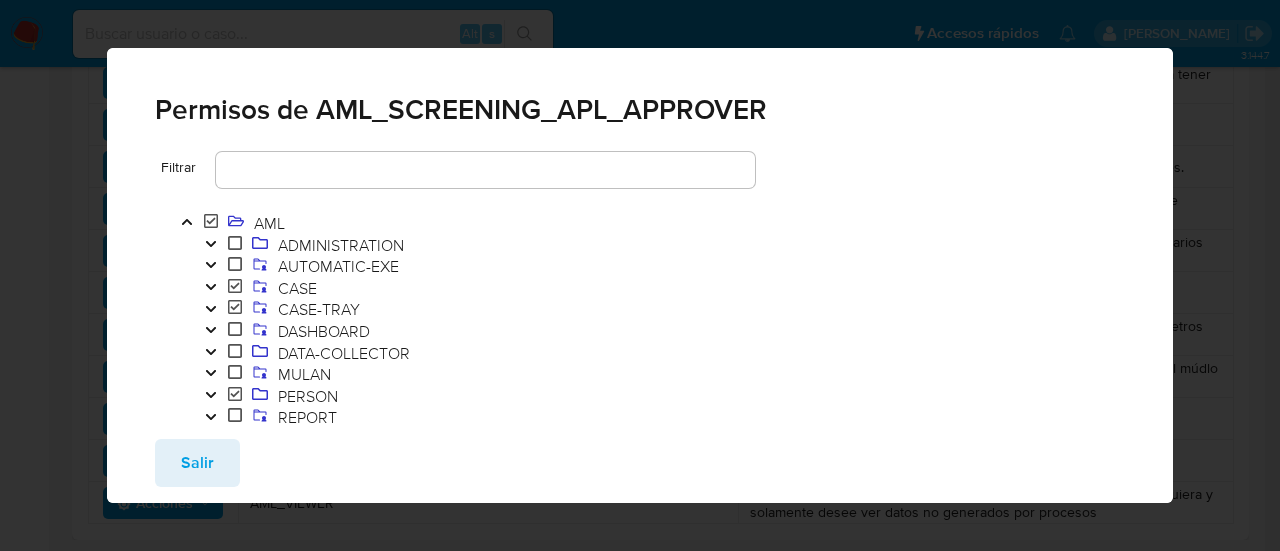 click 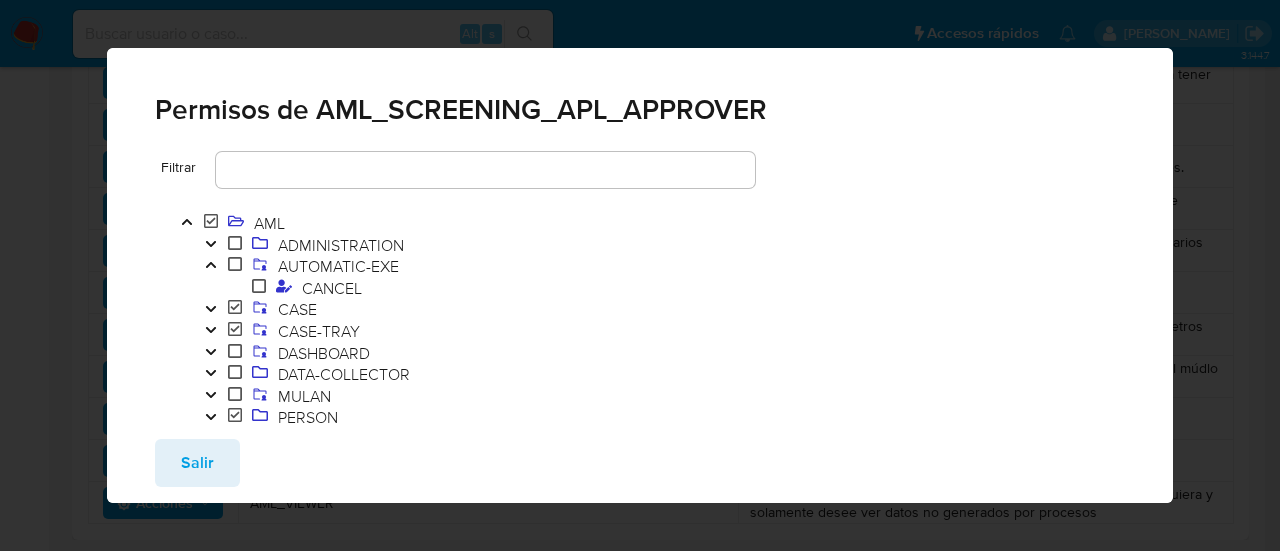 click 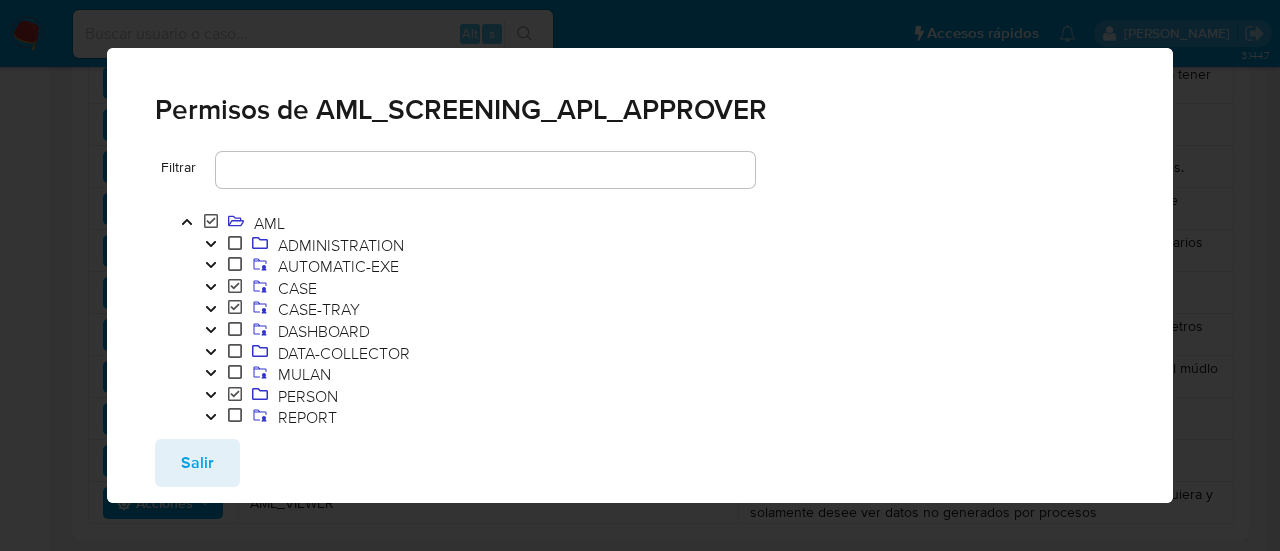 click 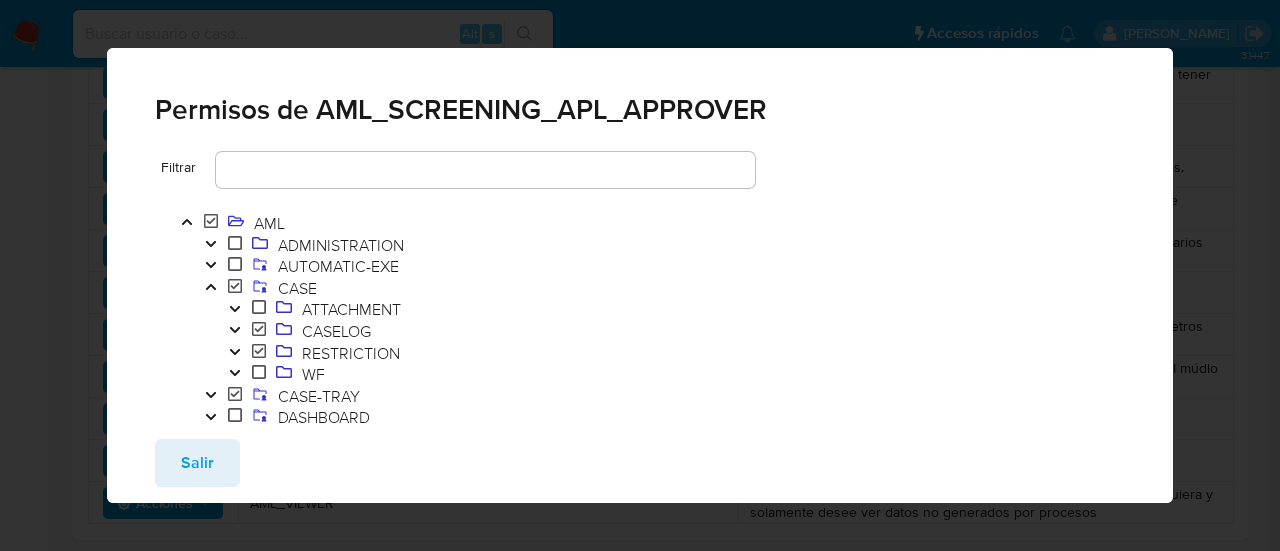 click 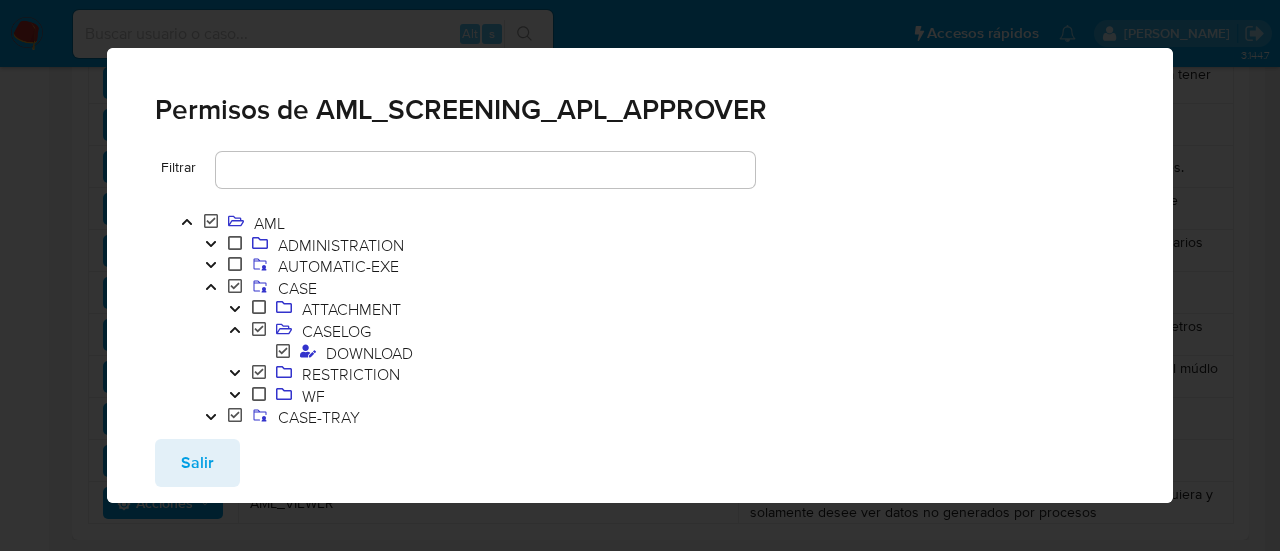 click 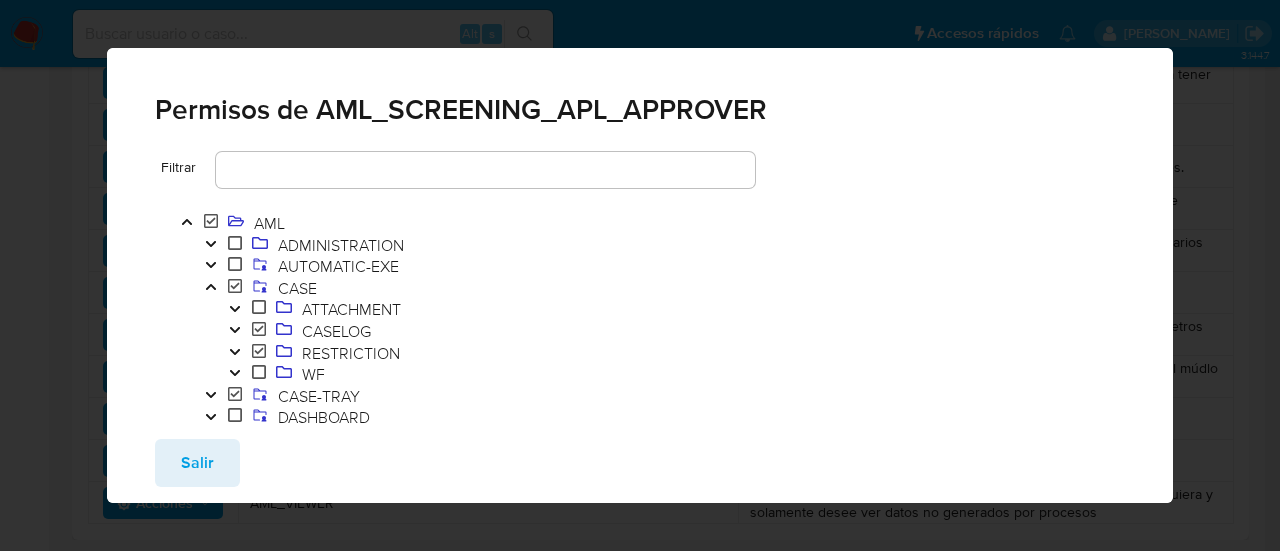 click 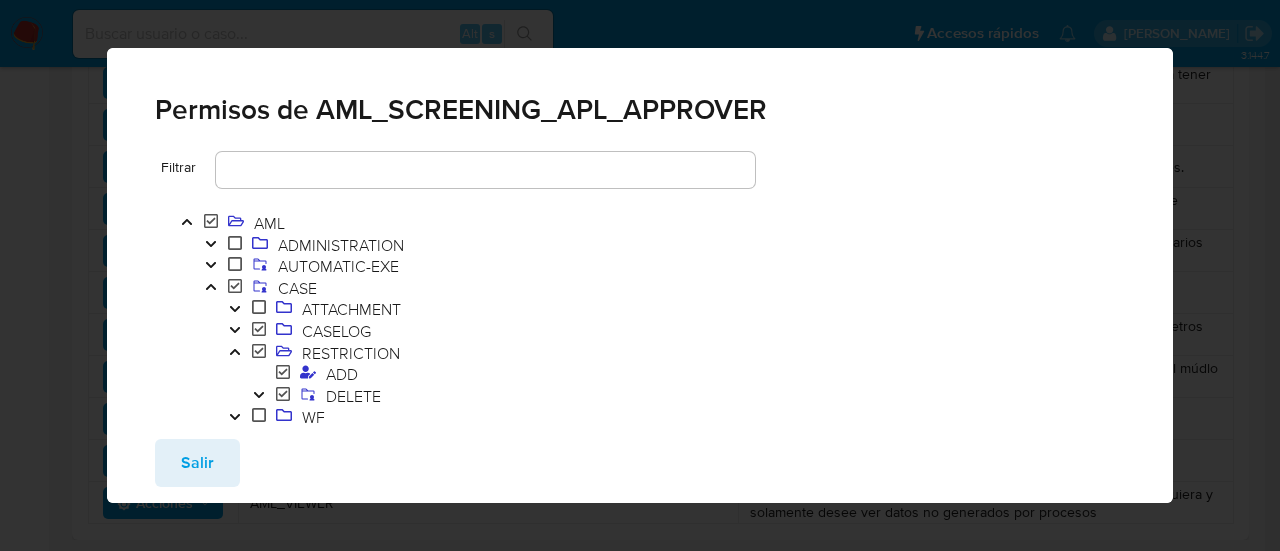 click 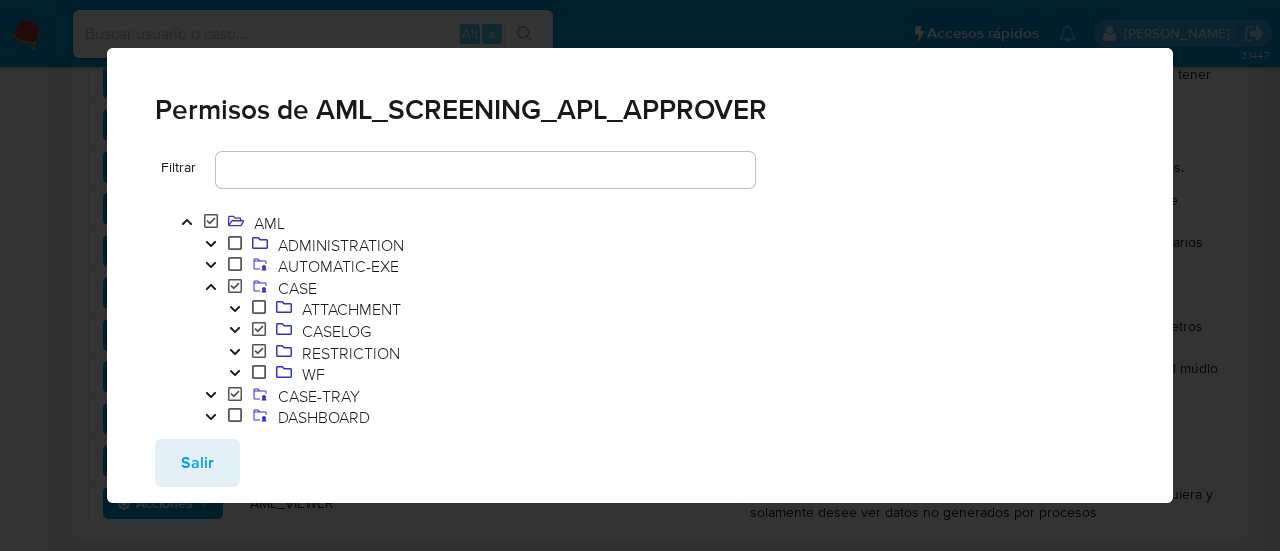 click 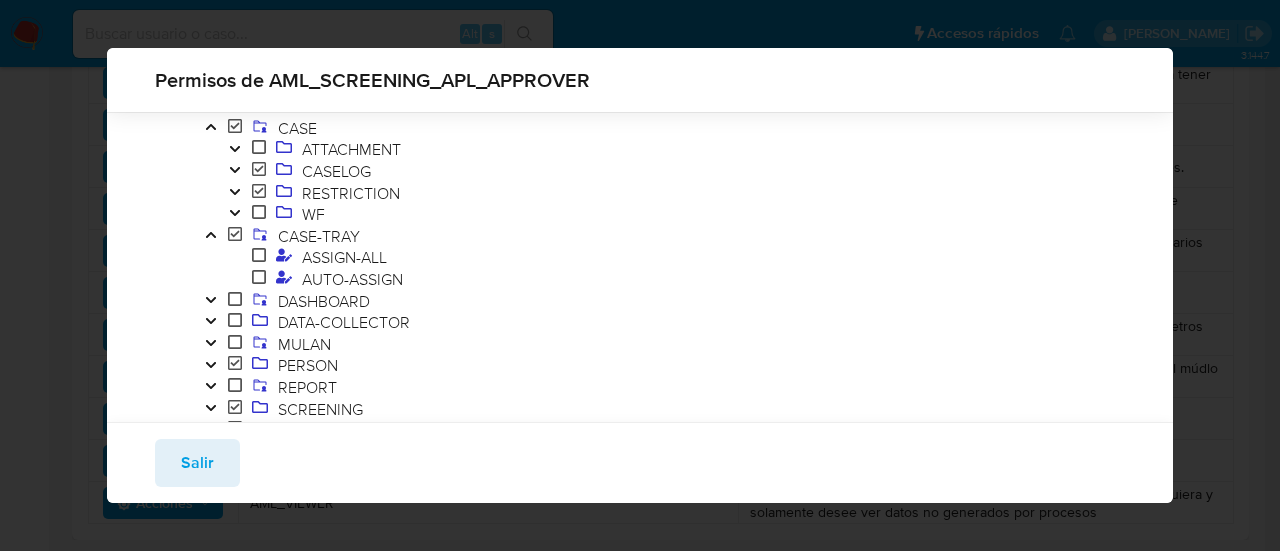 scroll, scrollTop: 60, scrollLeft: 0, axis: vertical 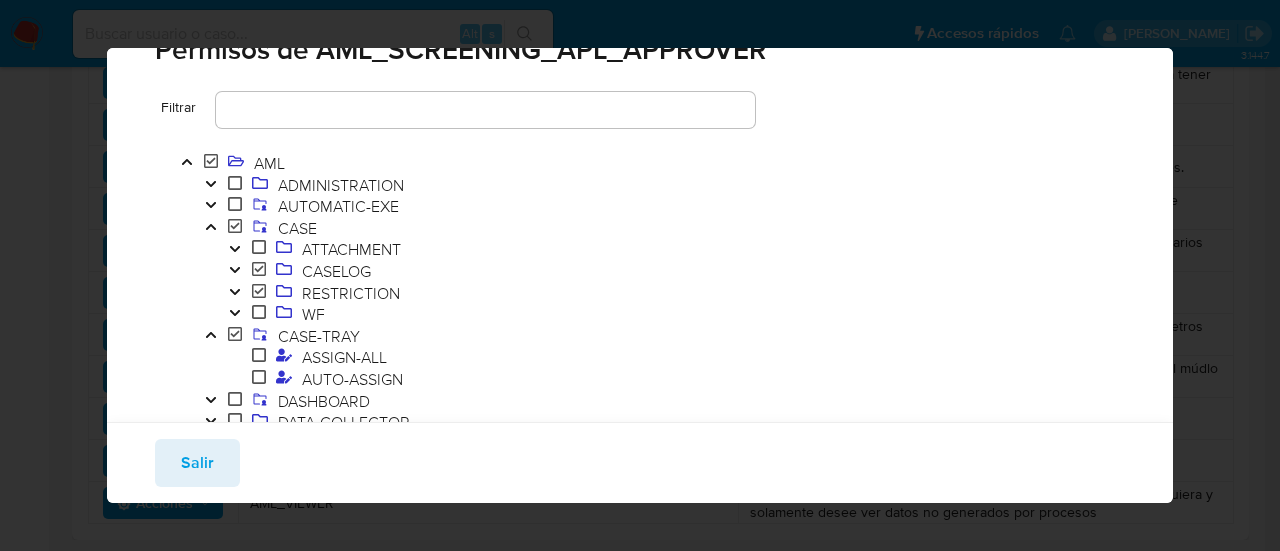 click 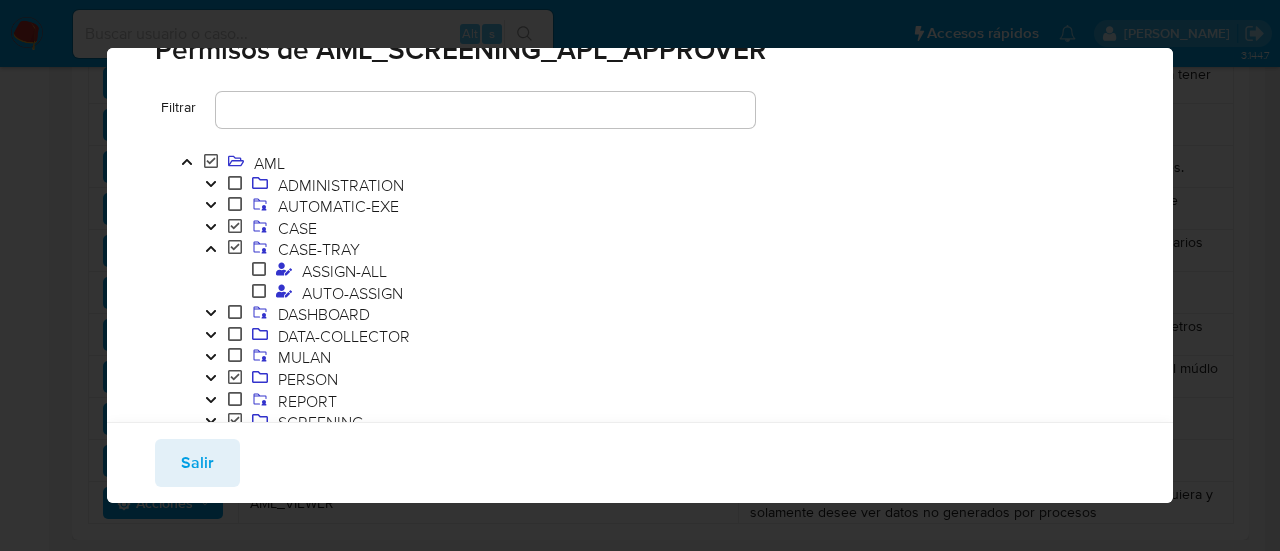 click 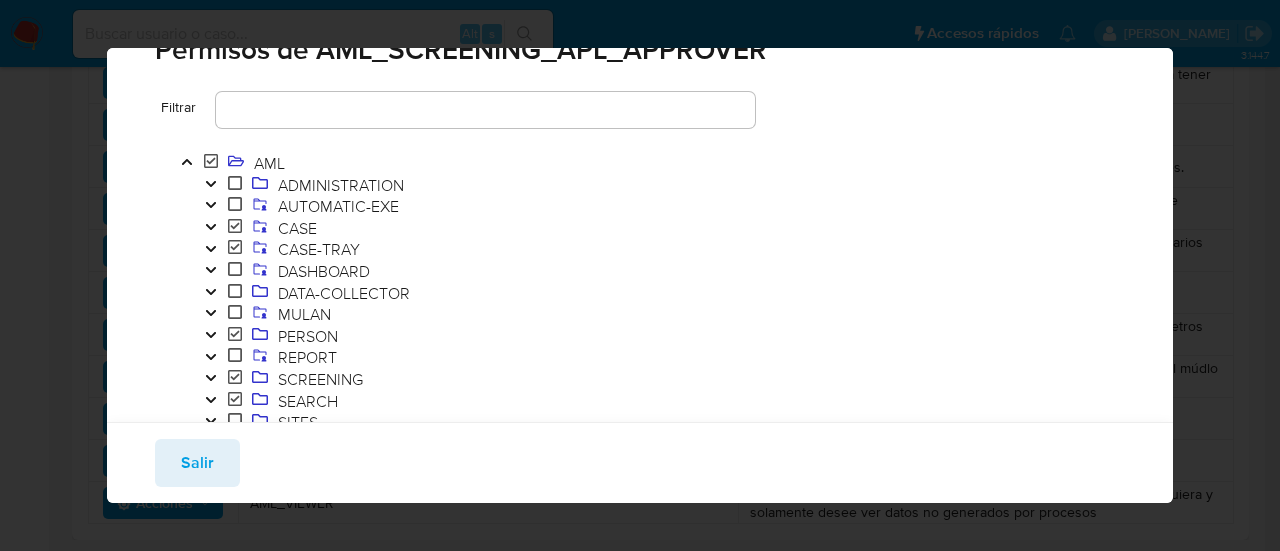 click 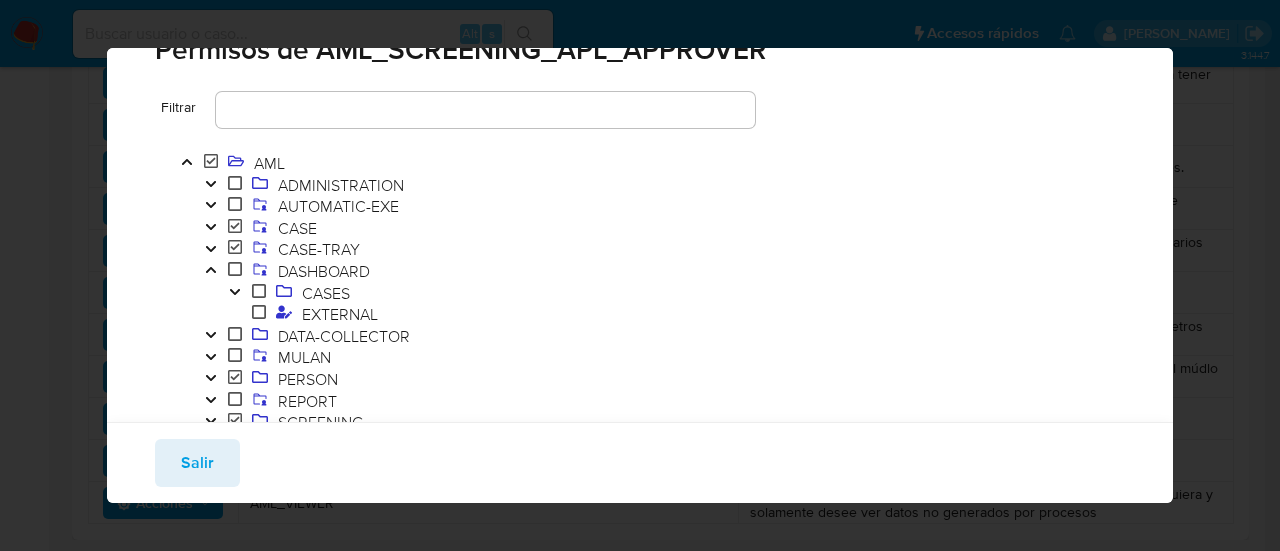 click 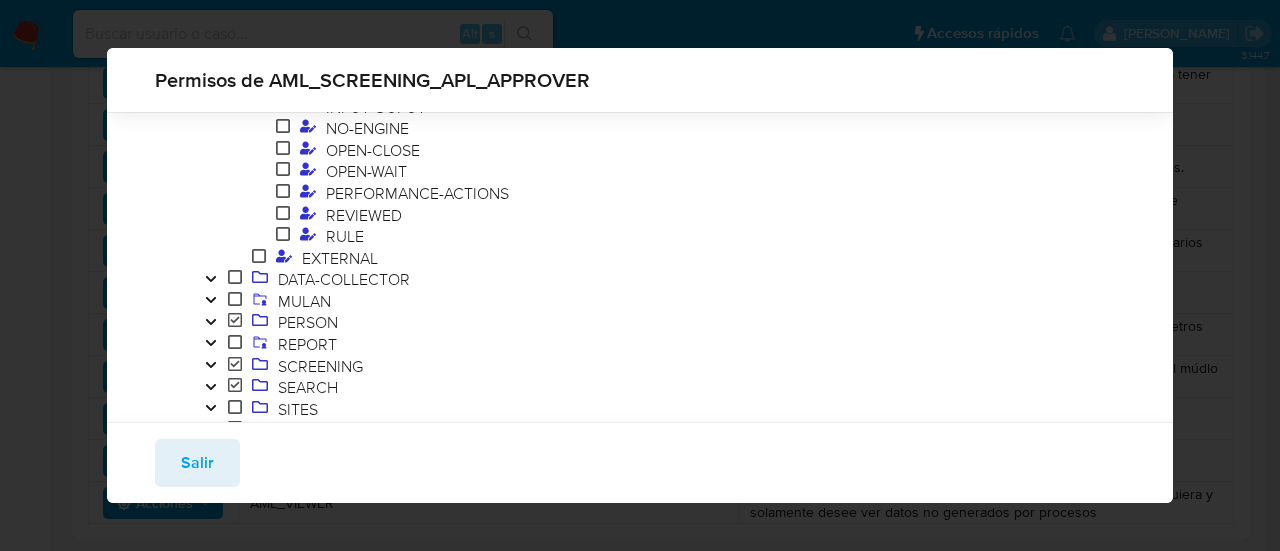 scroll, scrollTop: 320, scrollLeft: 0, axis: vertical 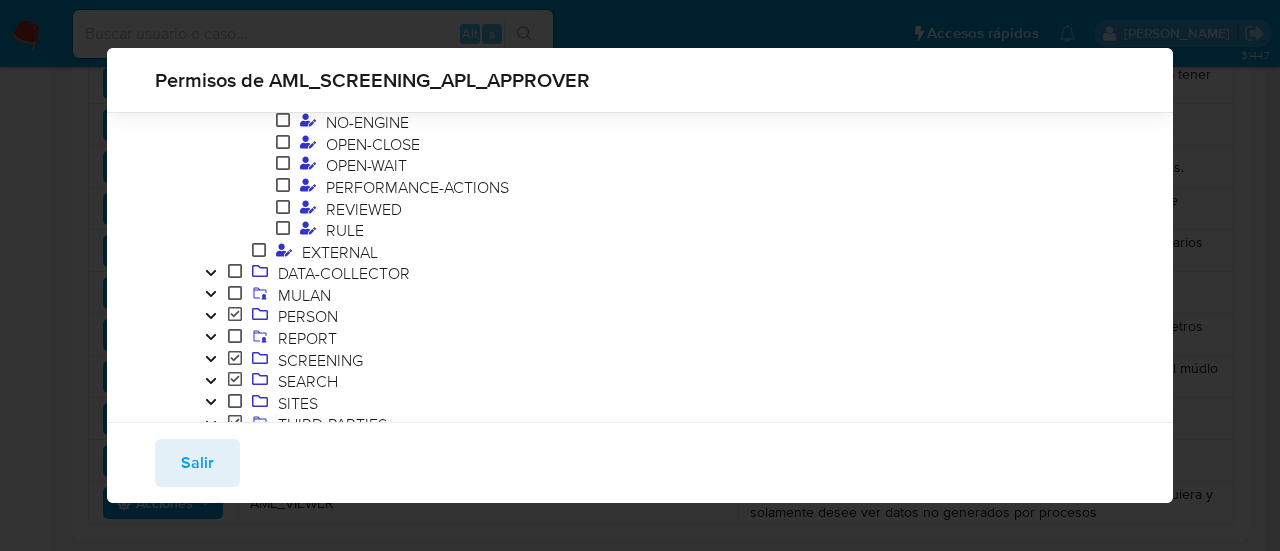 click 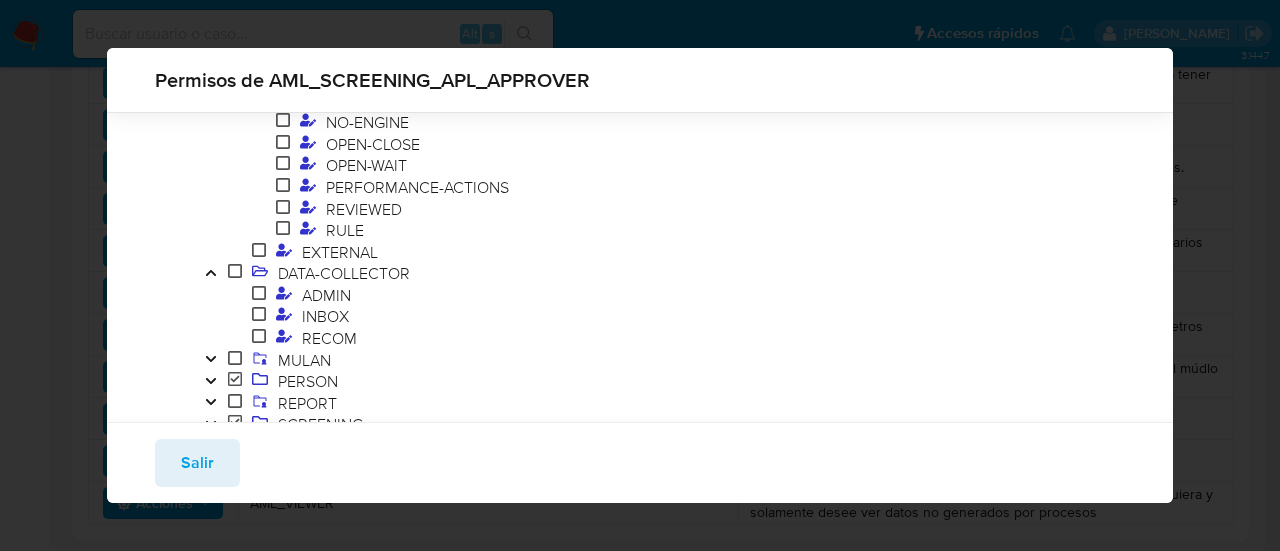 click 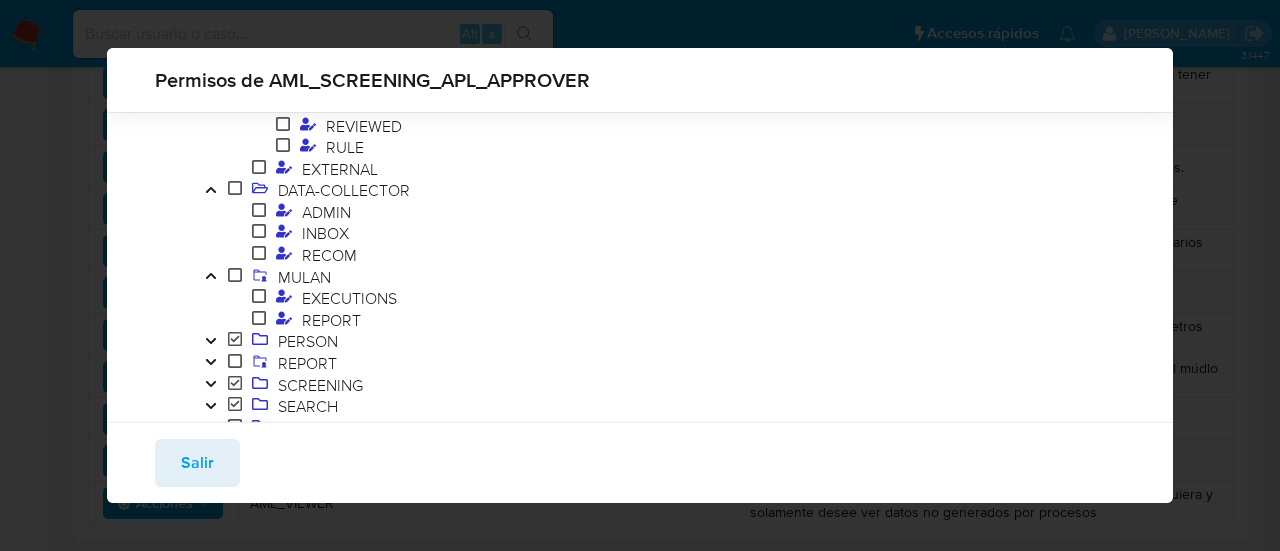 scroll, scrollTop: 520, scrollLeft: 0, axis: vertical 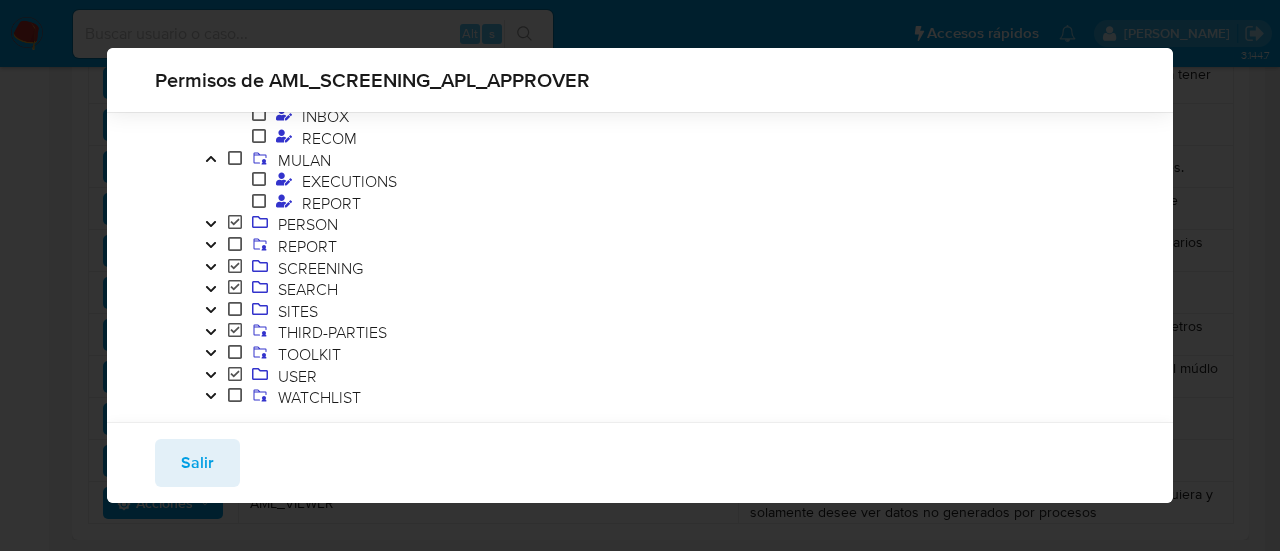 click at bounding box center [211, 225] 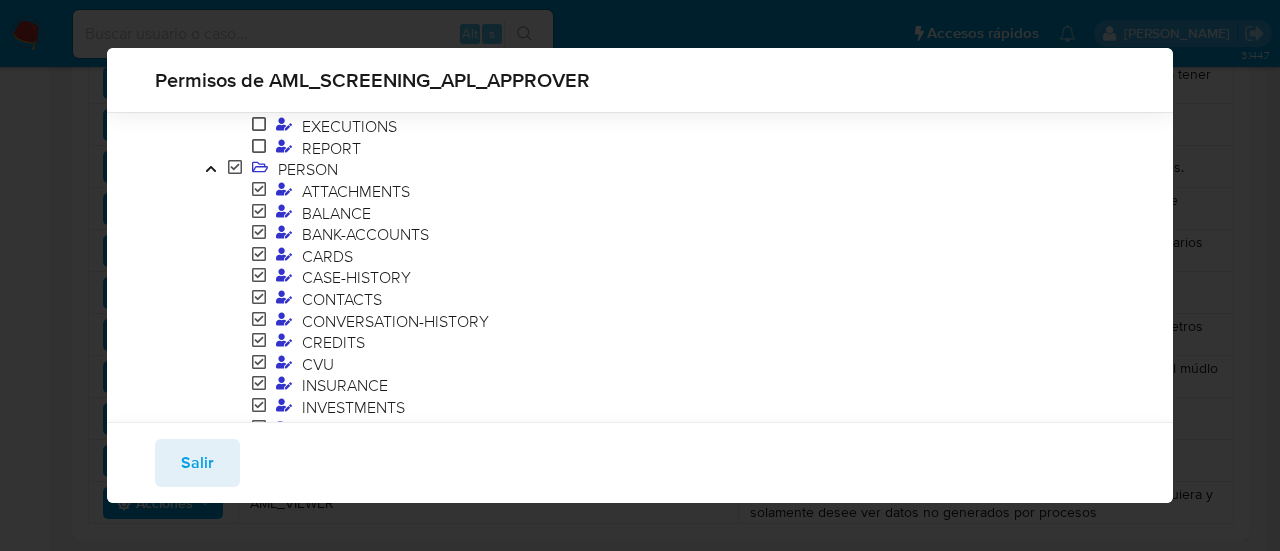 scroll, scrollTop: 620, scrollLeft: 0, axis: vertical 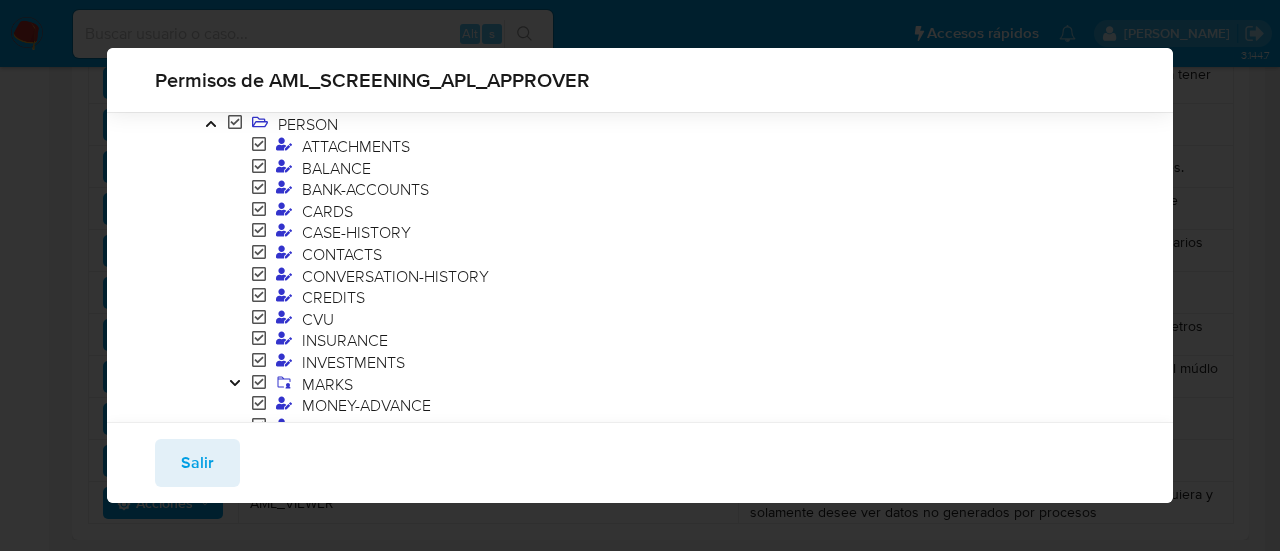 click 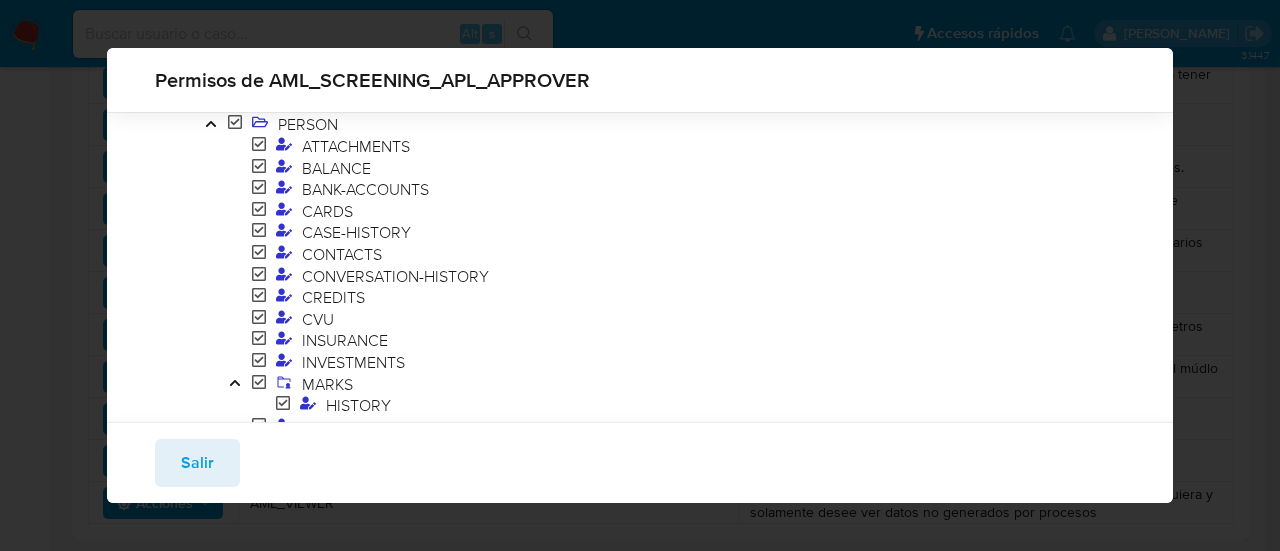 click 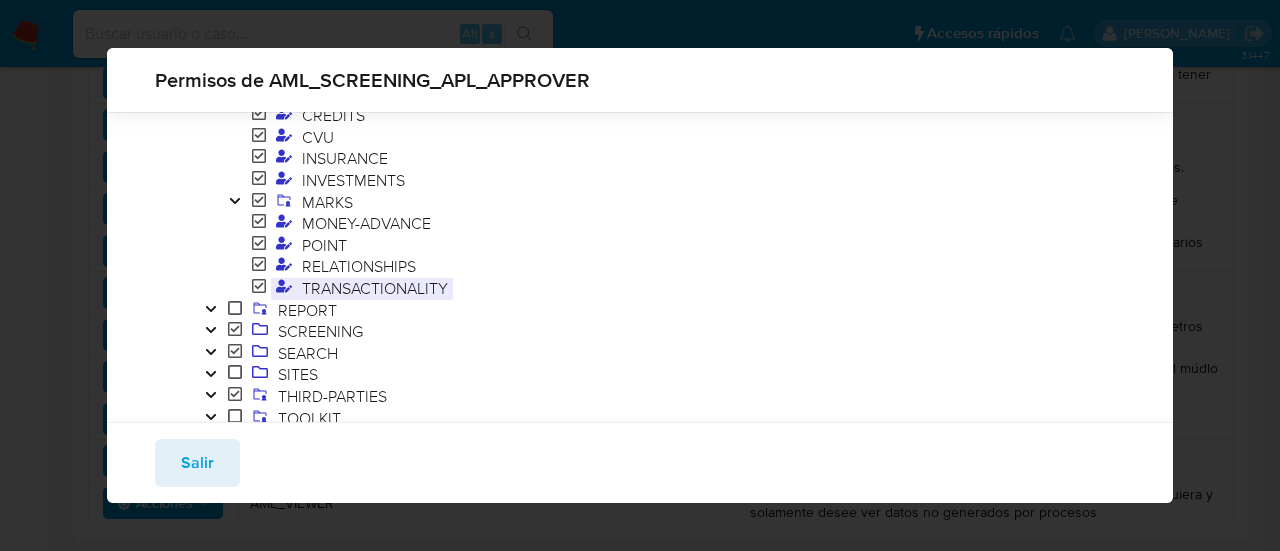 scroll, scrollTop: 912, scrollLeft: 0, axis: vertical 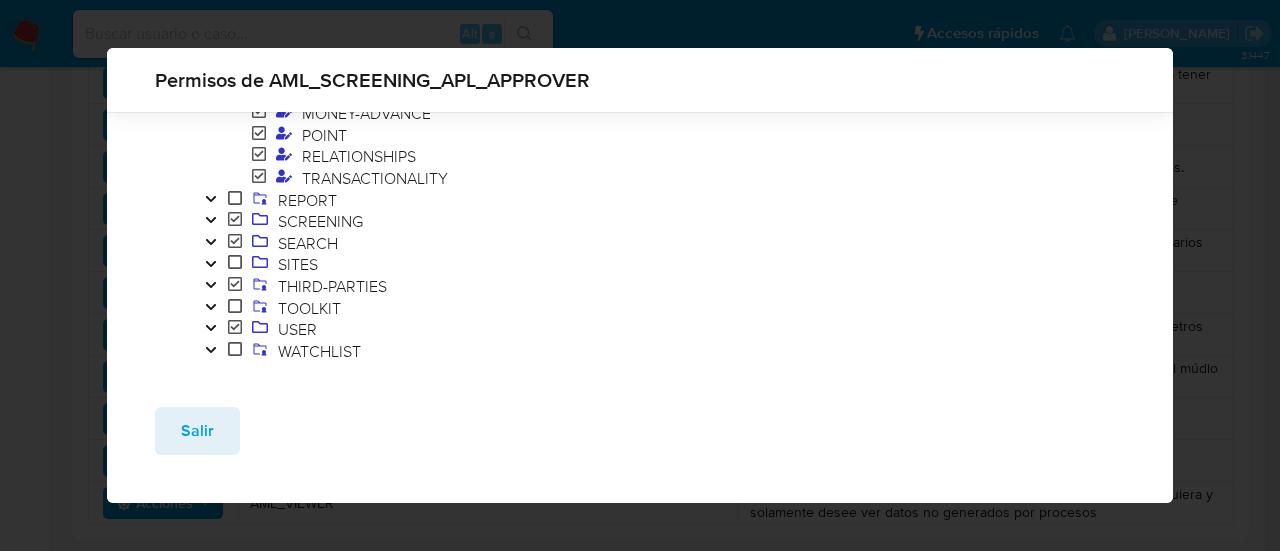 click 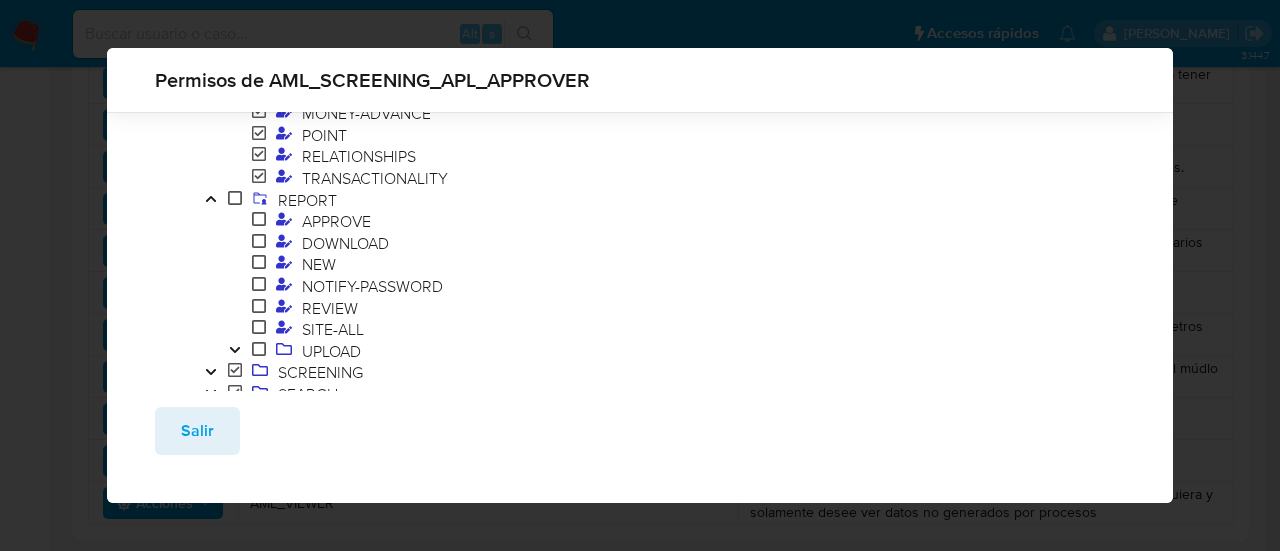 click 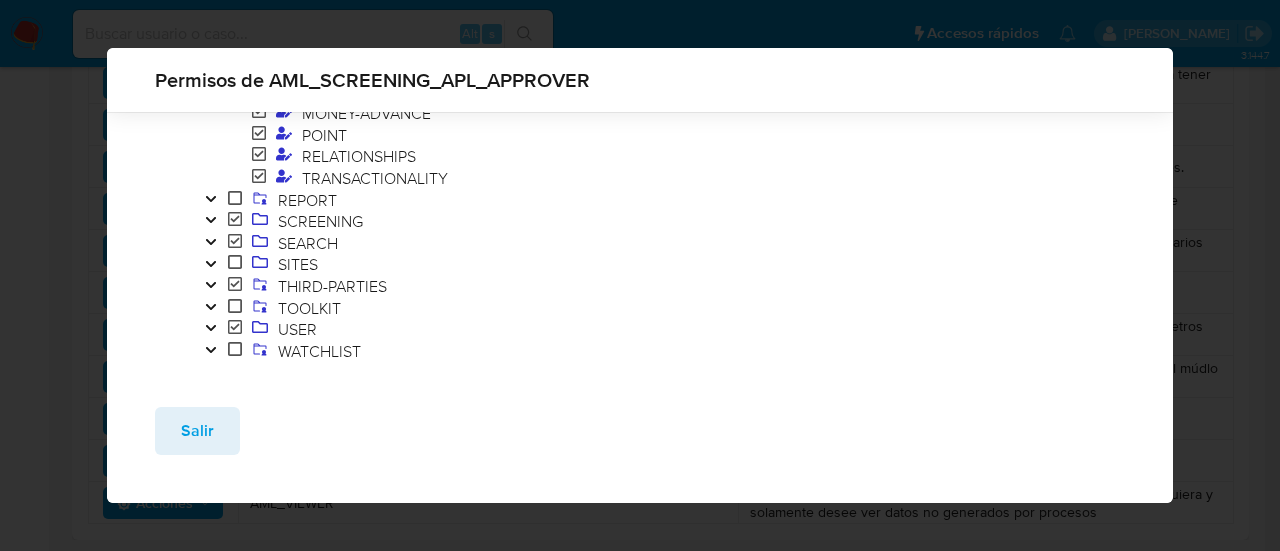 click 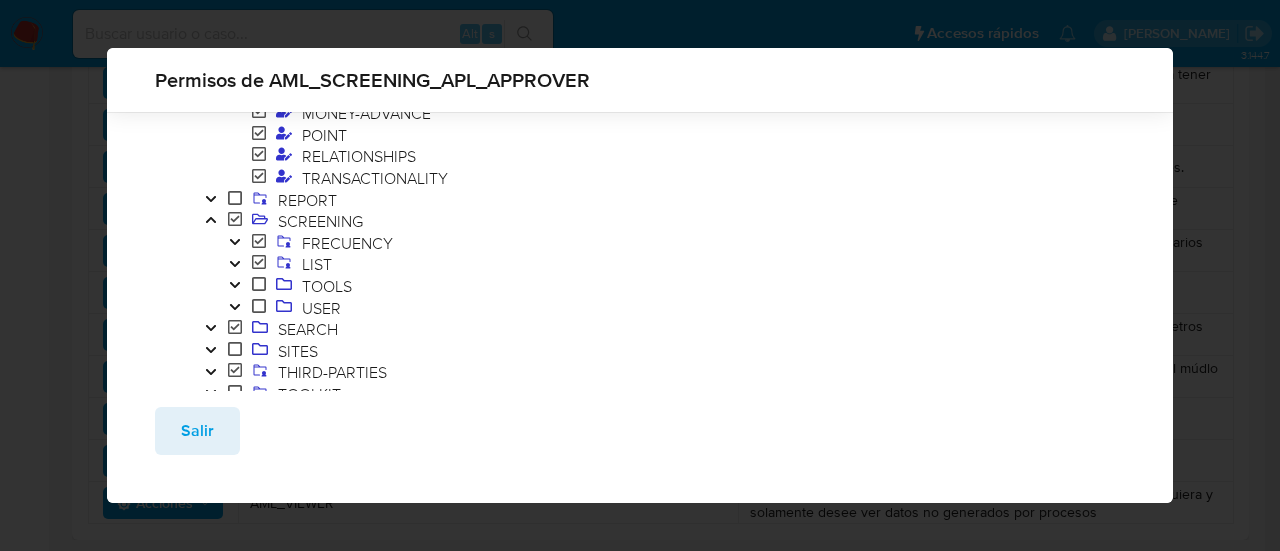 click 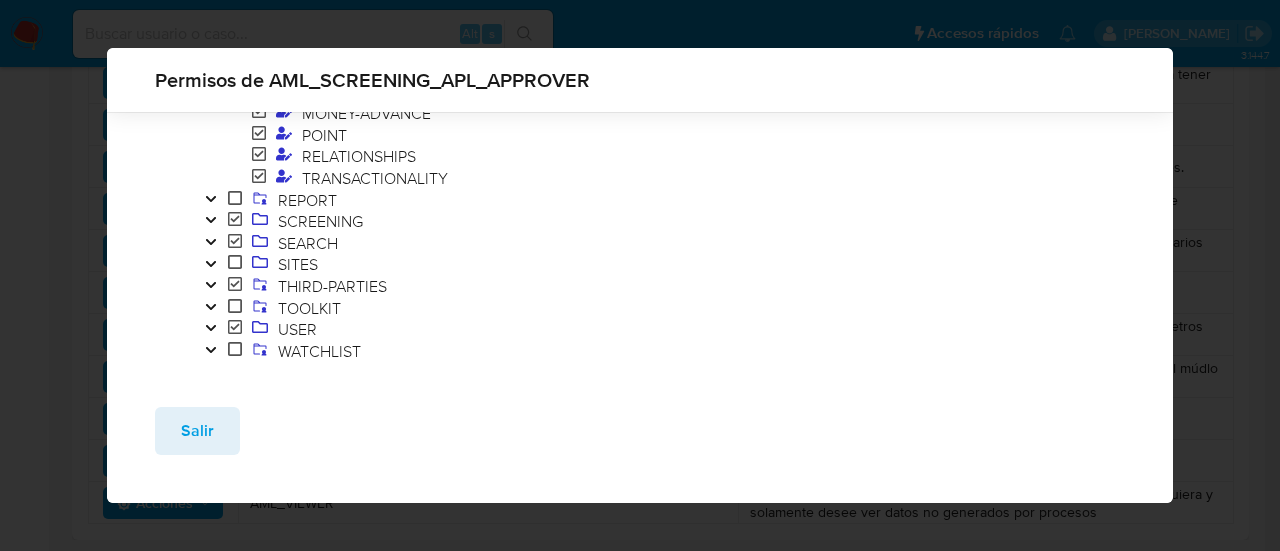 click 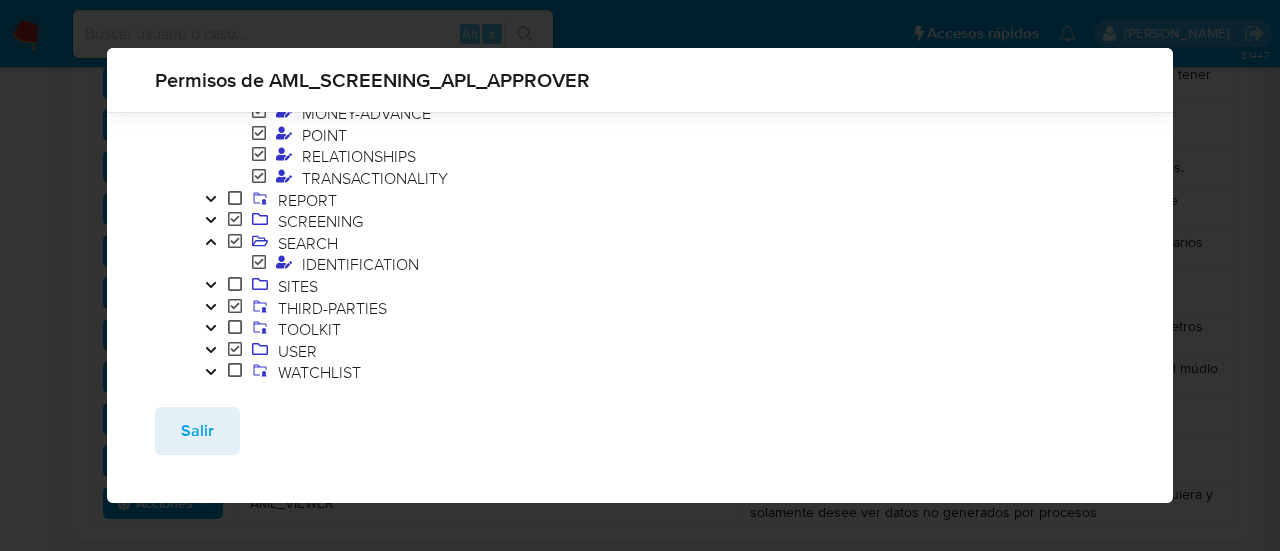 click 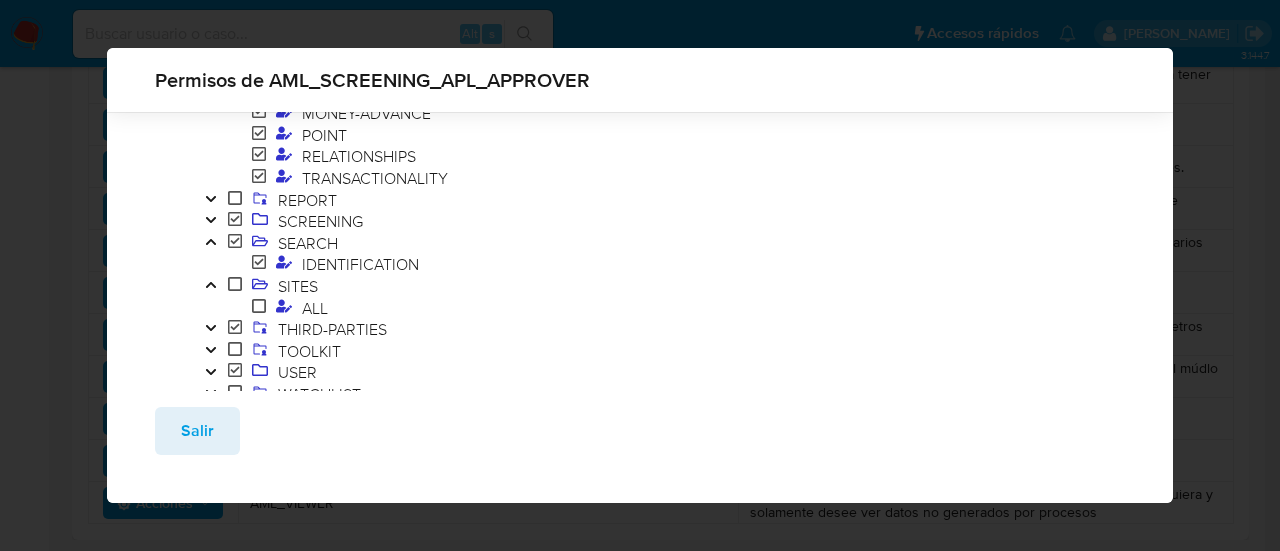 click 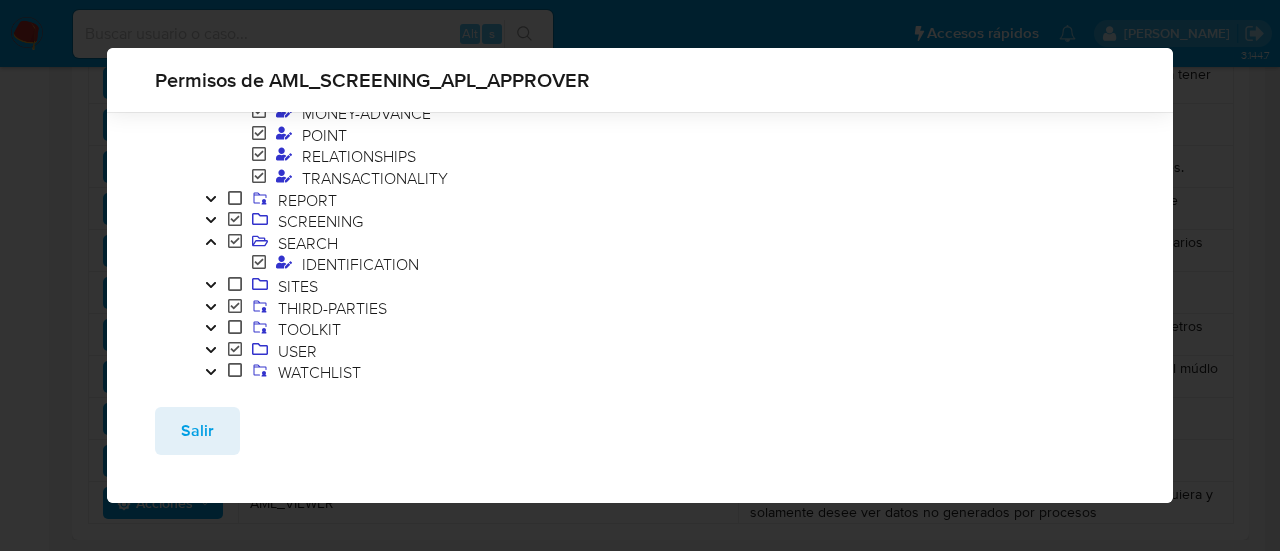 click 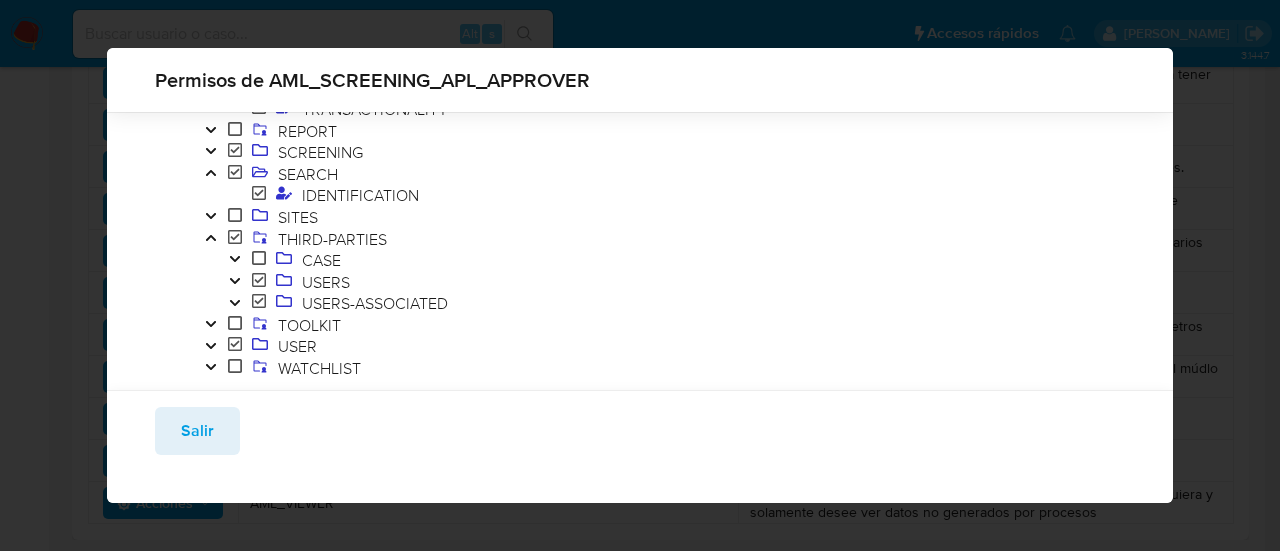 scroll, scrollTop: 1012, scrollLeft: 0, axis: vertical 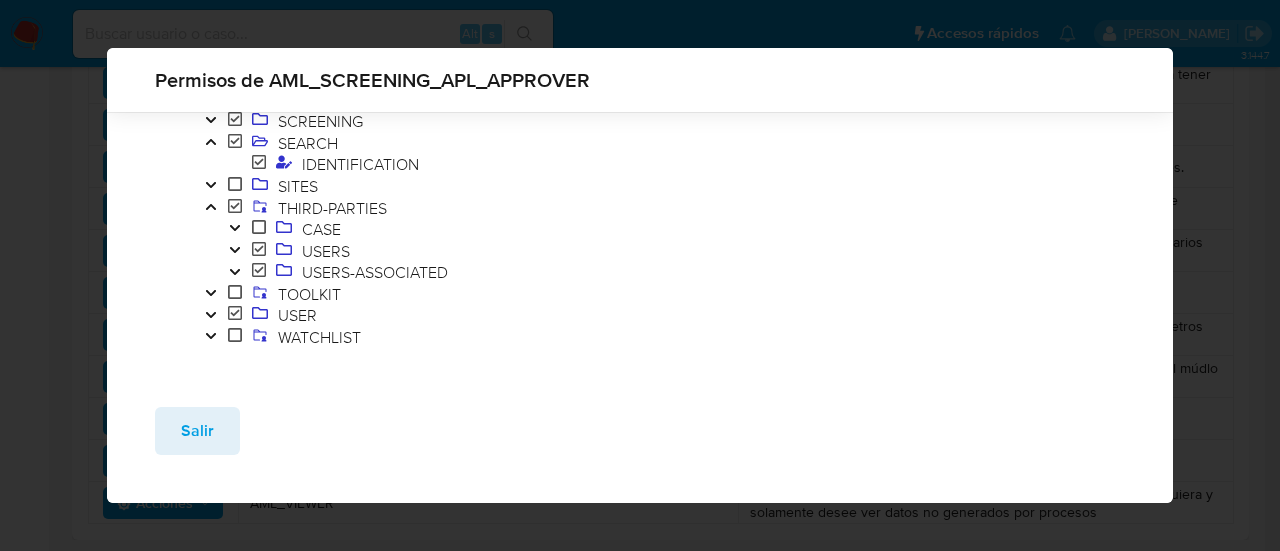 click 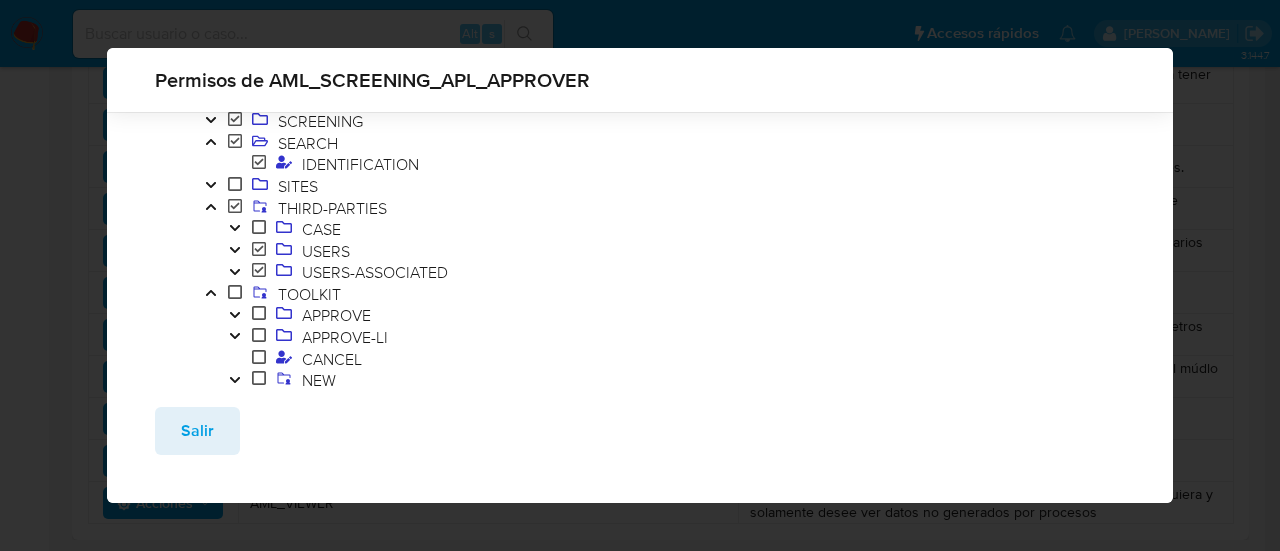 click 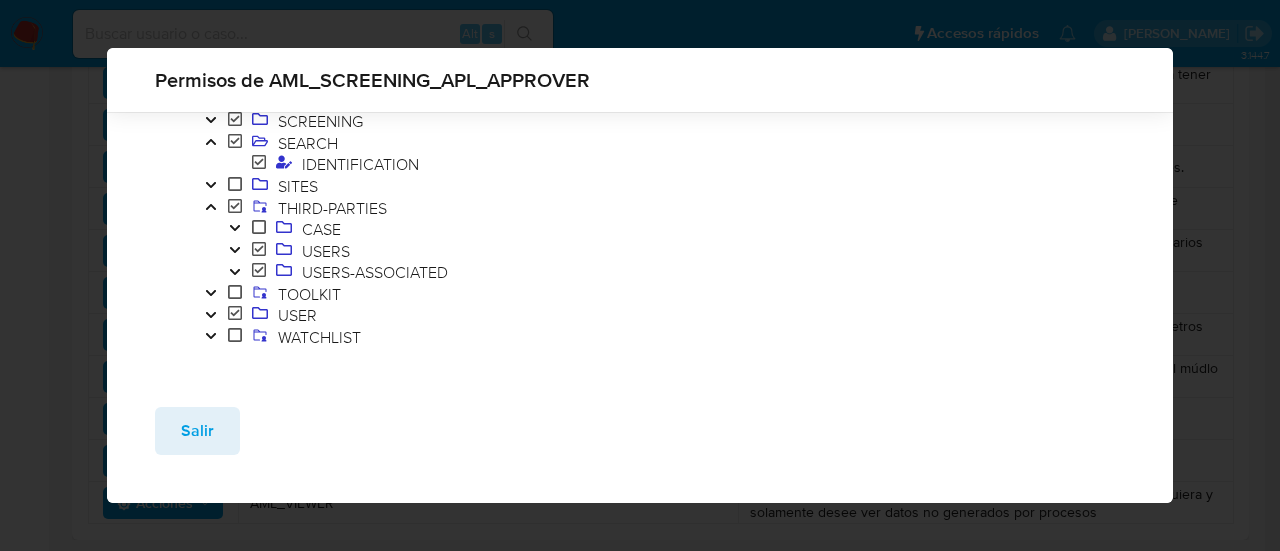 click 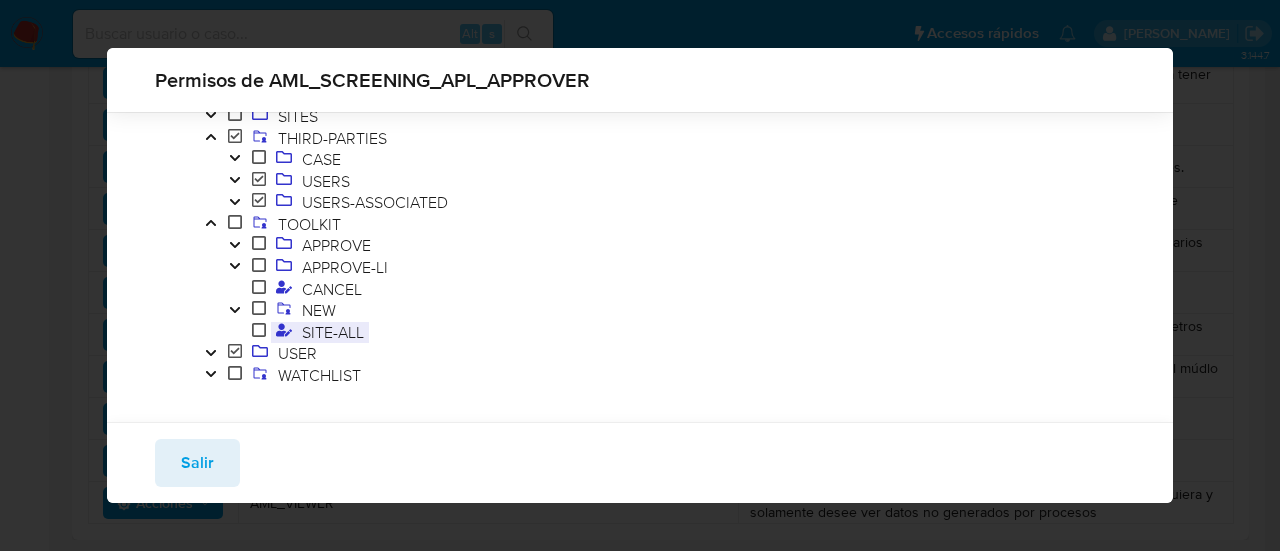 scroll, scrollTop: 1112, scrollLeft: 0, axis: vertical 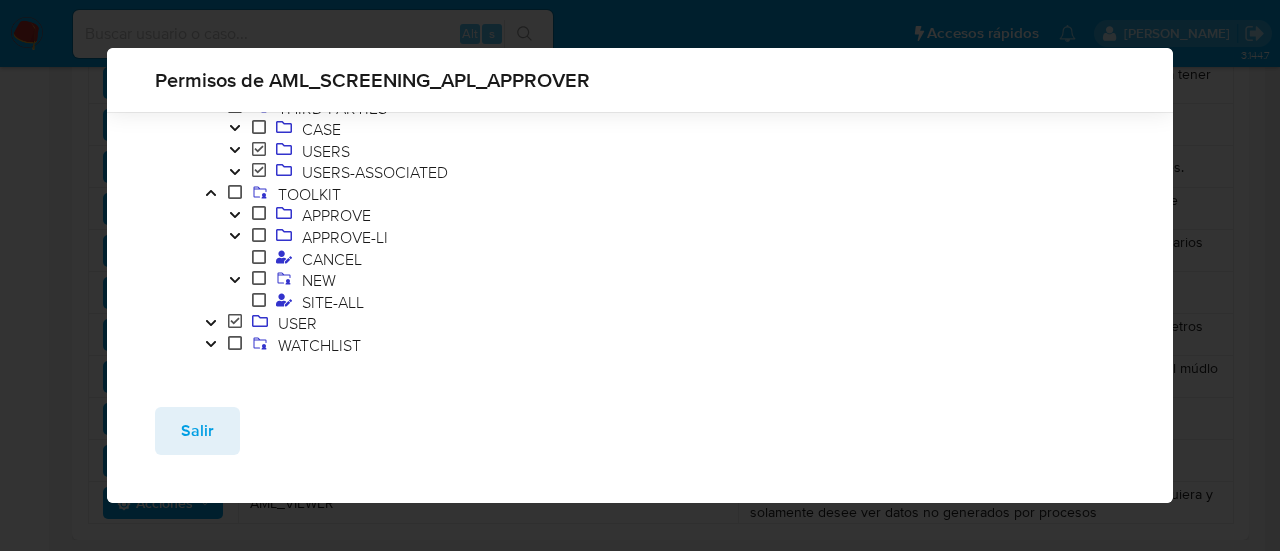 click 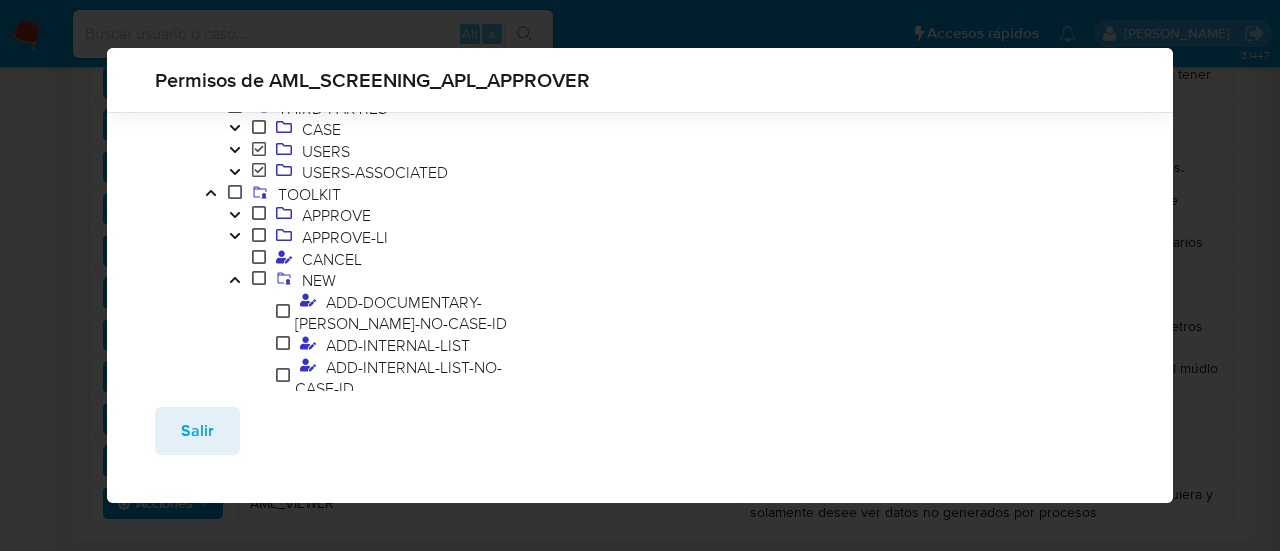 click 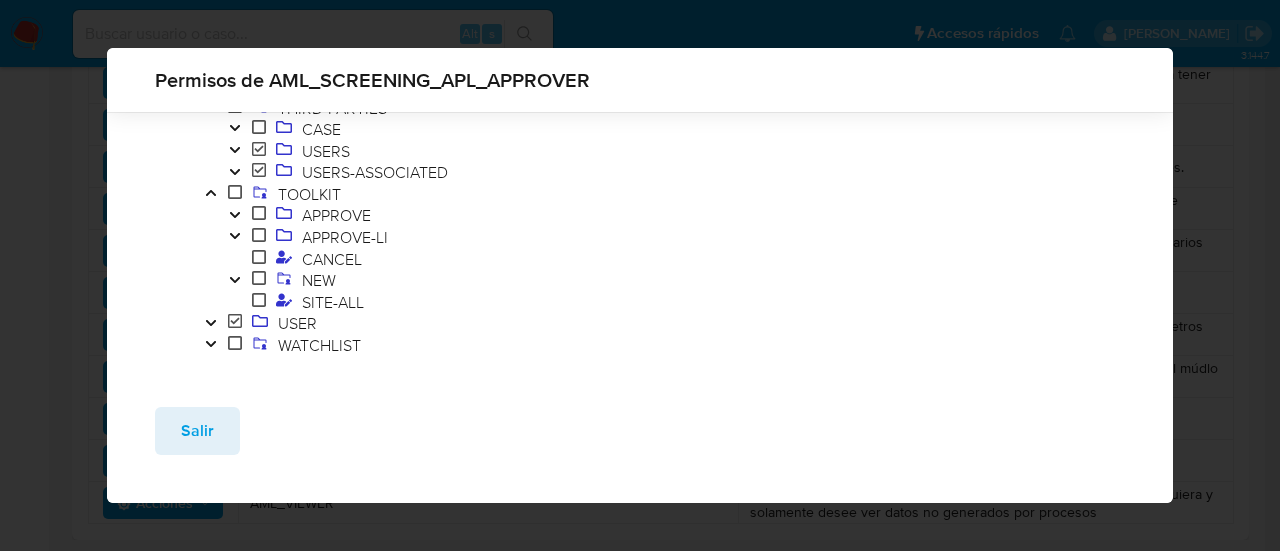 click 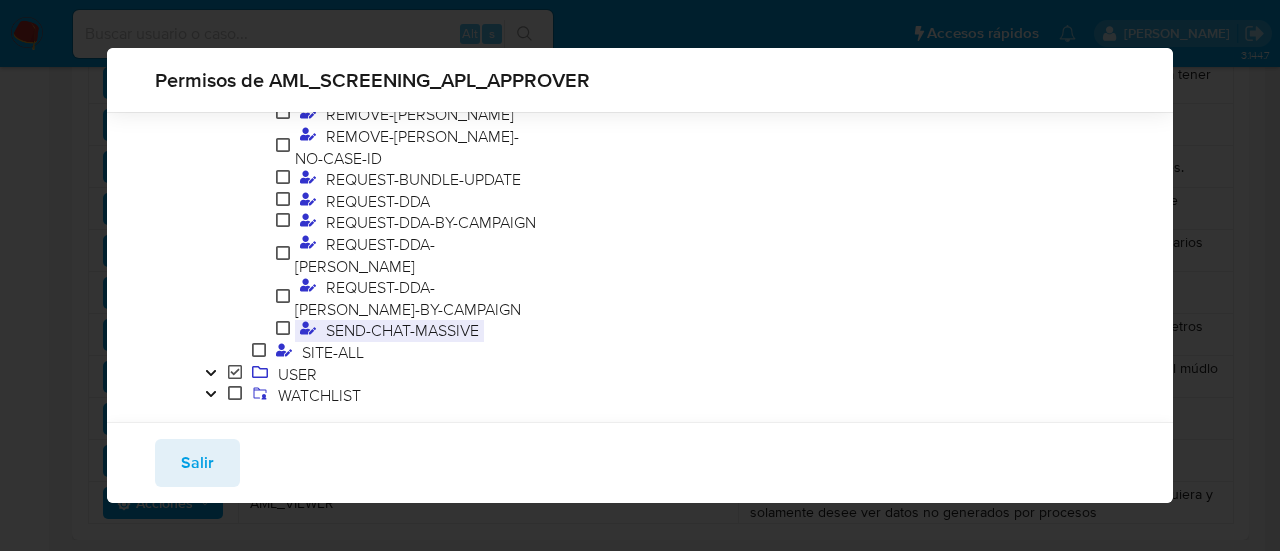 scroll, scrollTop: 2057, scrollLeft: 0, axis: vertical 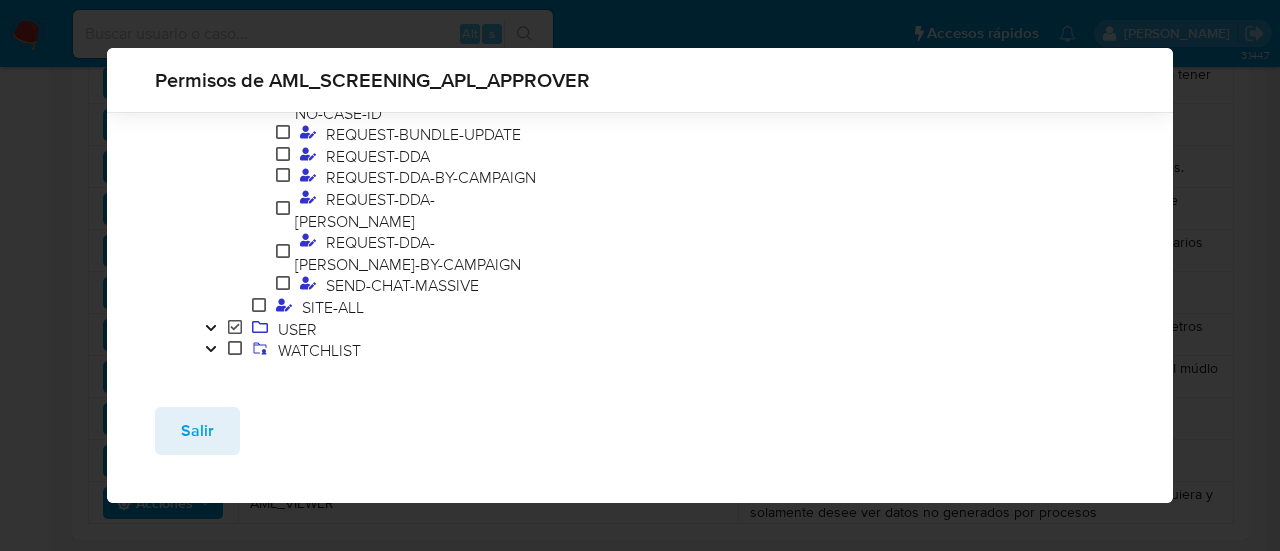 click 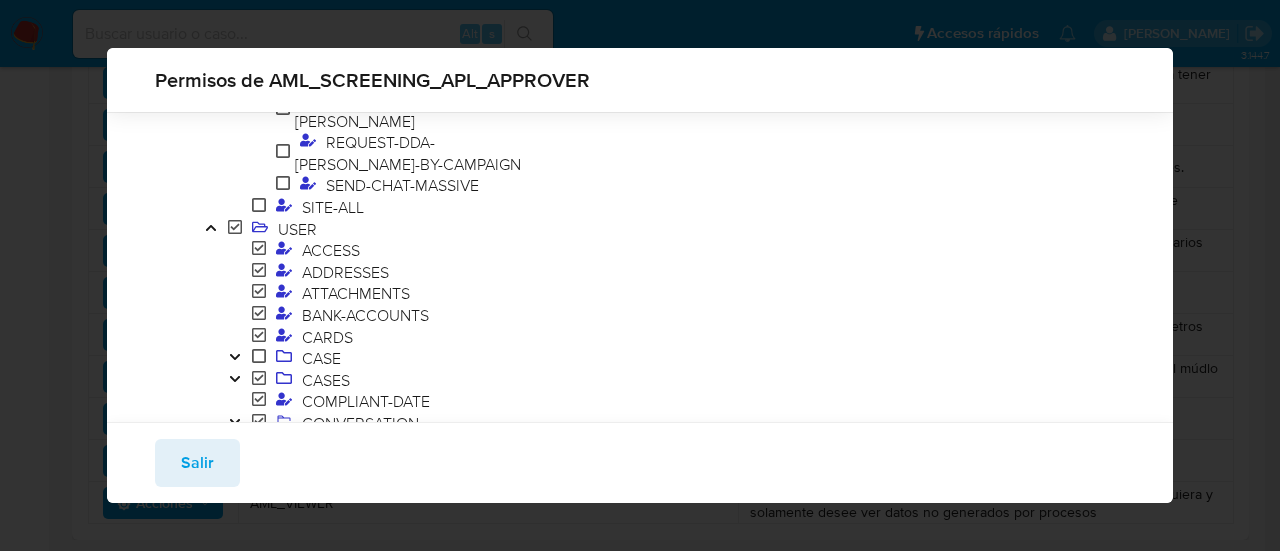 scroll, scrollTop: 2257, scrollLeft: 0, axis: vertical 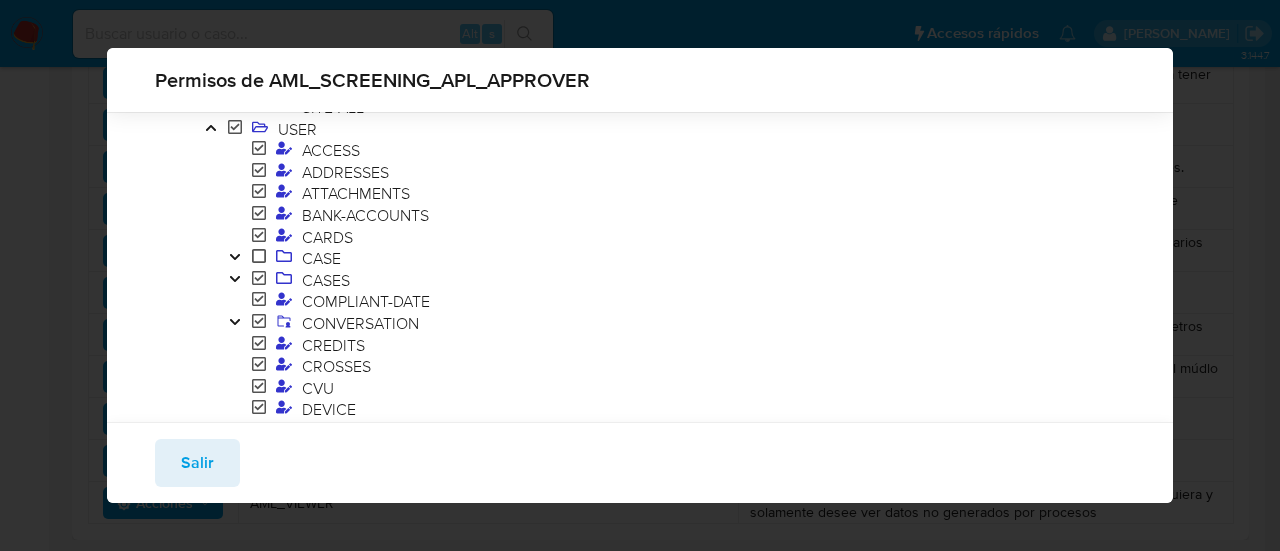 click 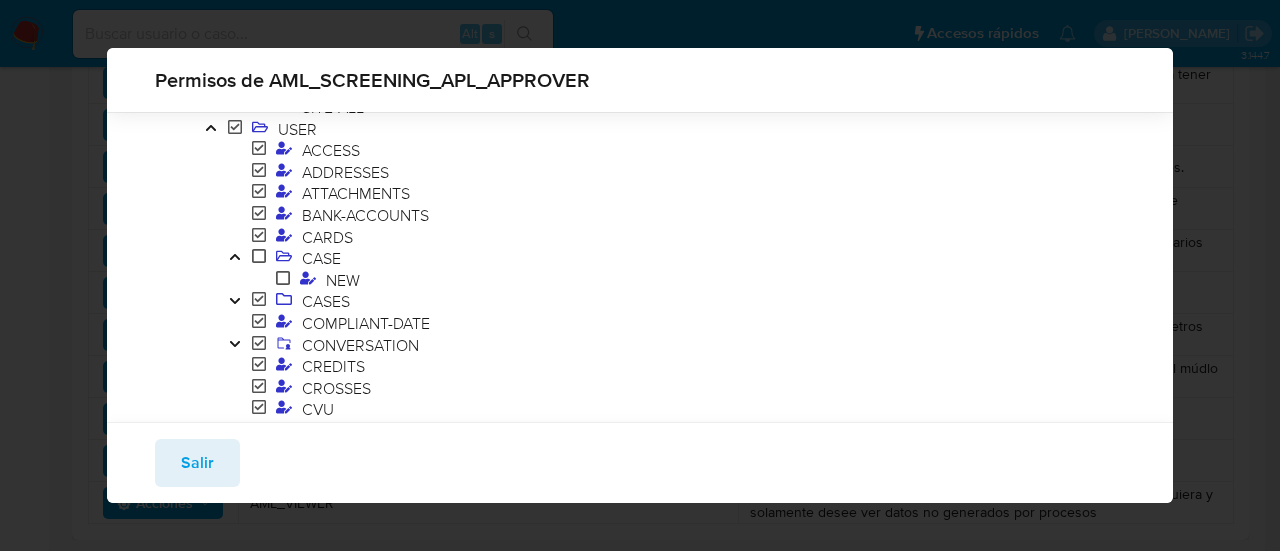 click 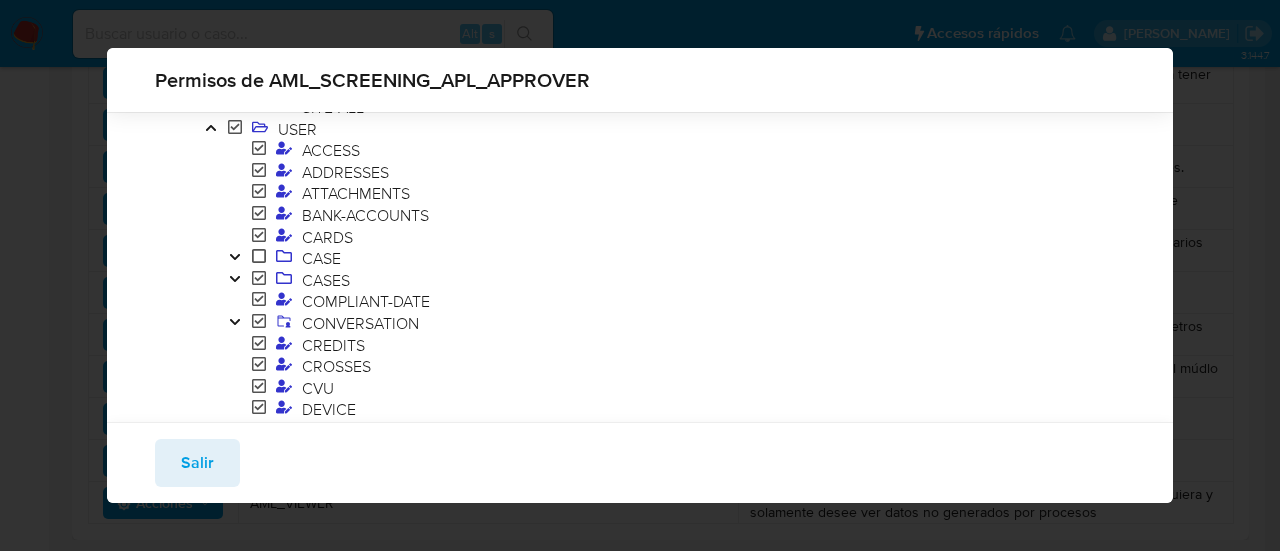 click 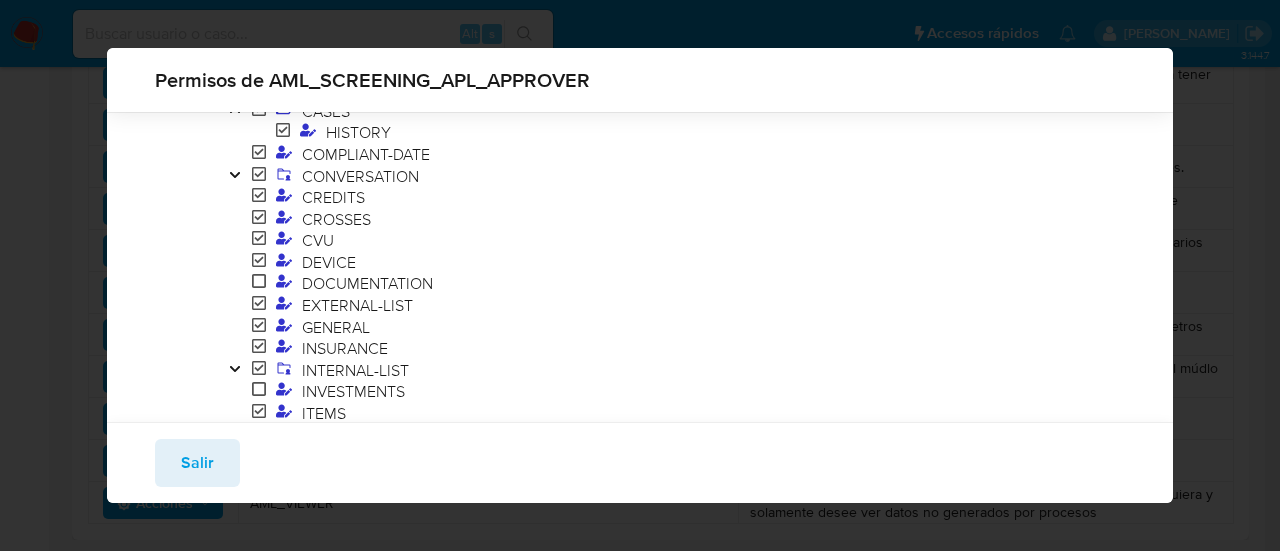 scroll, scrollTop: 2457, scrollLeft: 0, axis: vertical 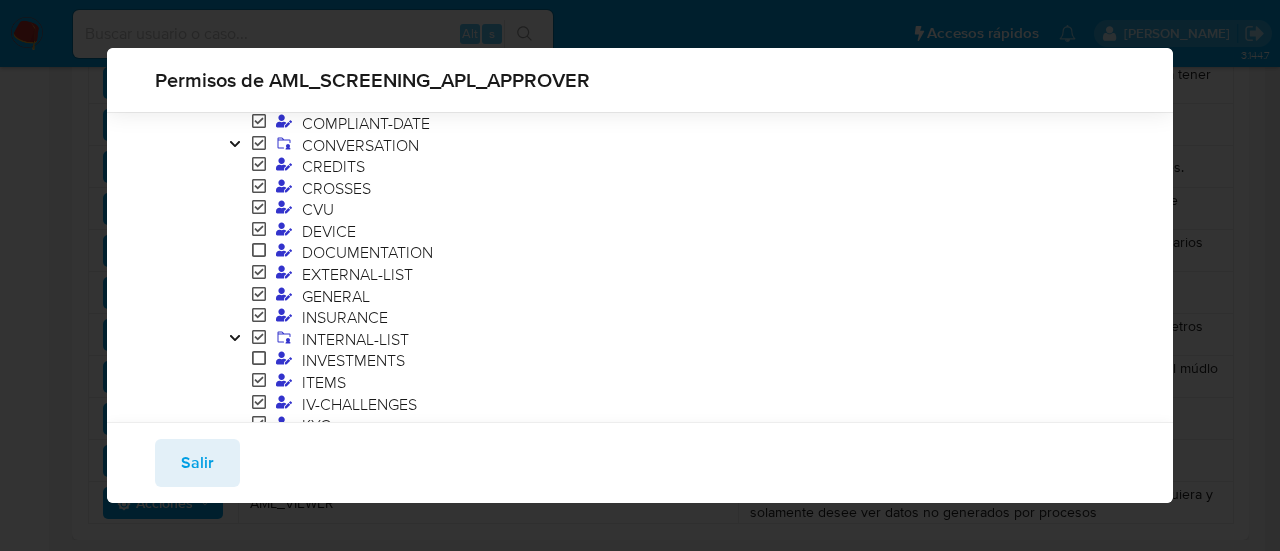 click 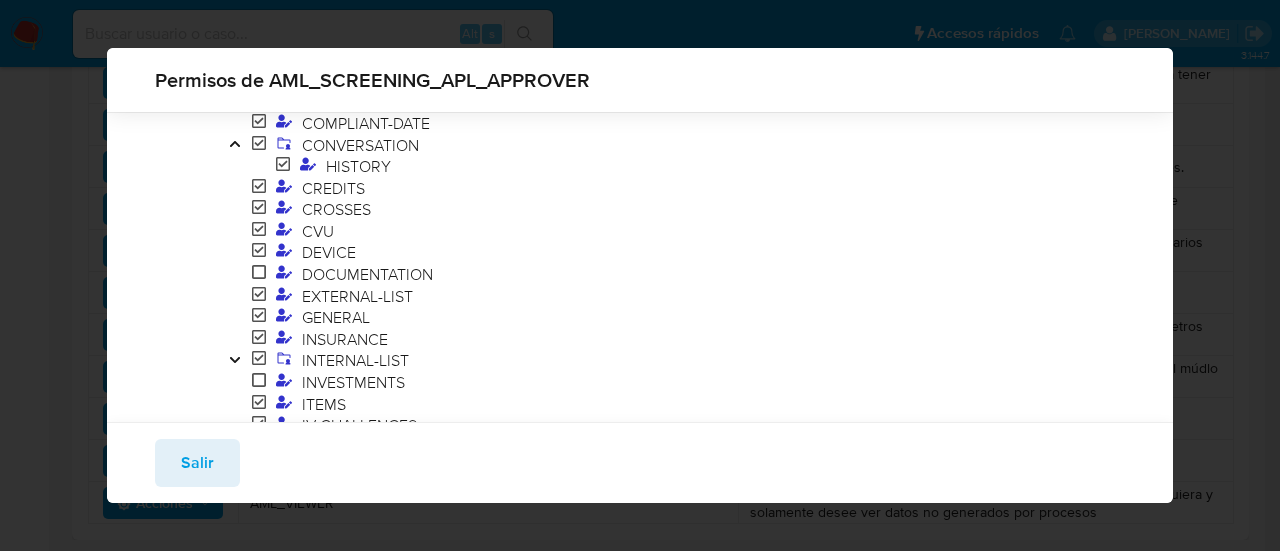 click 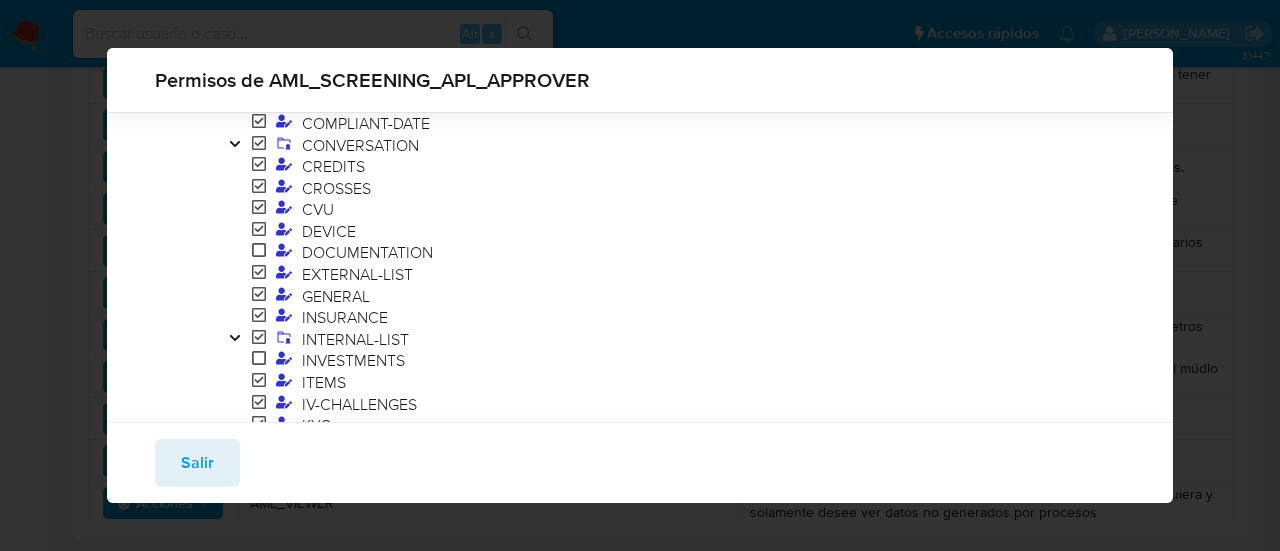 click 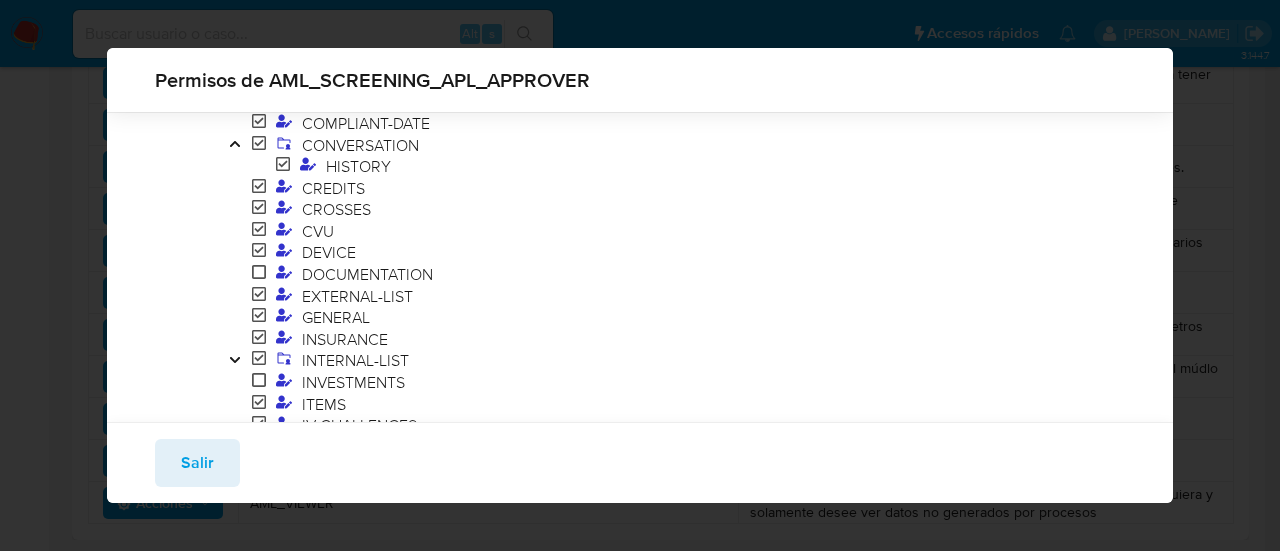 click 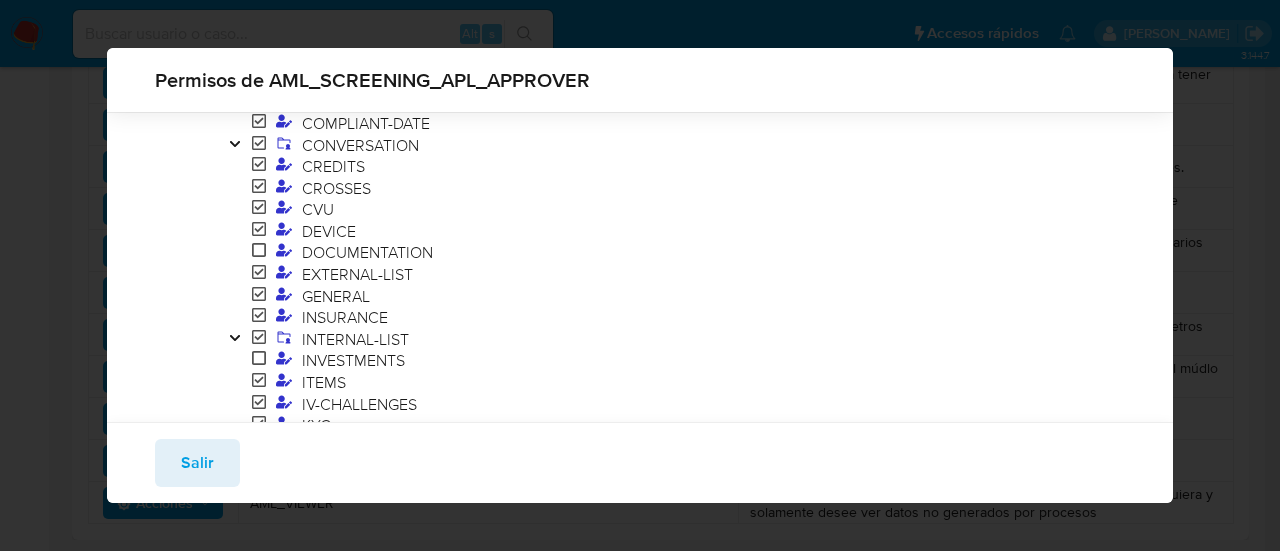click 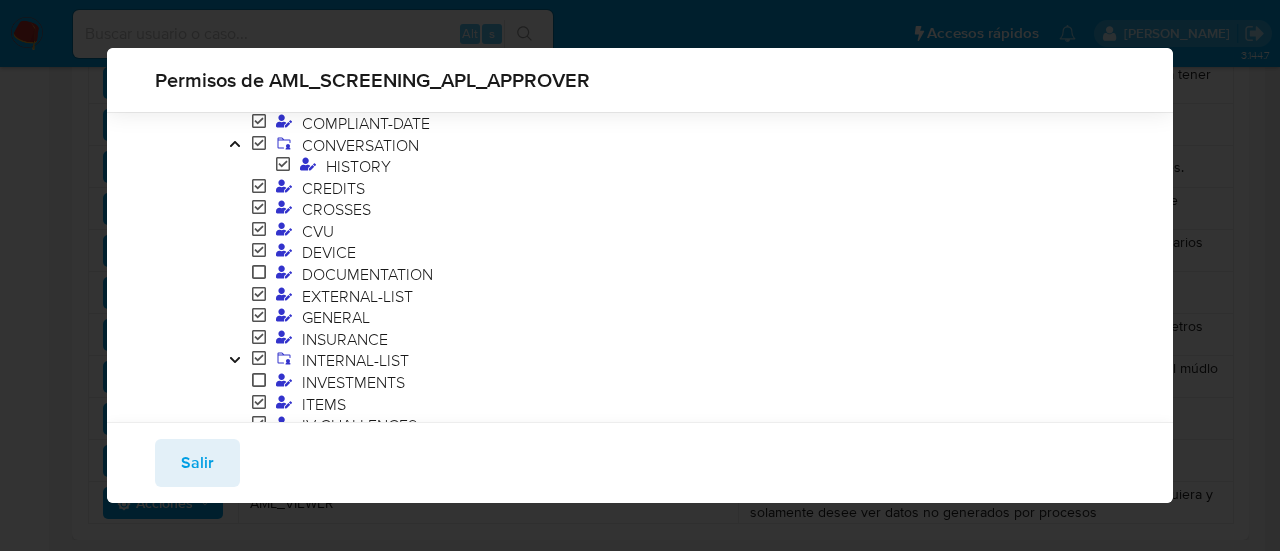 click 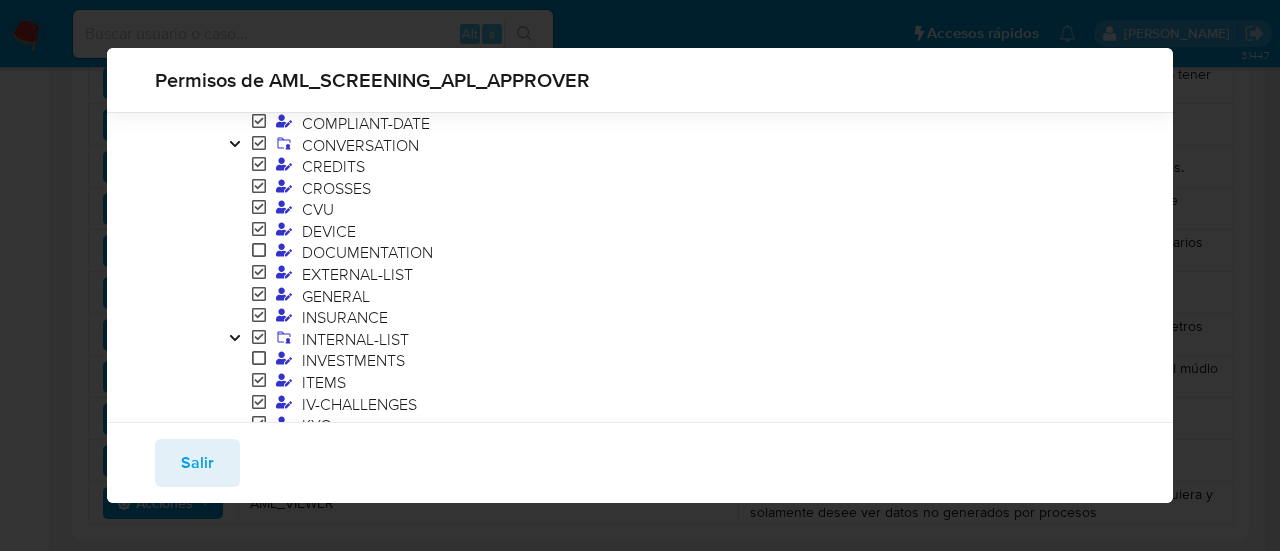 click at bounding box center (235, 340) 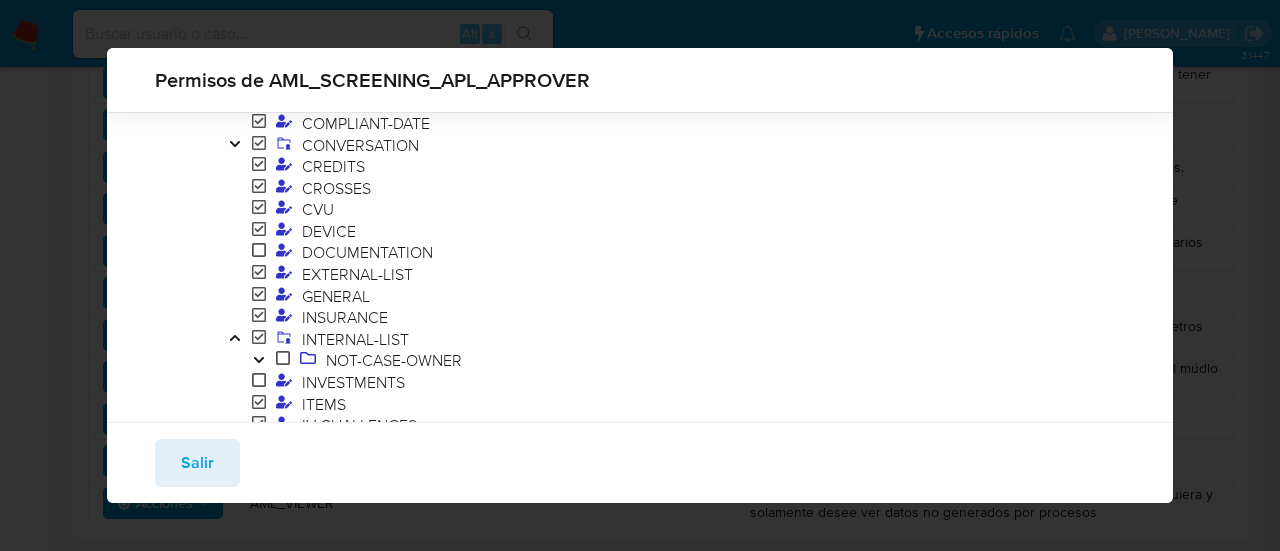 click 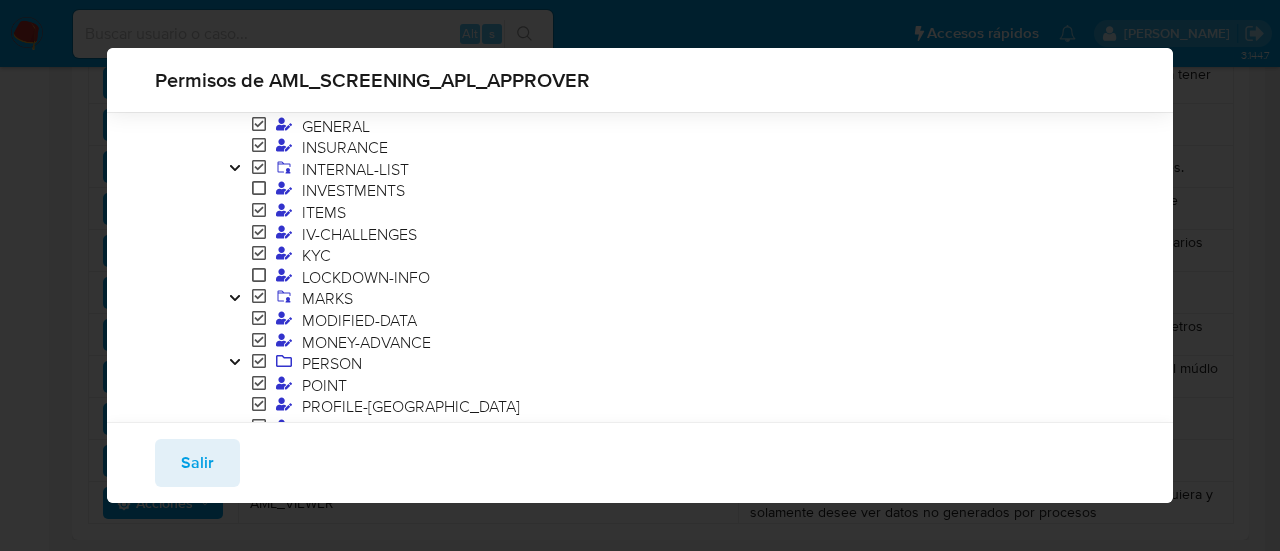 scroll, scrollTop: 2657, scrollLeft: 0, axis: vertical 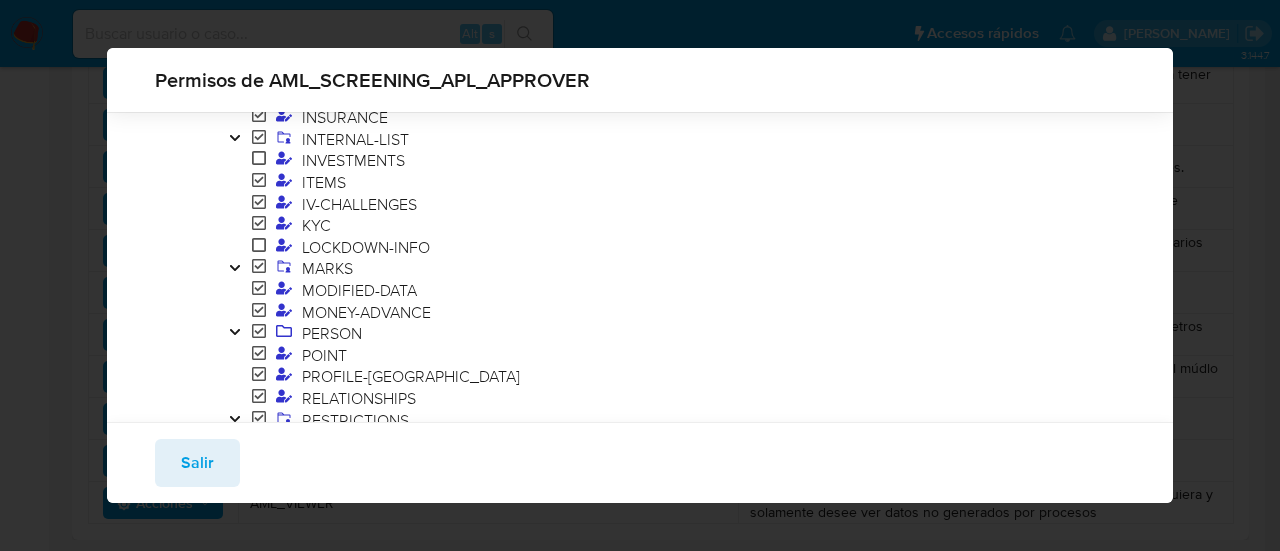 click 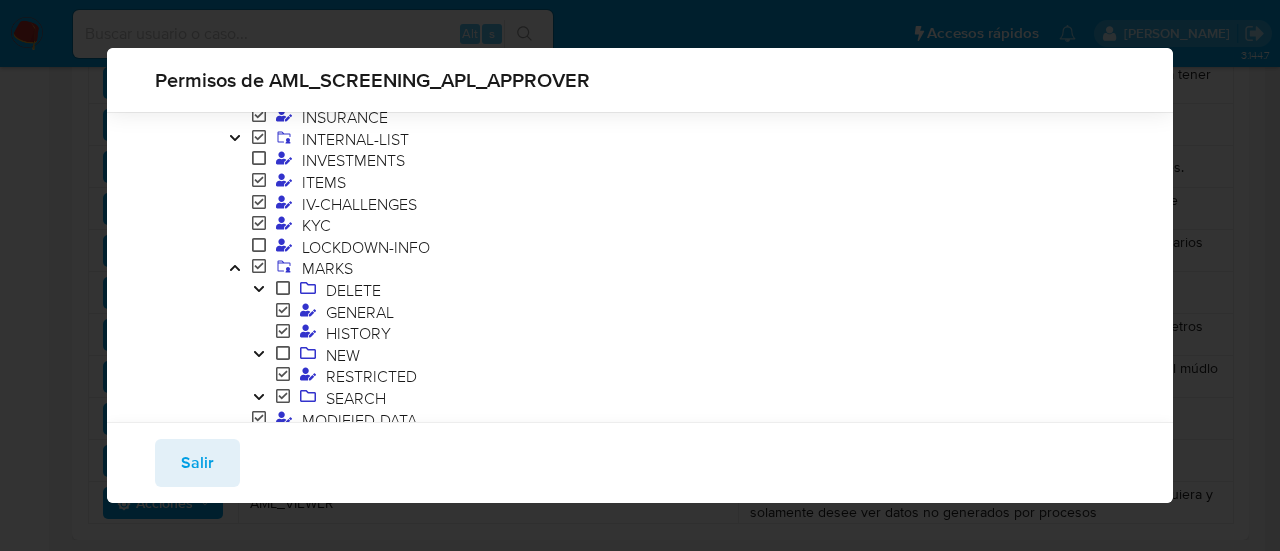 click 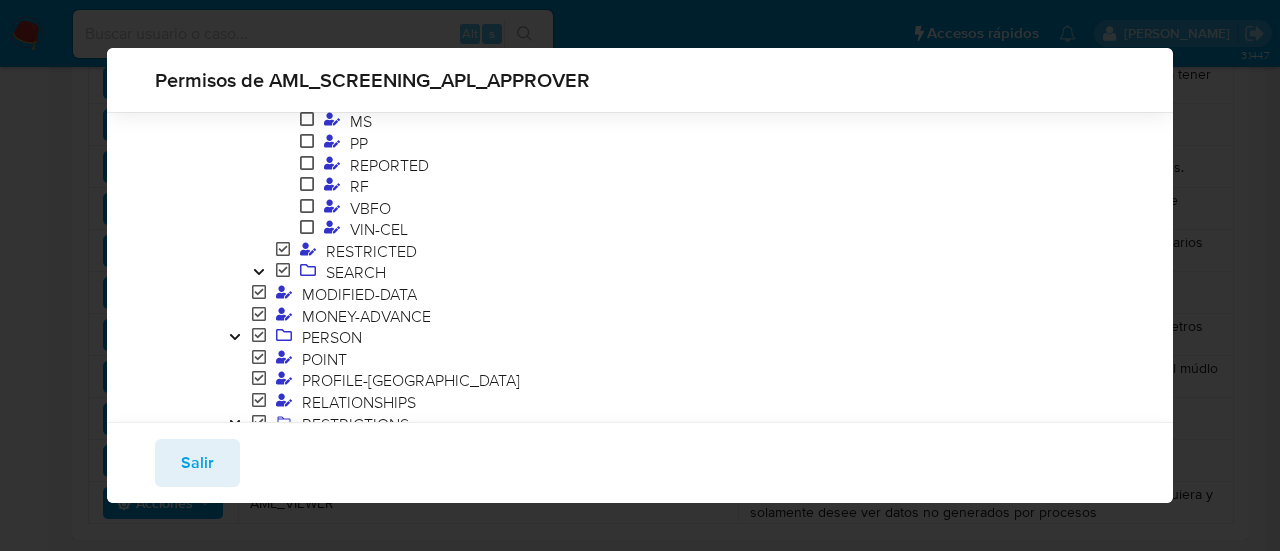 scroll, scrollTop: 3157, scrollLeft: 0, axis: vertical 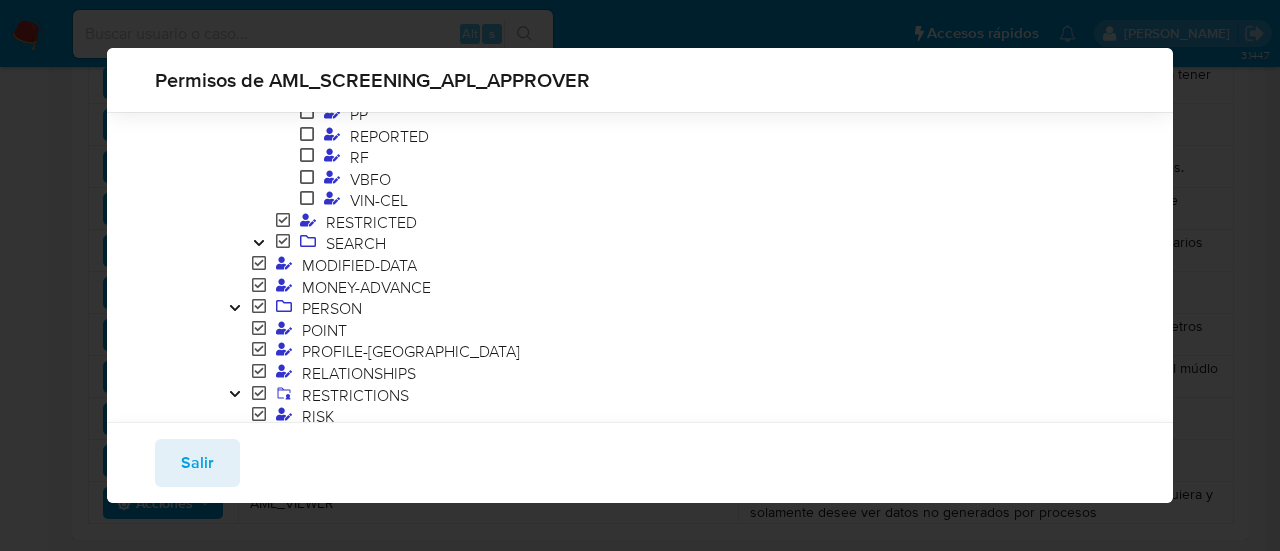click 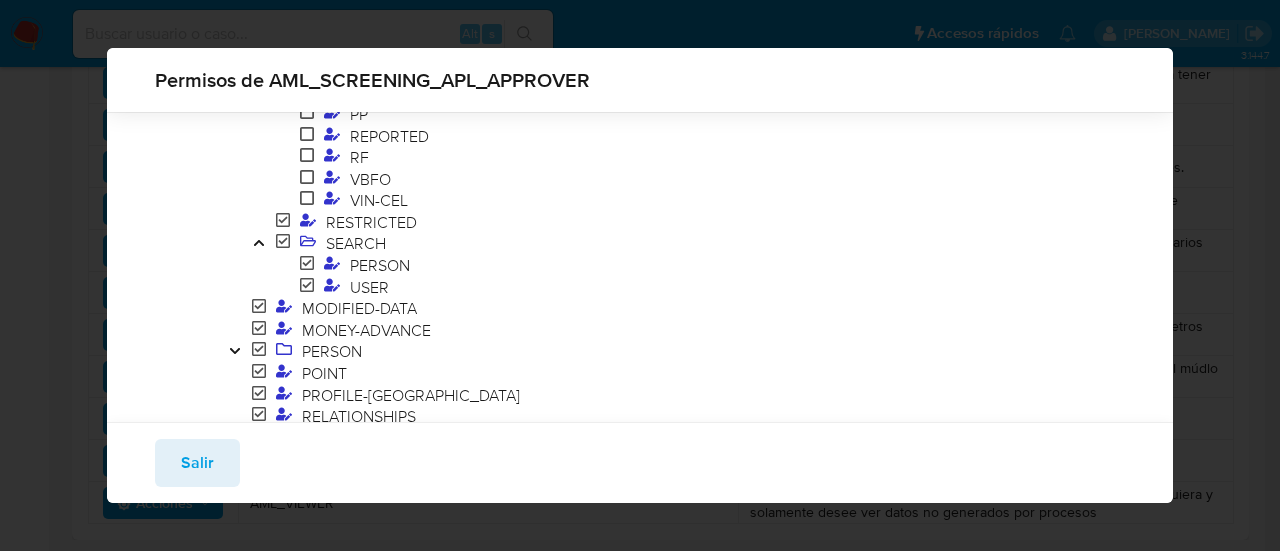 click 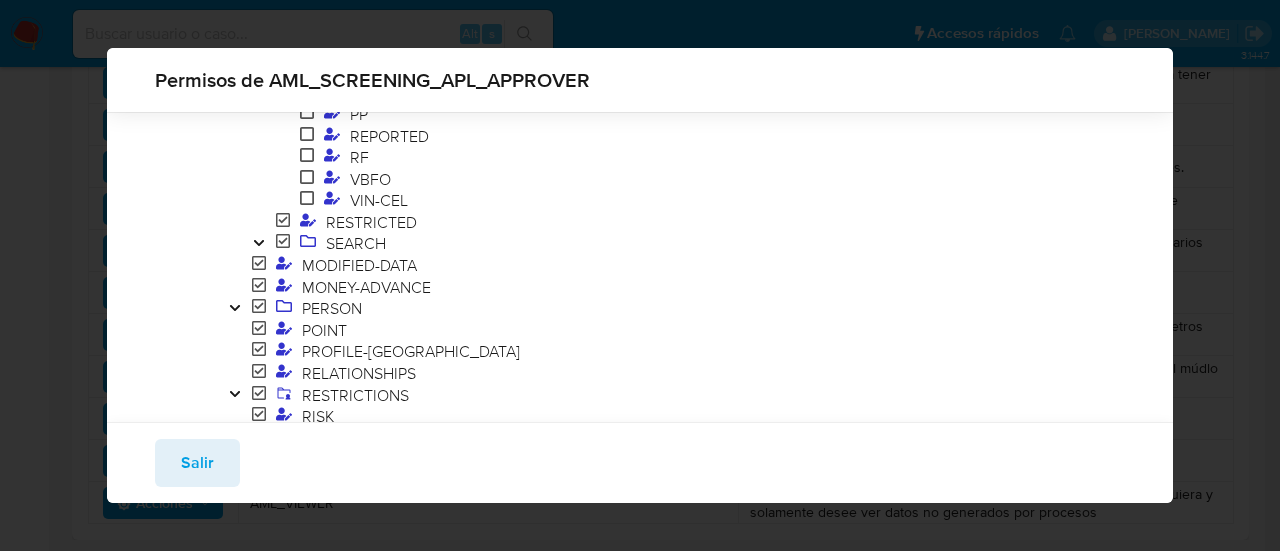 click at bounding box center (235, 309) 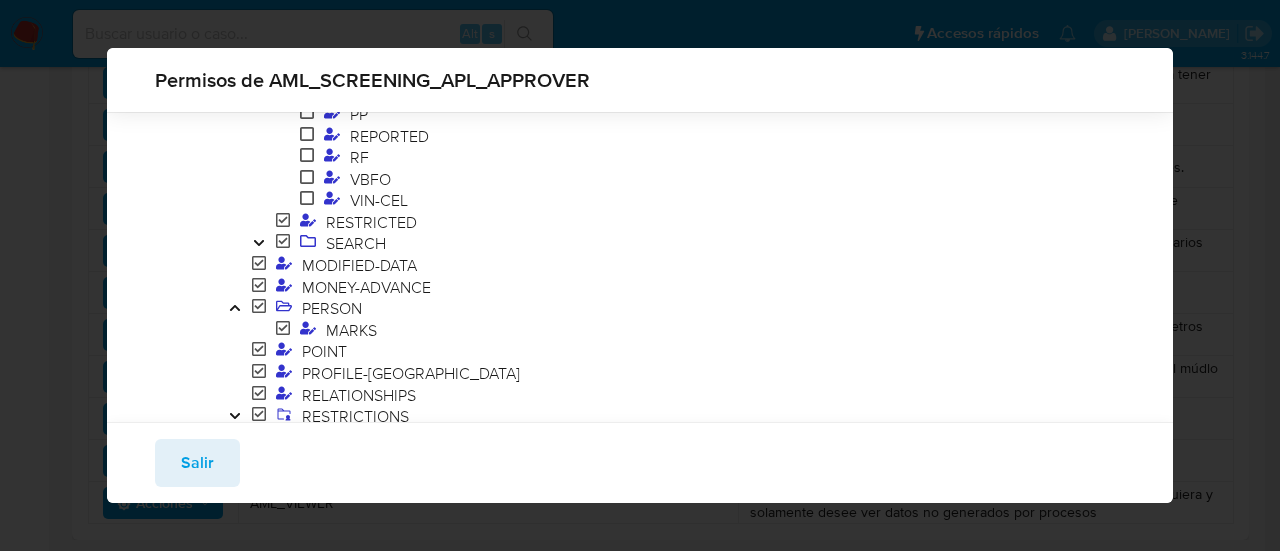 click at bounding box center [235, 309] 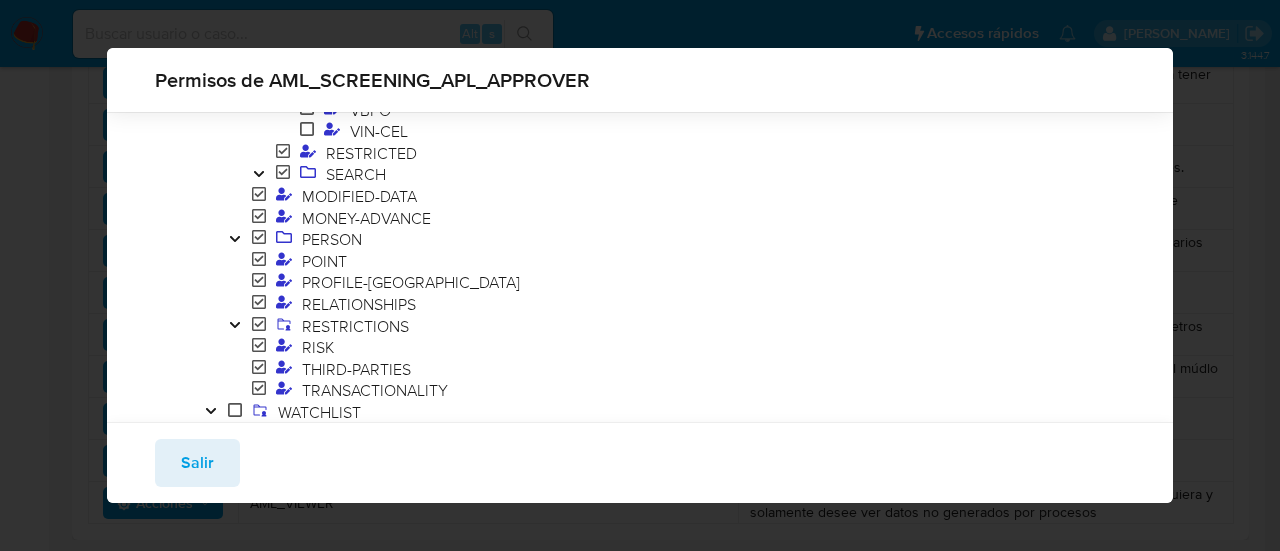 scroll, scrollTop: 3257, scrollLeft: 0, axis: vertical 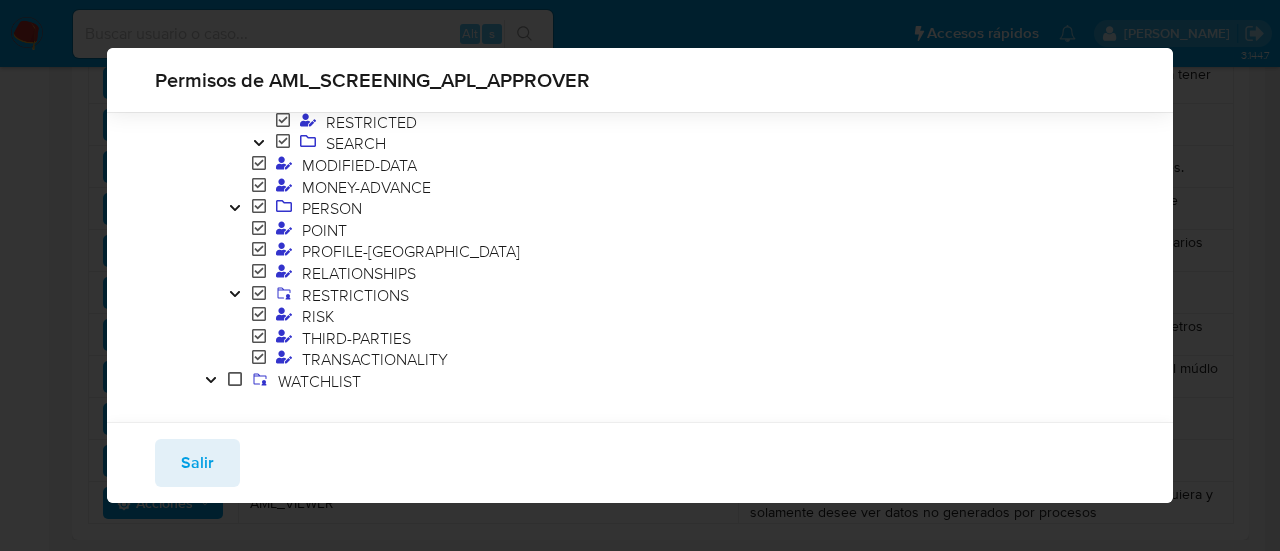 click 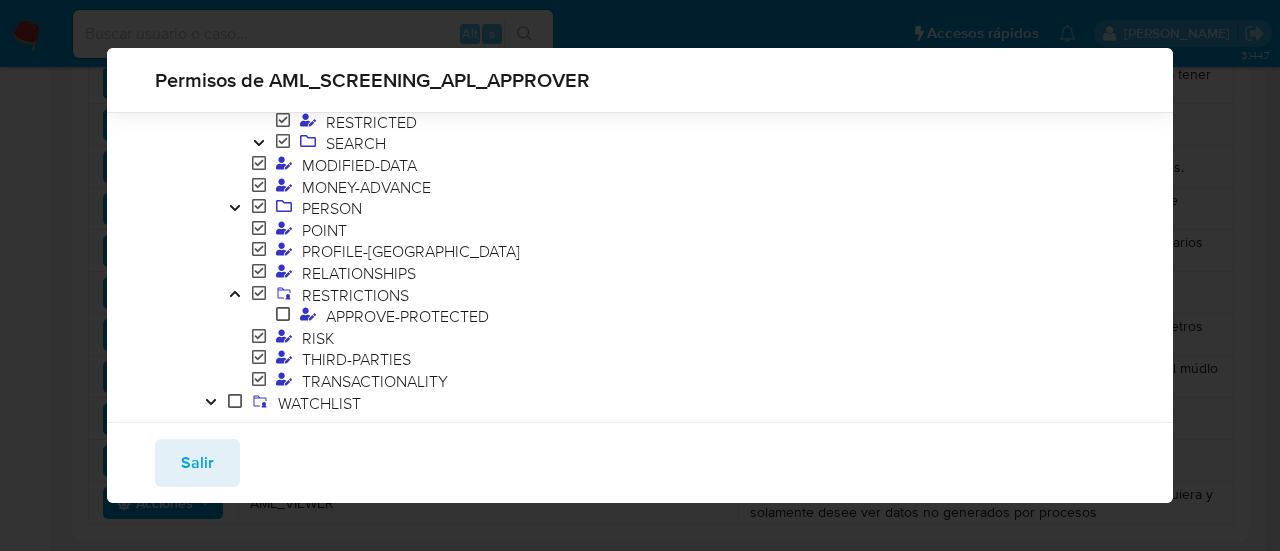 click 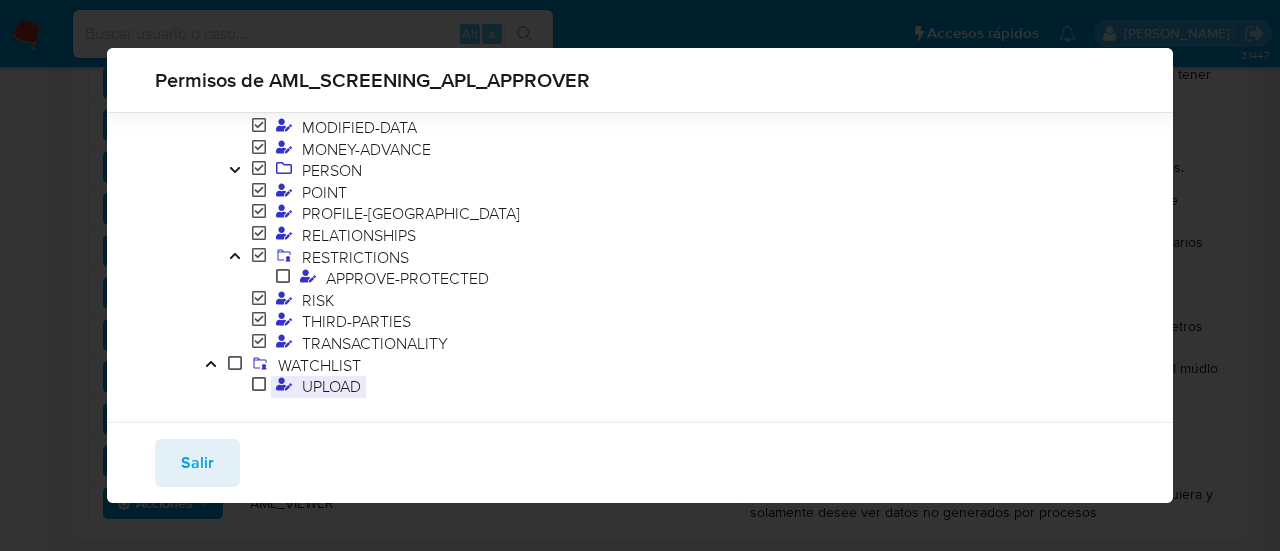 scroll, scrollTop: 3330, scrollLeft: 0, axis: vertical 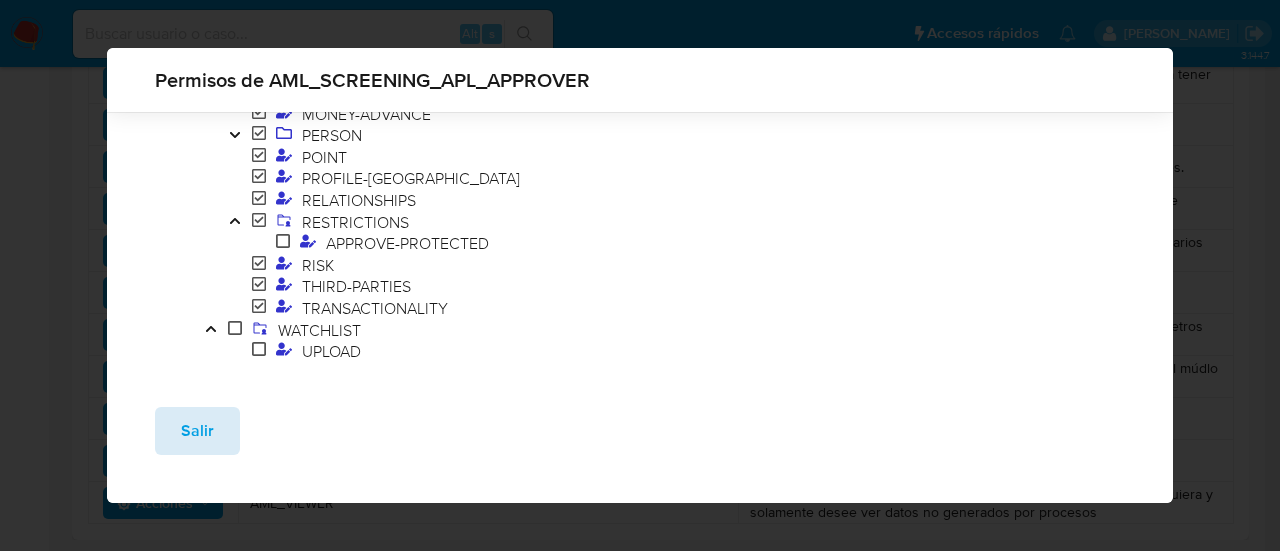 click on "Salir" at bounding box center [197, 431] 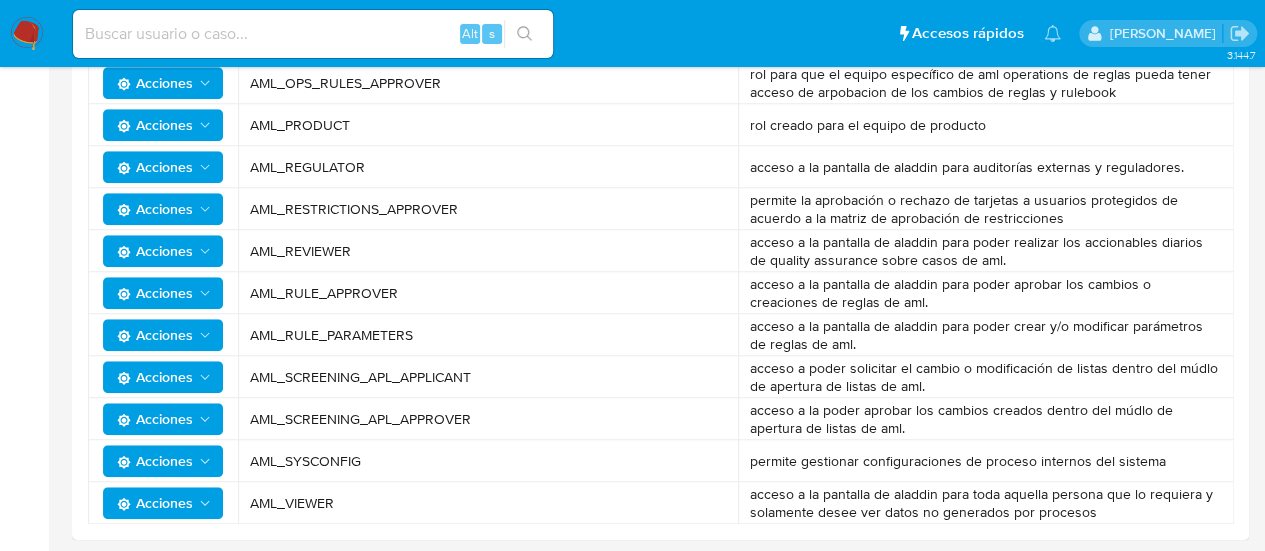 click on "Acciones" at bounding box center [155, 461] 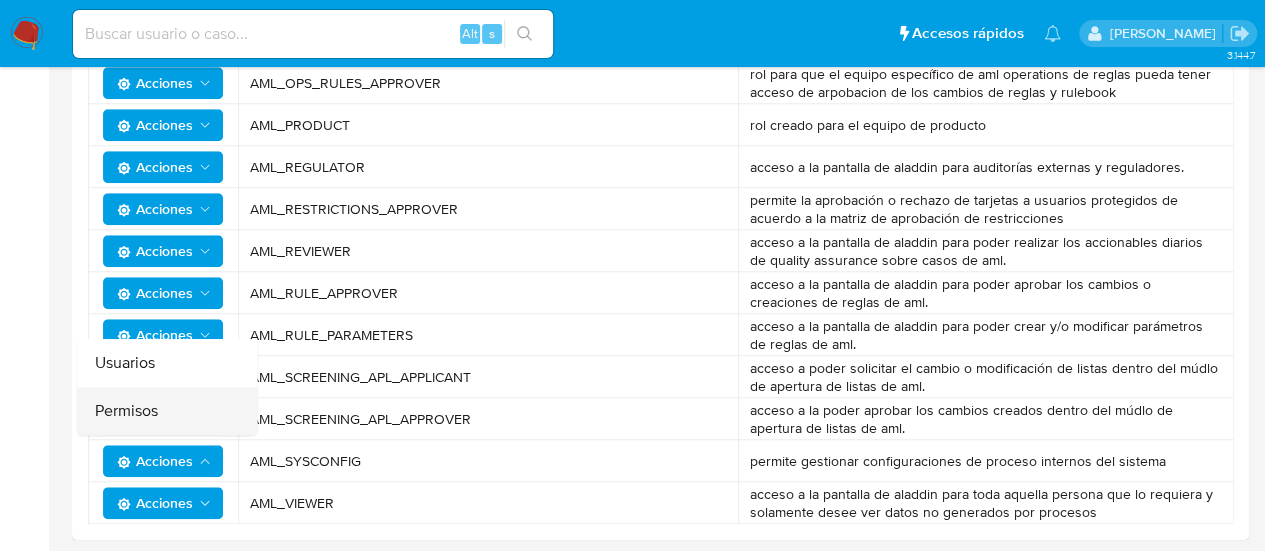 click on "Permisos" at bounding box center [167, 411] 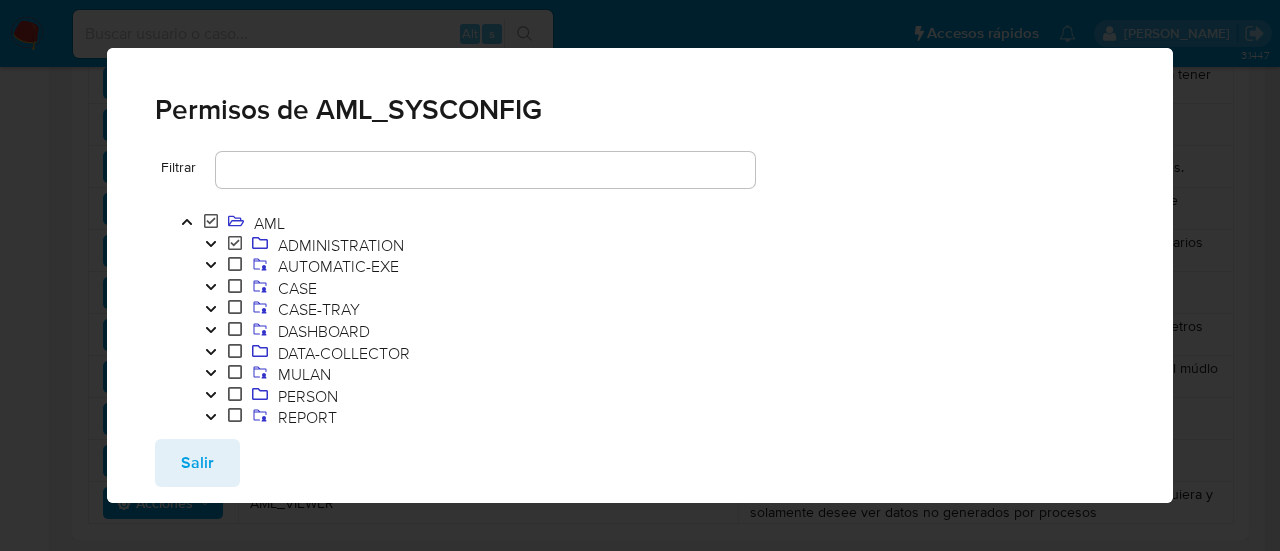 click 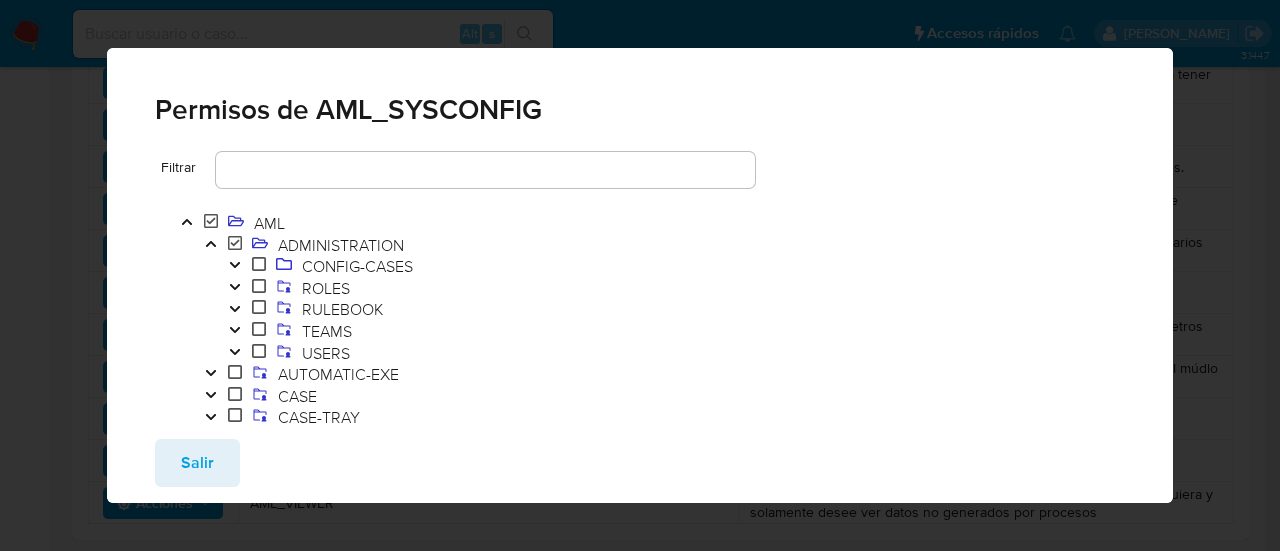 click 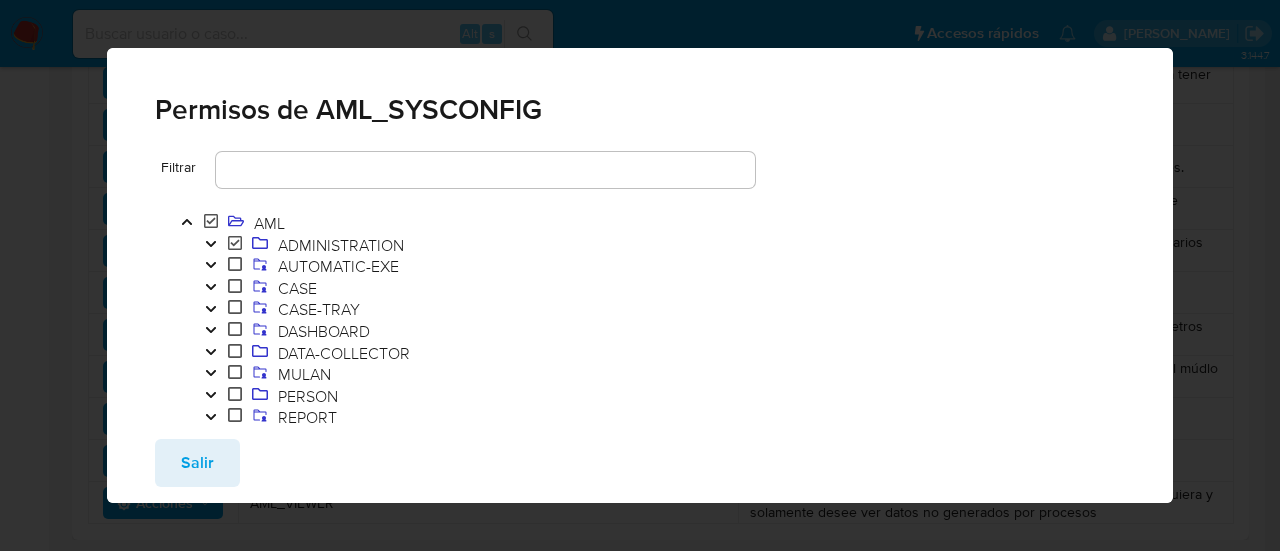 click 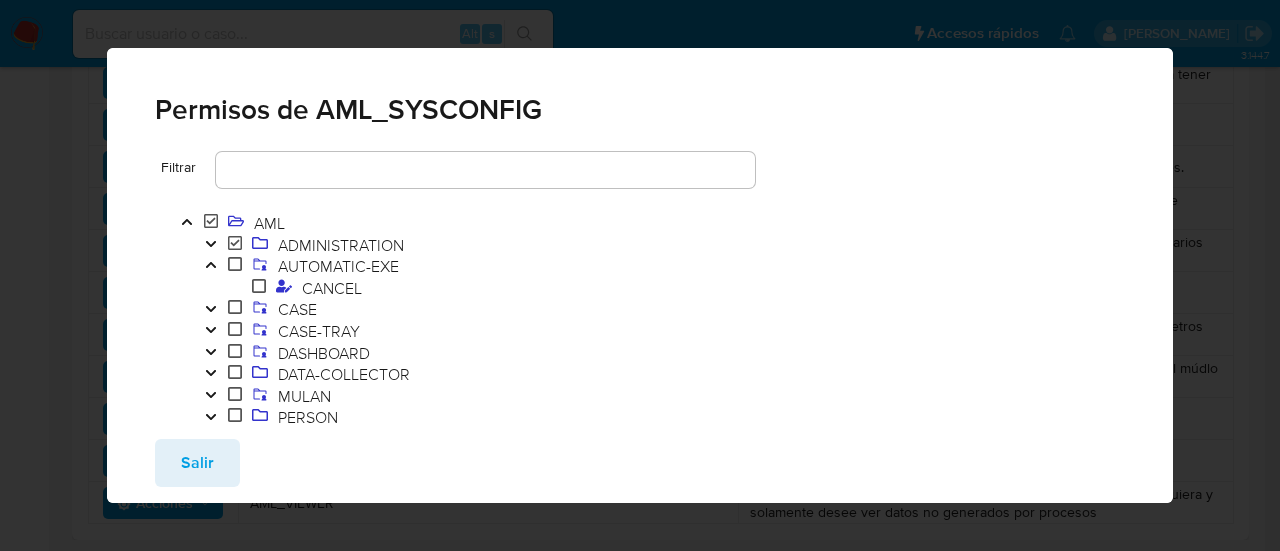 click 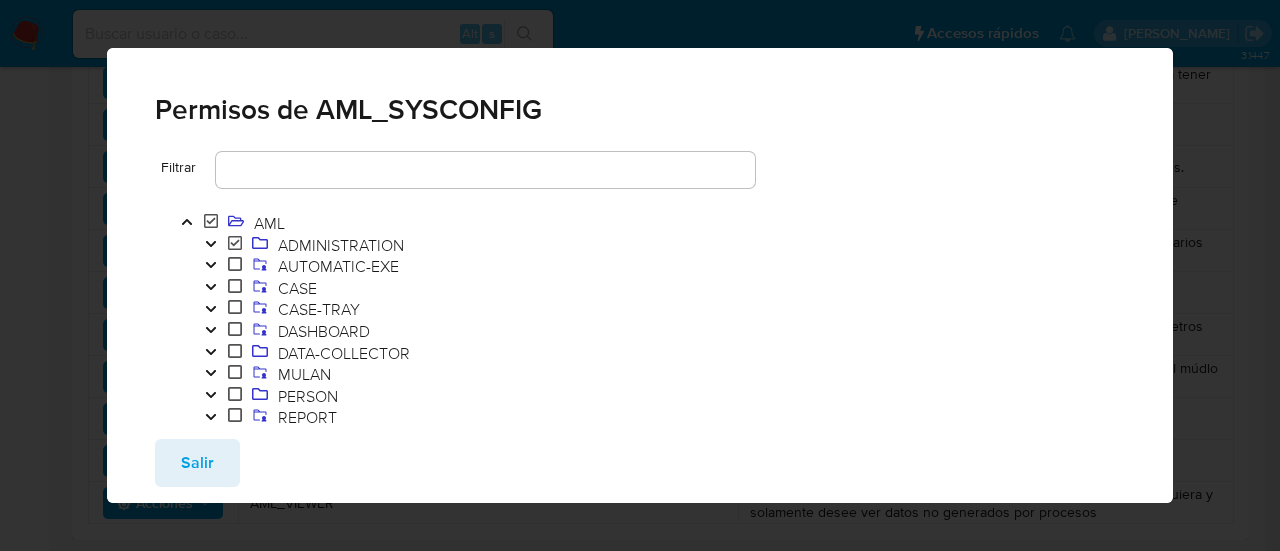 click 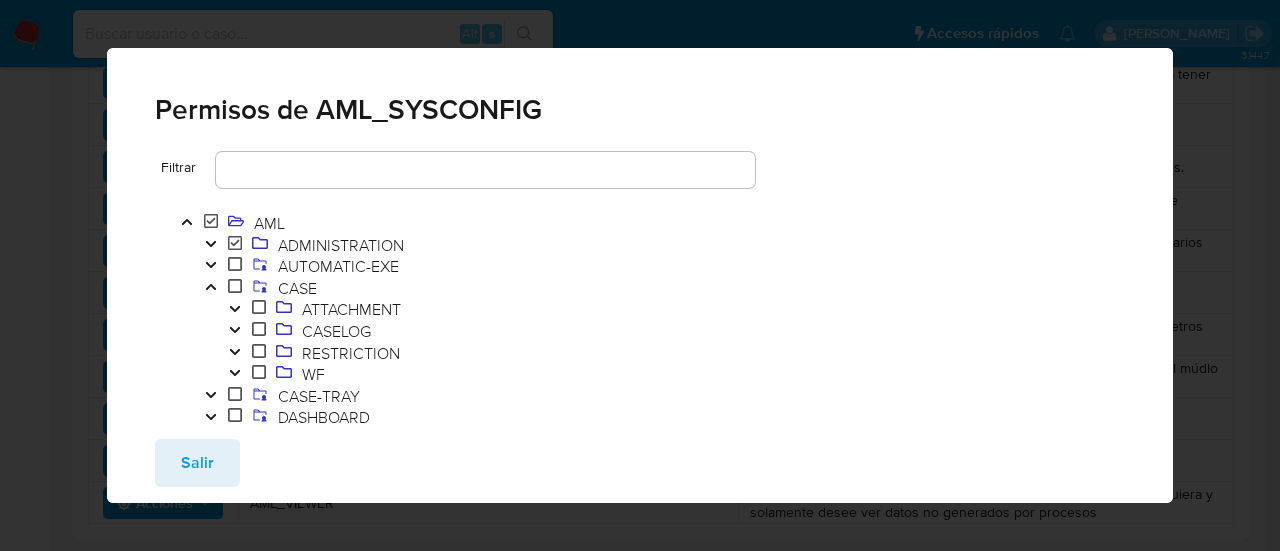 click 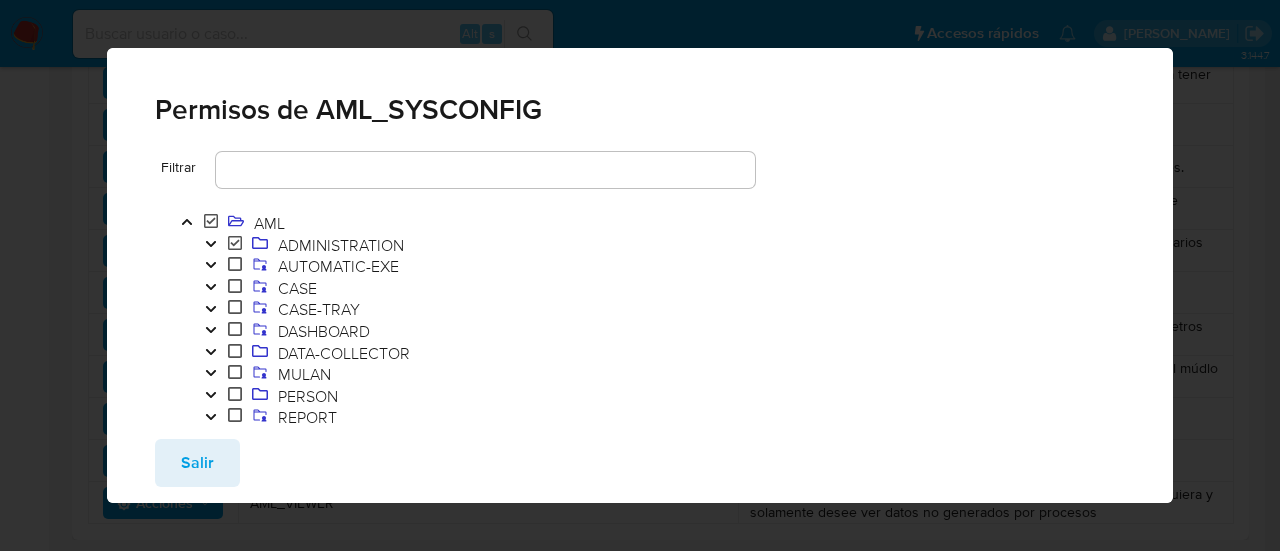click 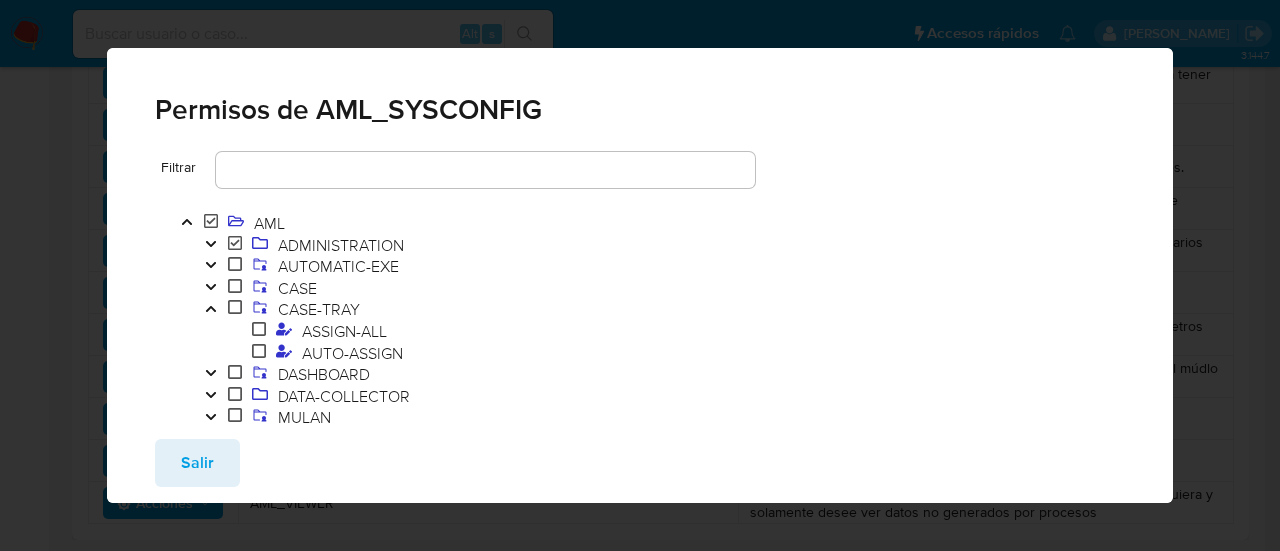 click 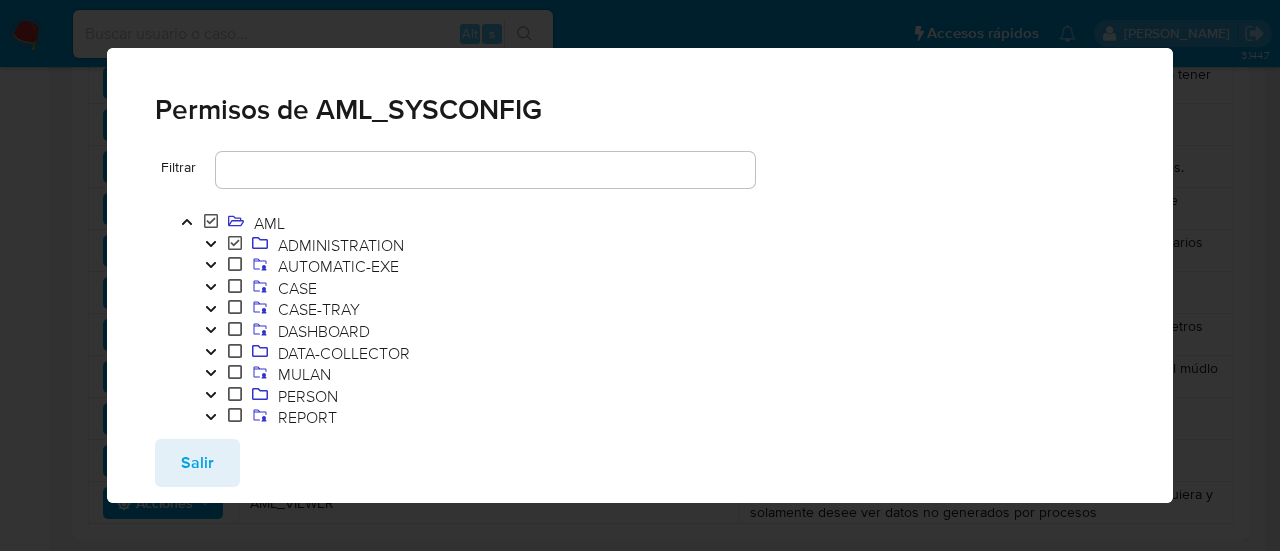 click 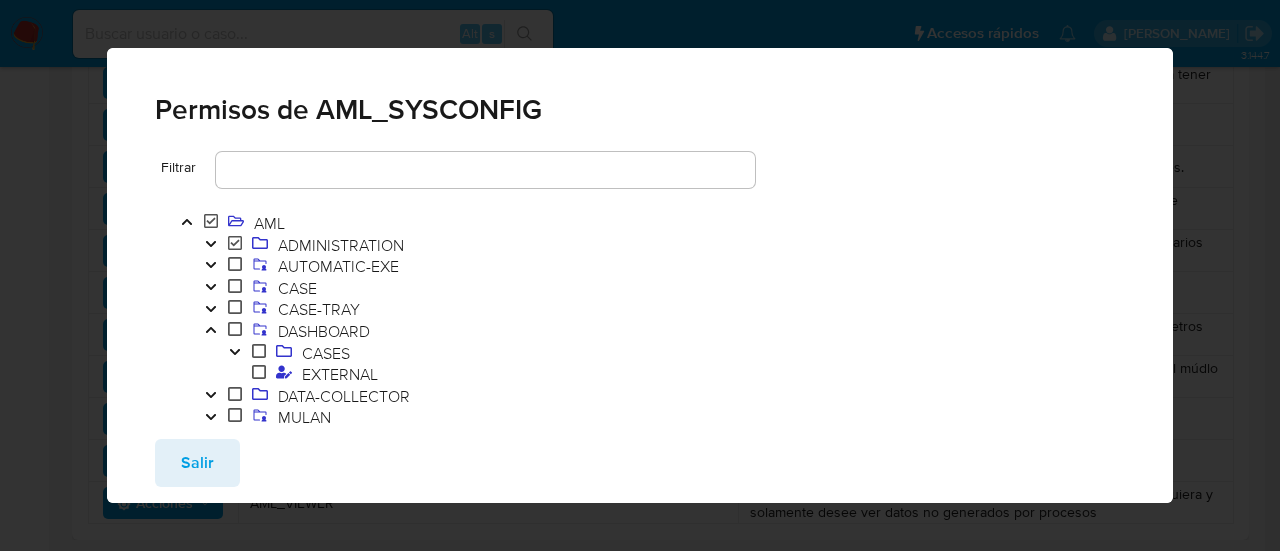 click 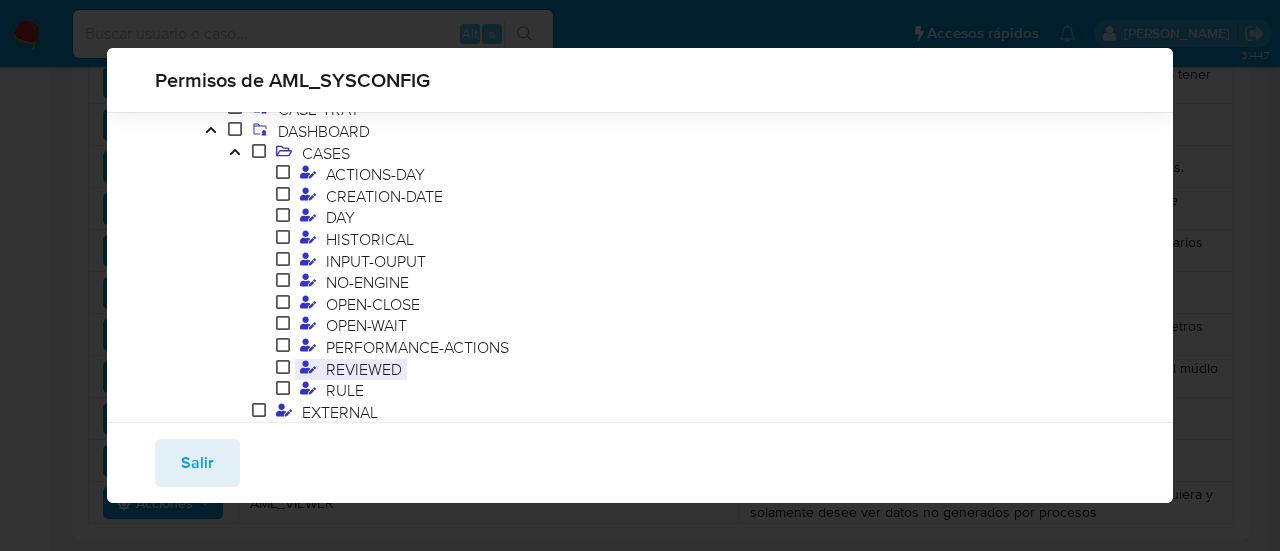 scroll, scrollTop: 260, scrollLeft: 0, axis: vertical 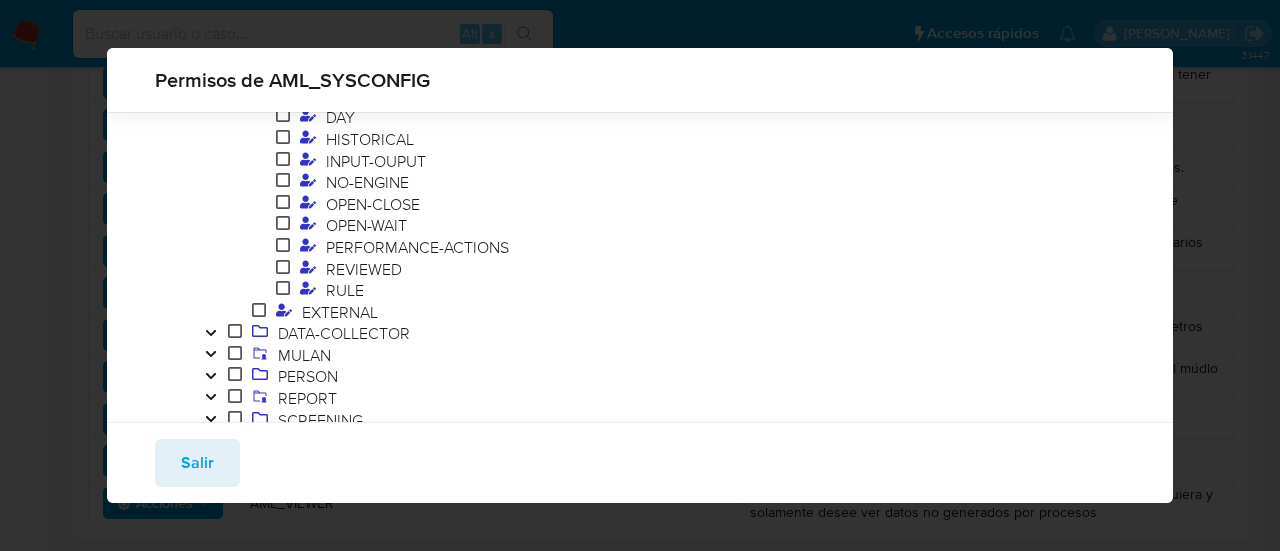 click at bounding box center (211, 334) 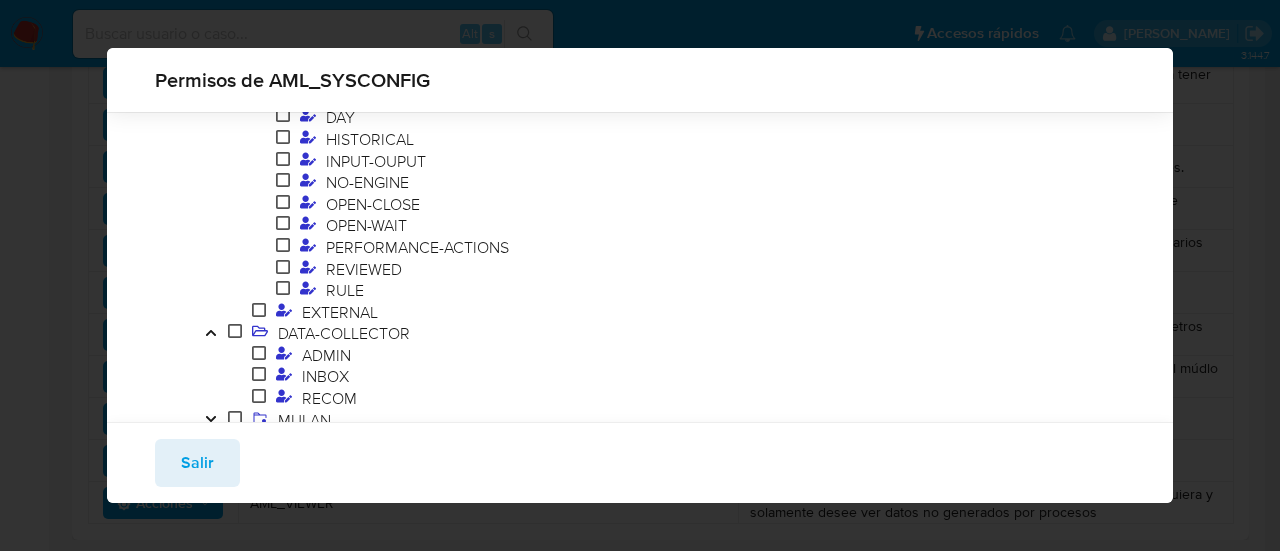 scroll, scrollTop: 360, scrollLeft: 0, axis: vertical 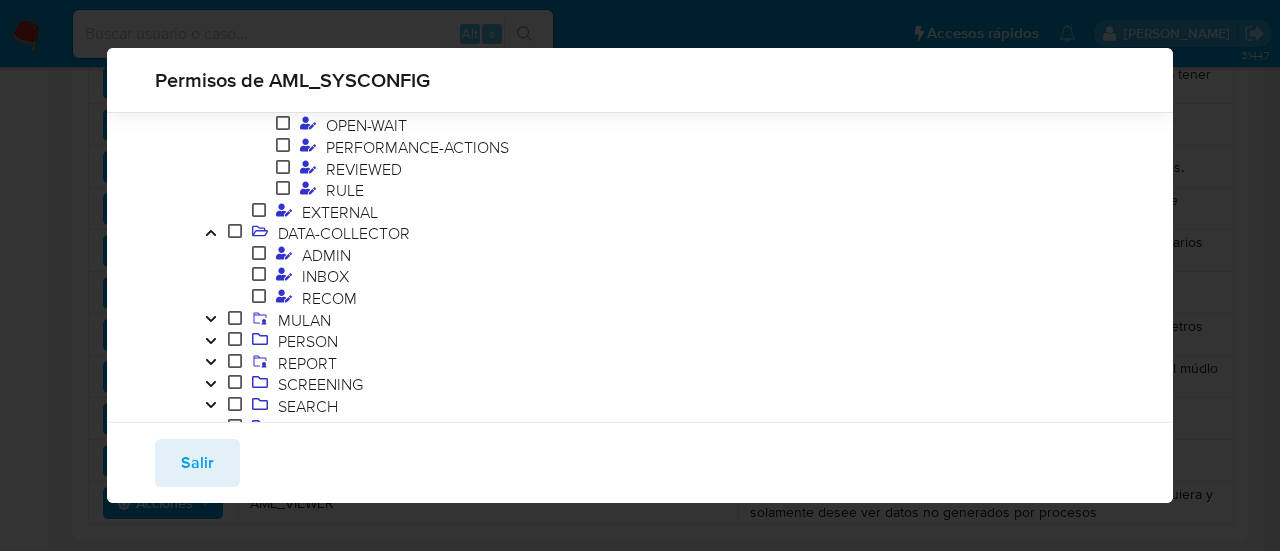 click 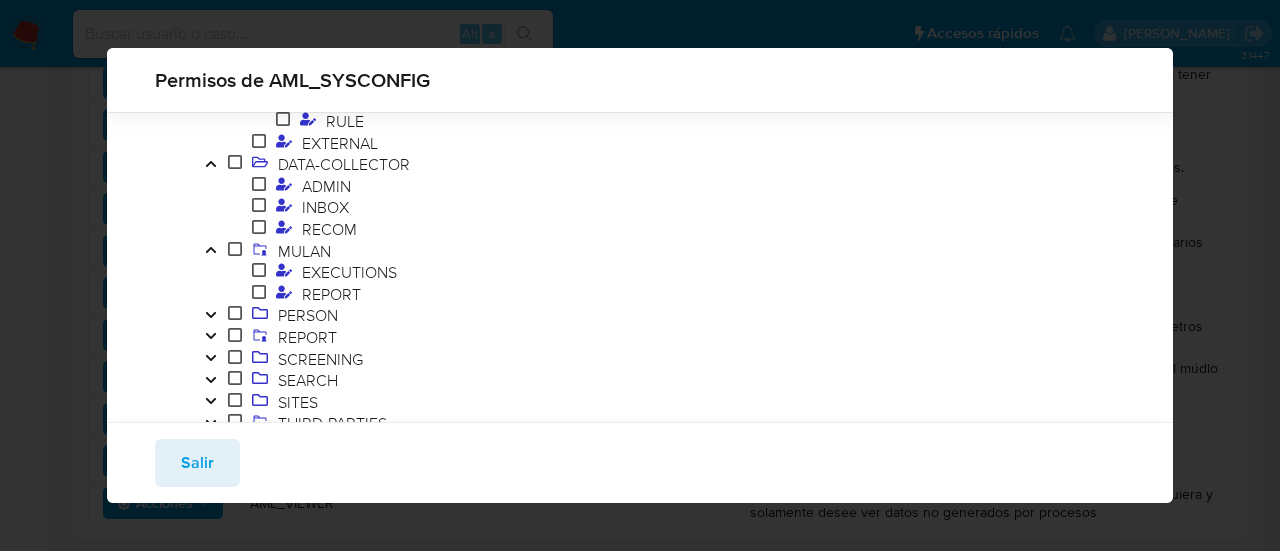scroll, scrollTop: 460, scrollLeft: 0, axis: vertical 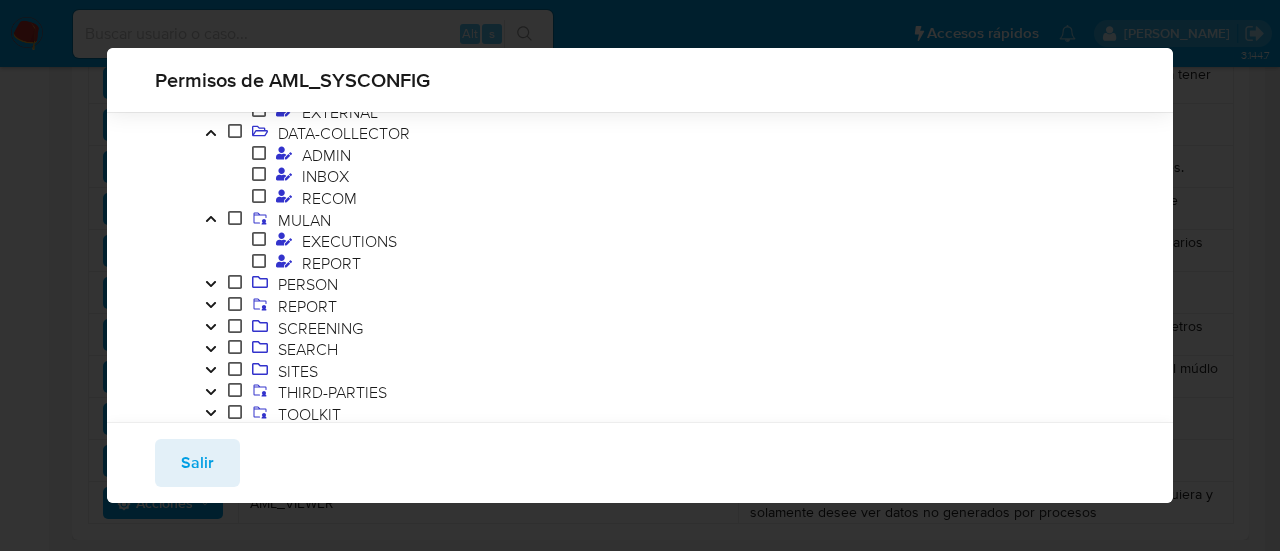 click 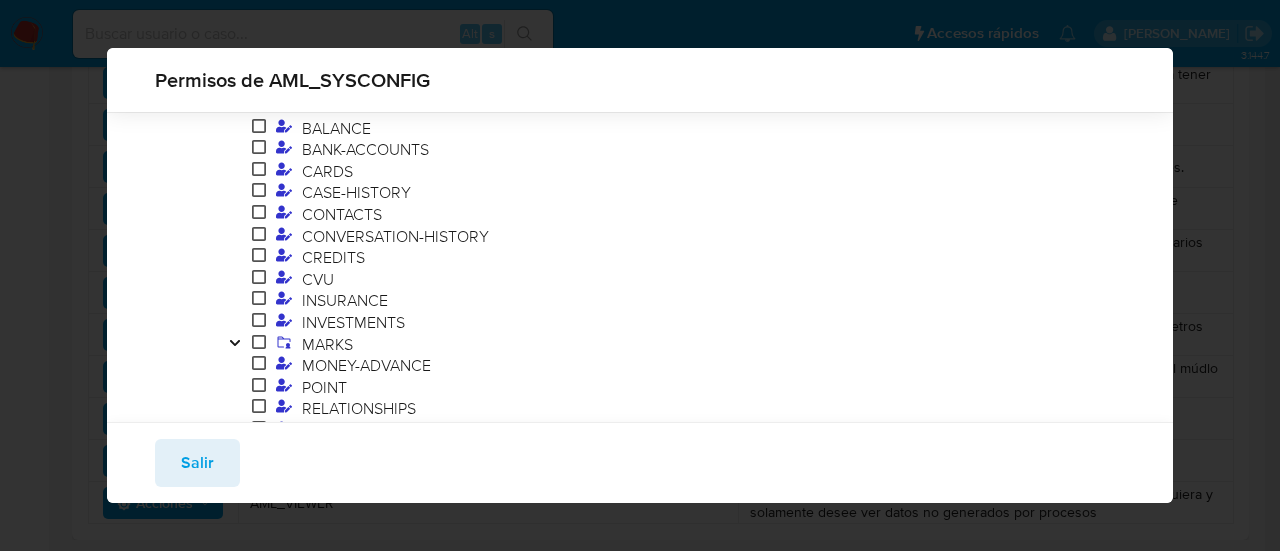 scroll, scrollTop: 760, scrollLeft: 0, axis: vertical 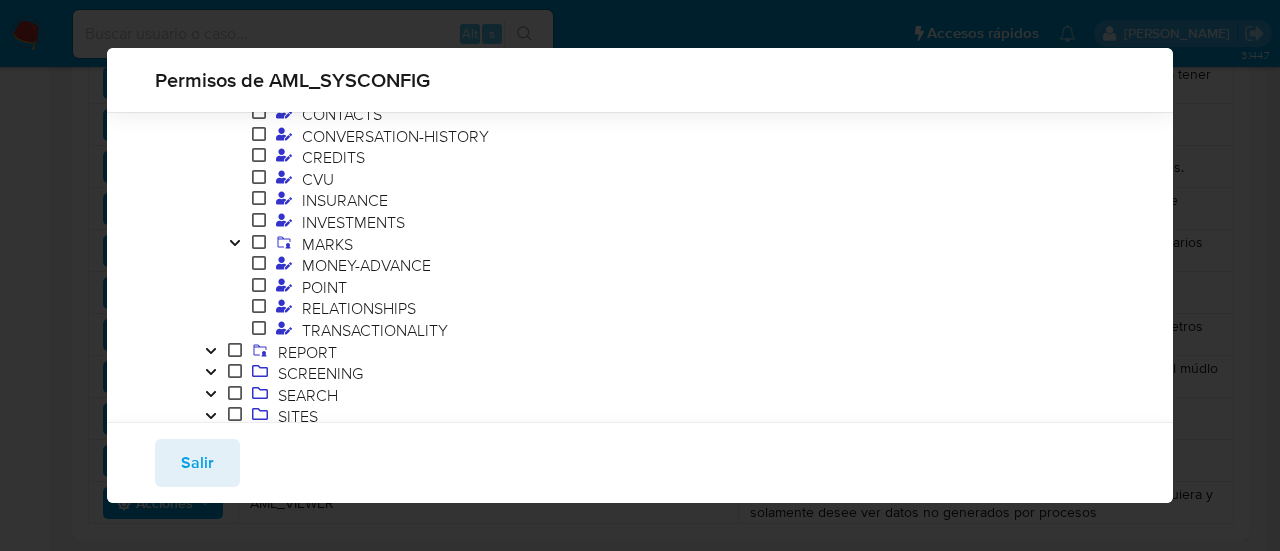 click at bounding box center (235, 245) 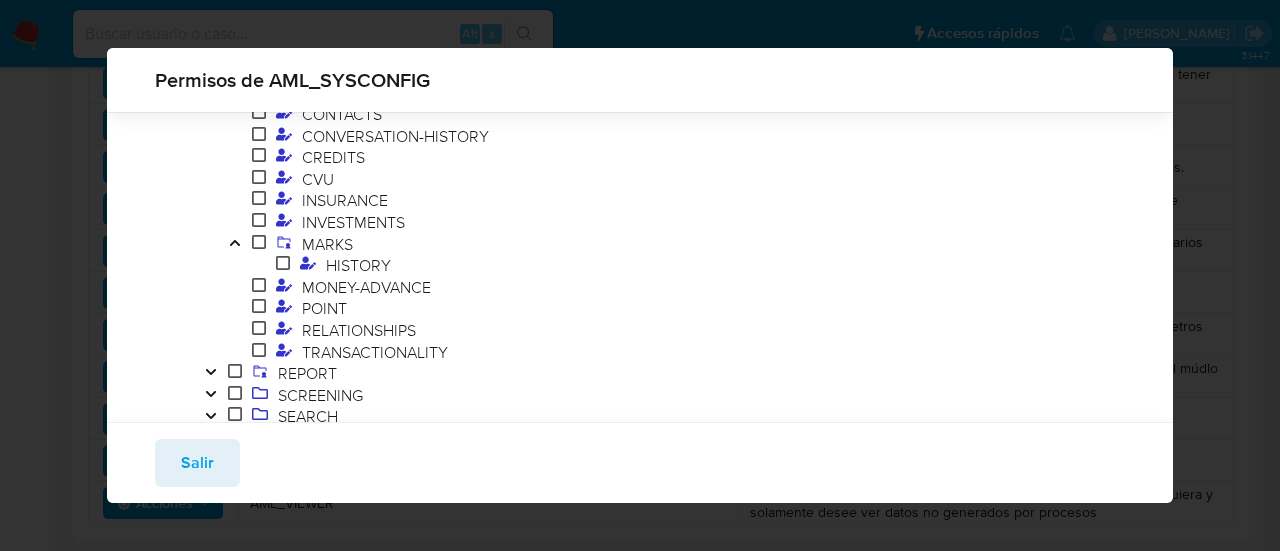 click at bounding box center (235, 245) 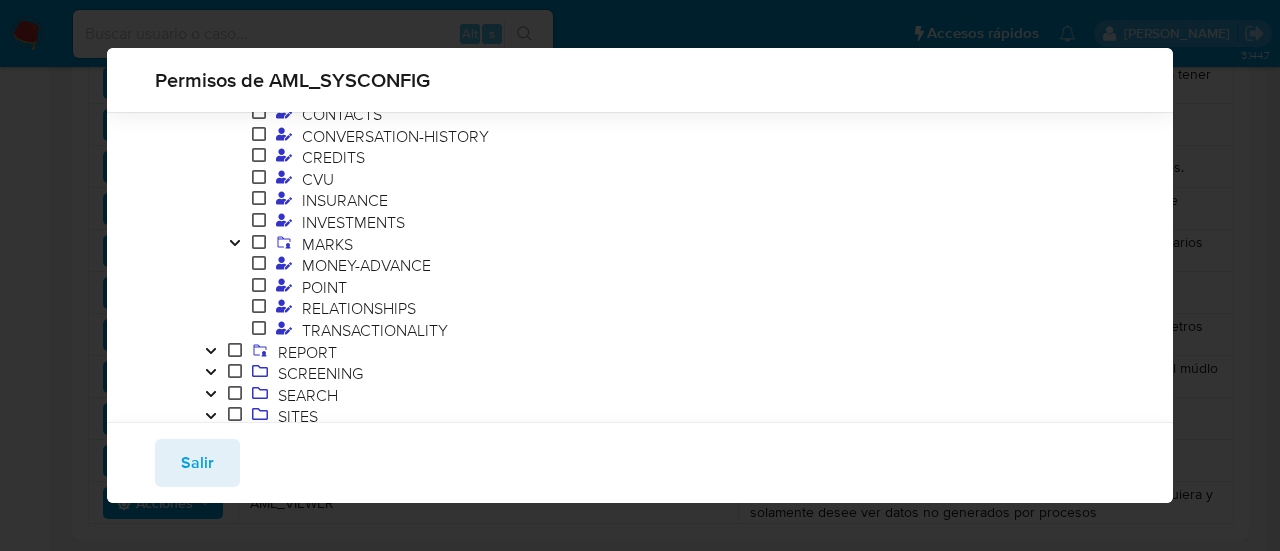 click 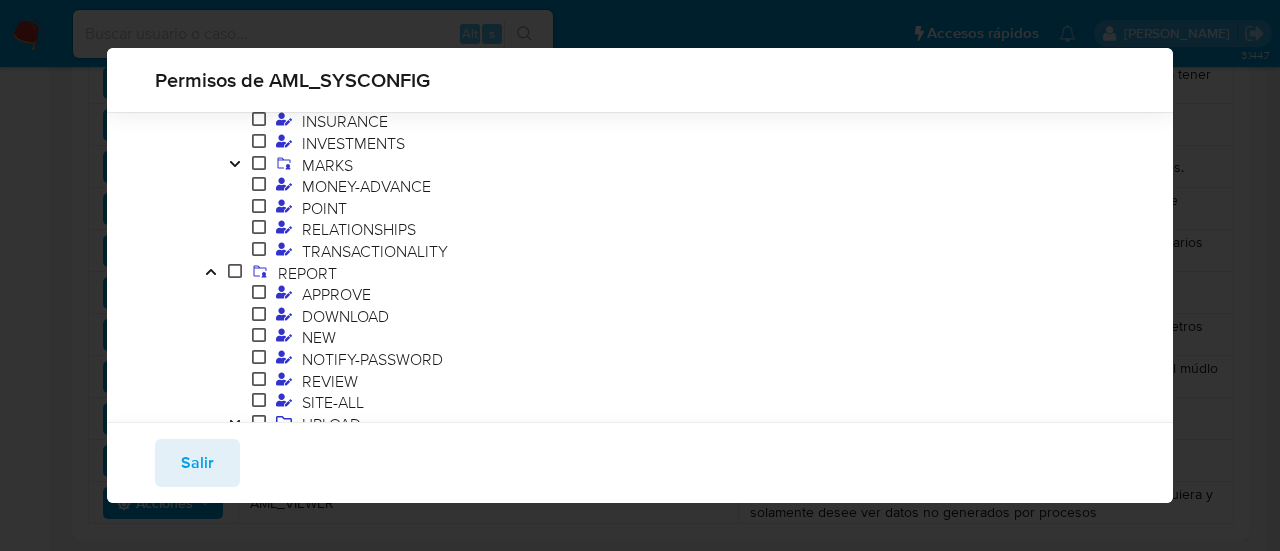 scroll, scrollTop: 960, scrollLeft: 0, axis: vertical 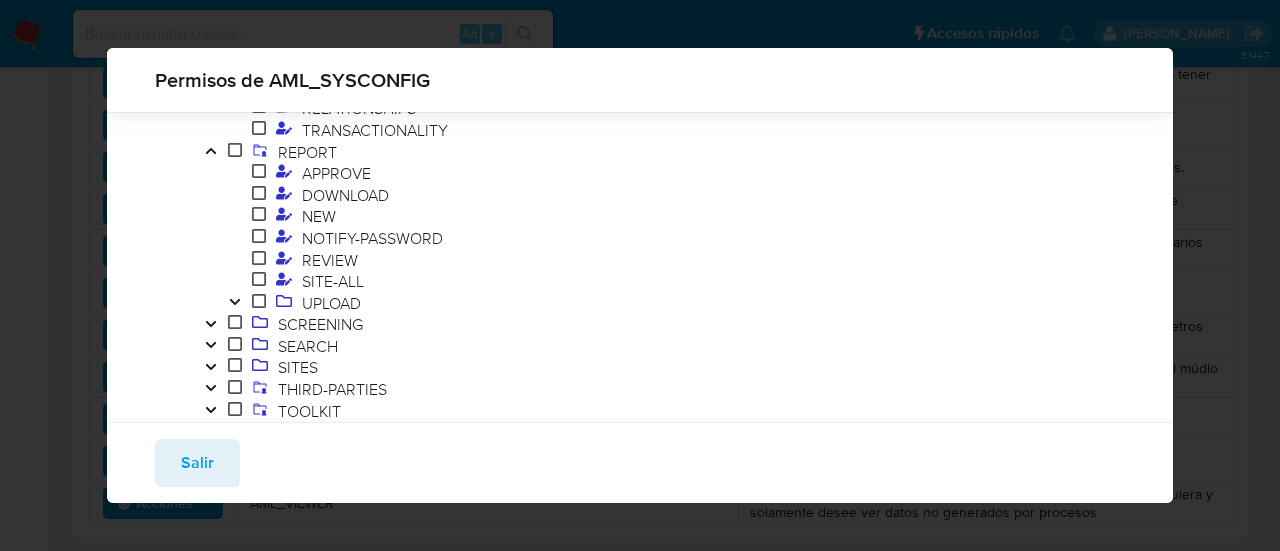 click 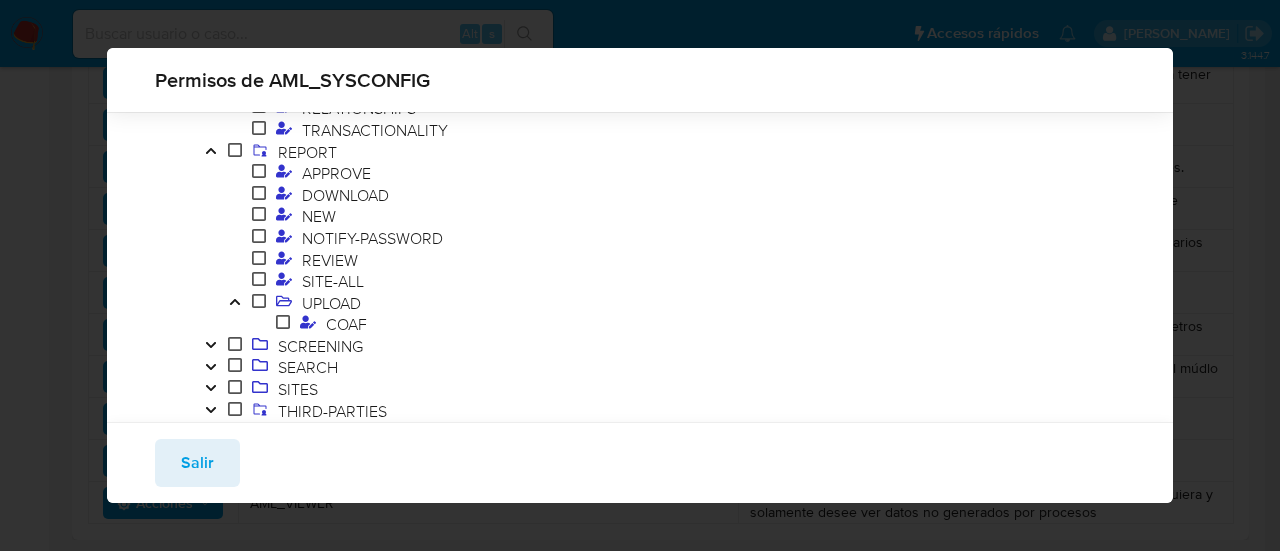 click 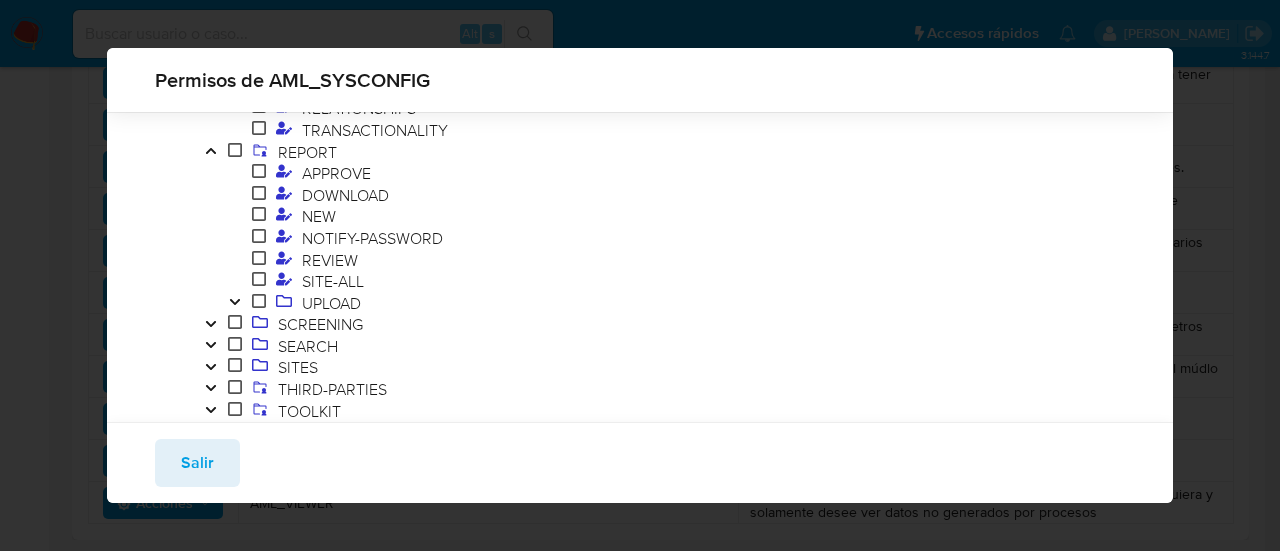 click at bounding box center [211, 325] 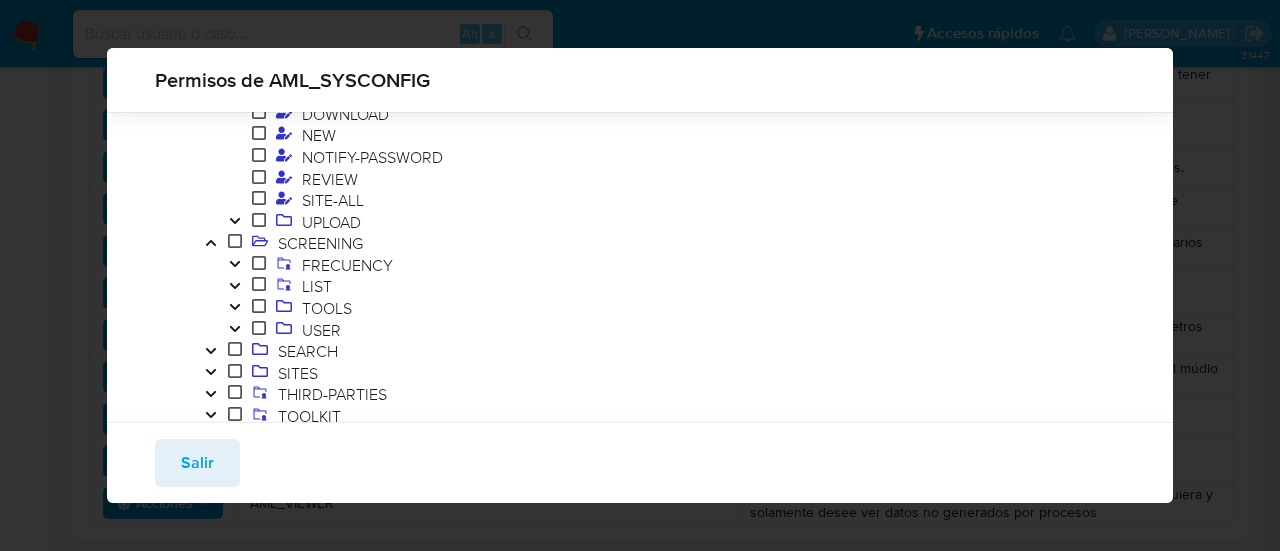 scroll, scrollTop: 1150, scrollLeft: 0, axis: vertical 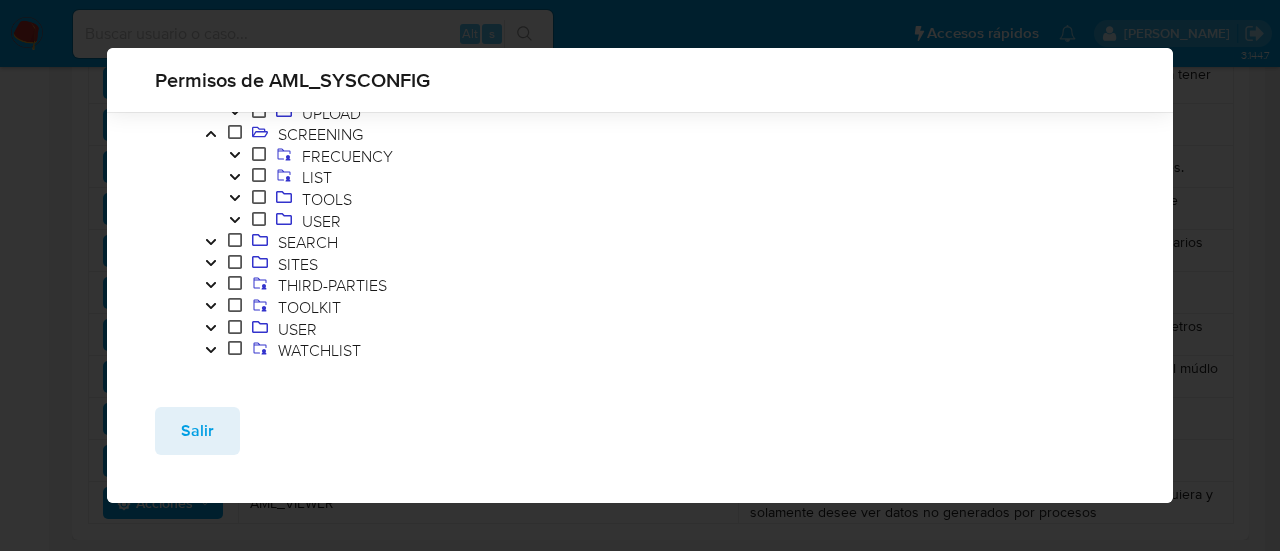click 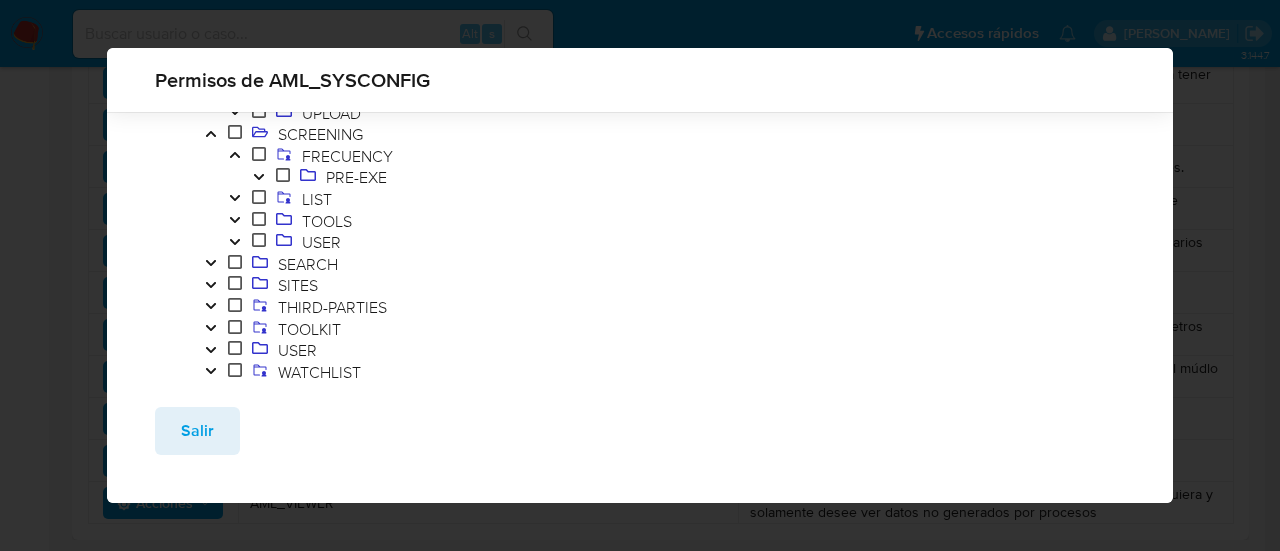 click 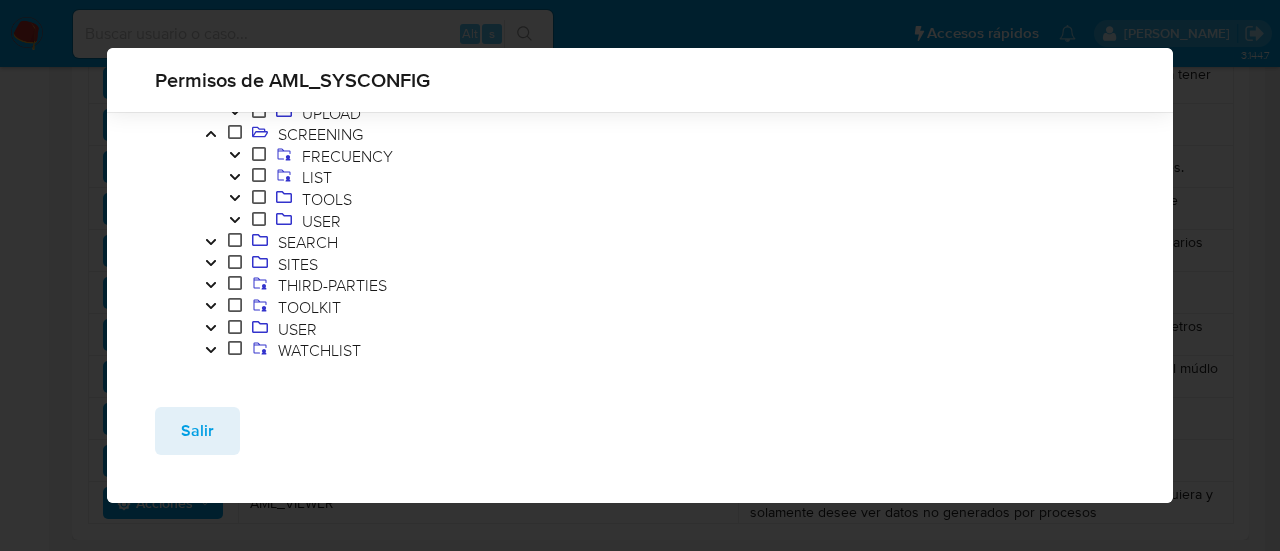 click 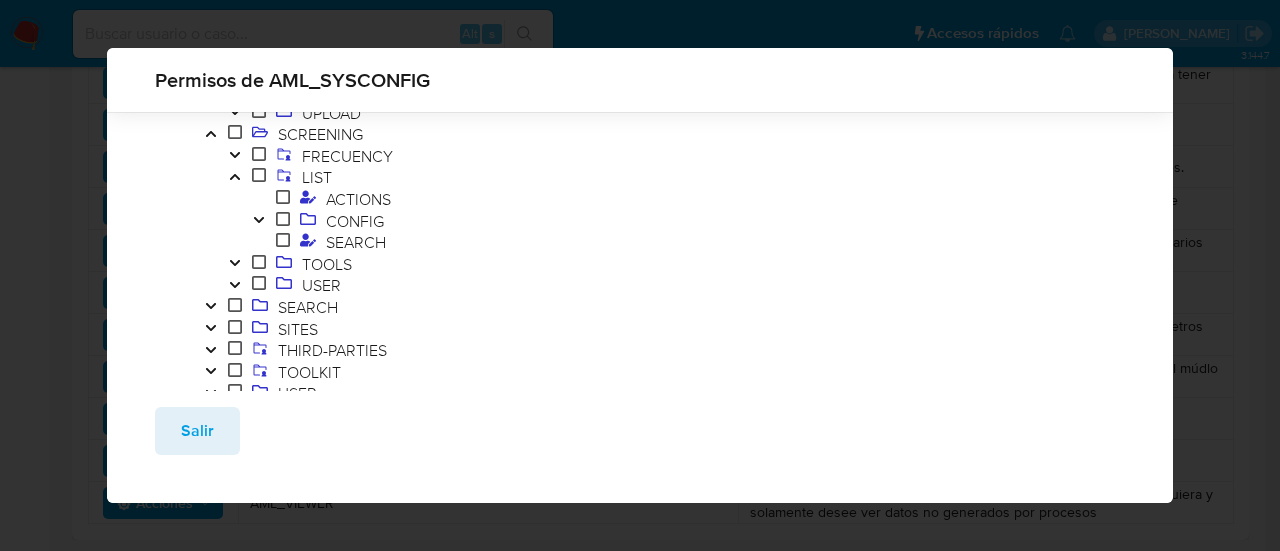 click 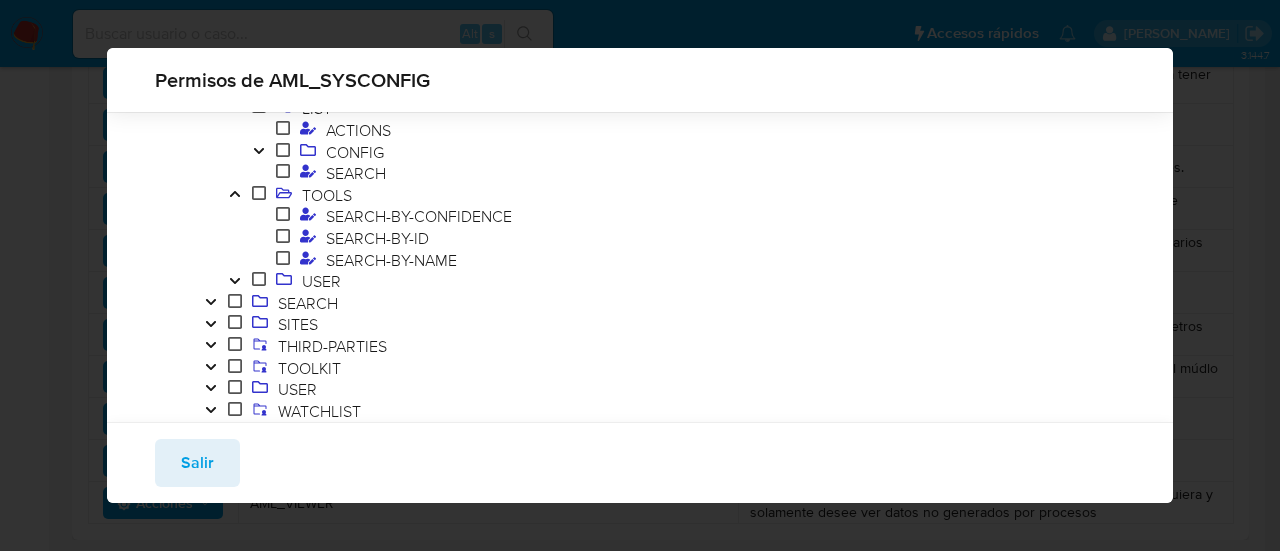 scroll, scrollTop: 1250, scrollLeft: 0, axis: vertical 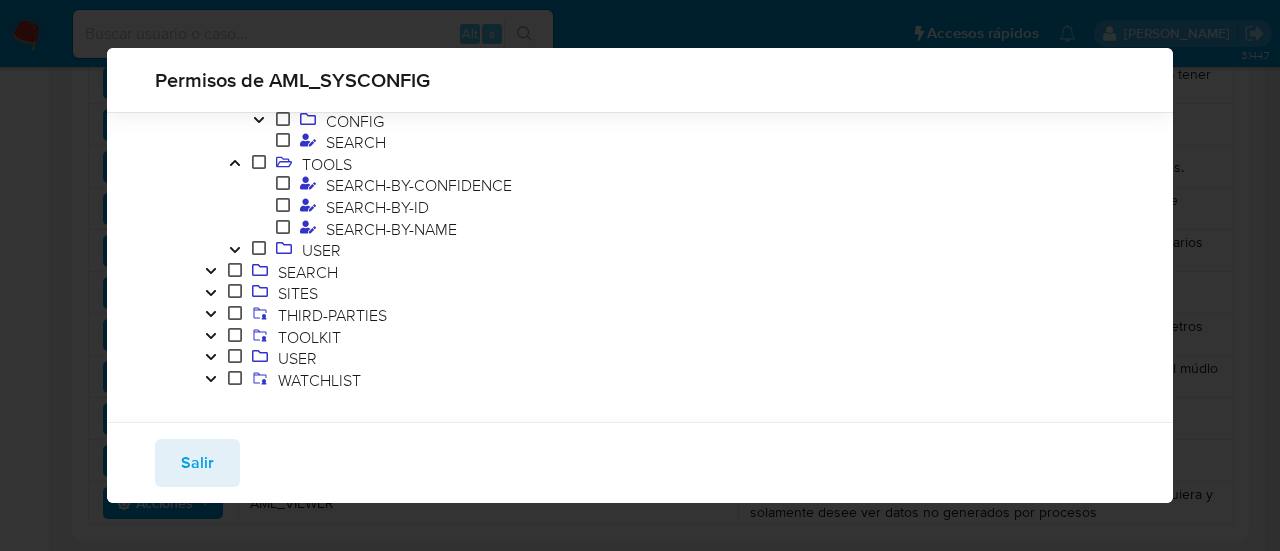 click 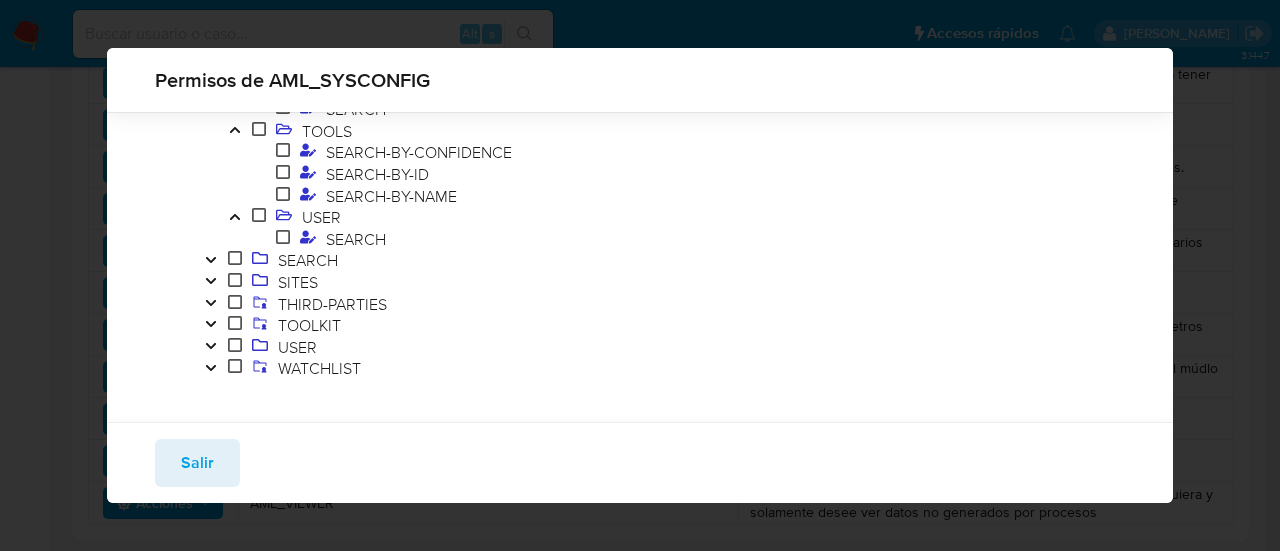 scroll, scrollTop: 1301, scrollLeft: 0, axis: vertical 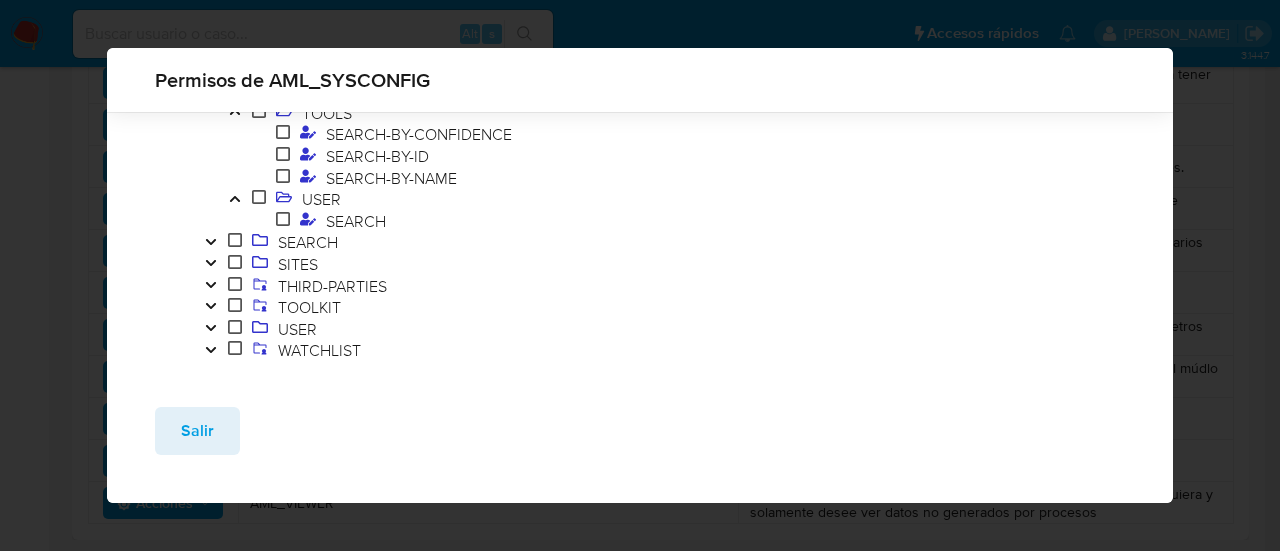 click at bounding box center (211, 243) 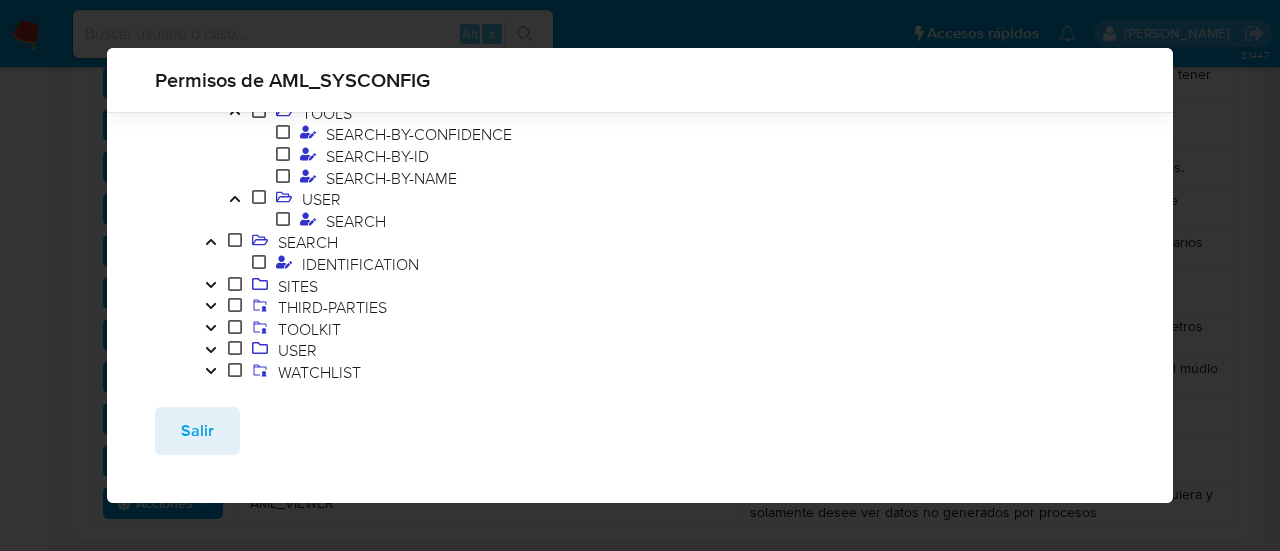 click at bounding box center [211, 287] 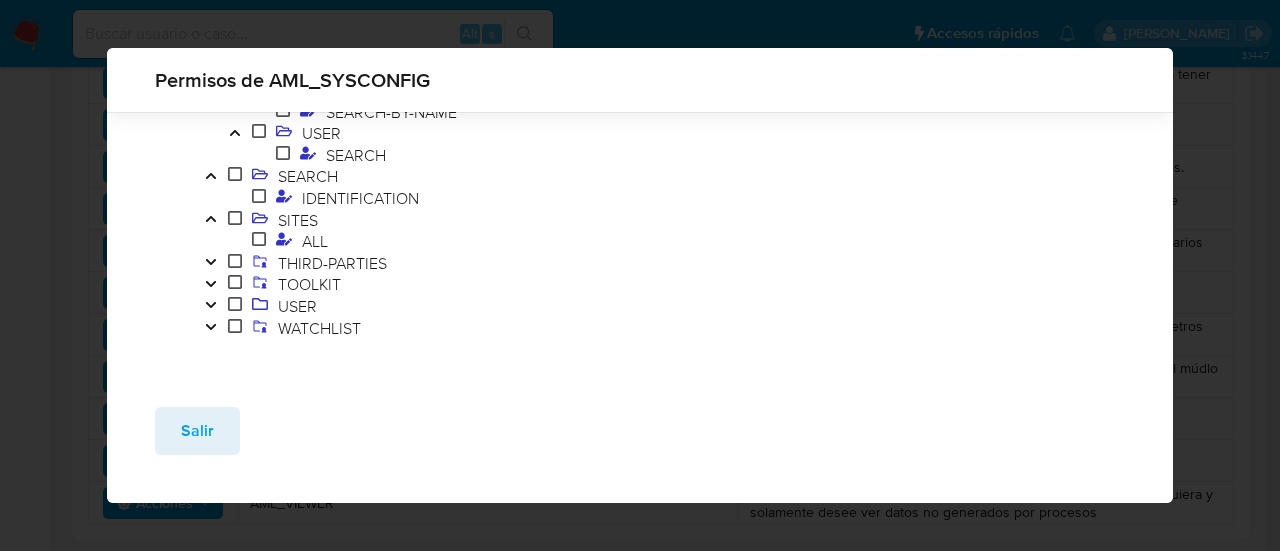 scroll, scrollTop: 1376, scrollLeft: 0, axis: vertical 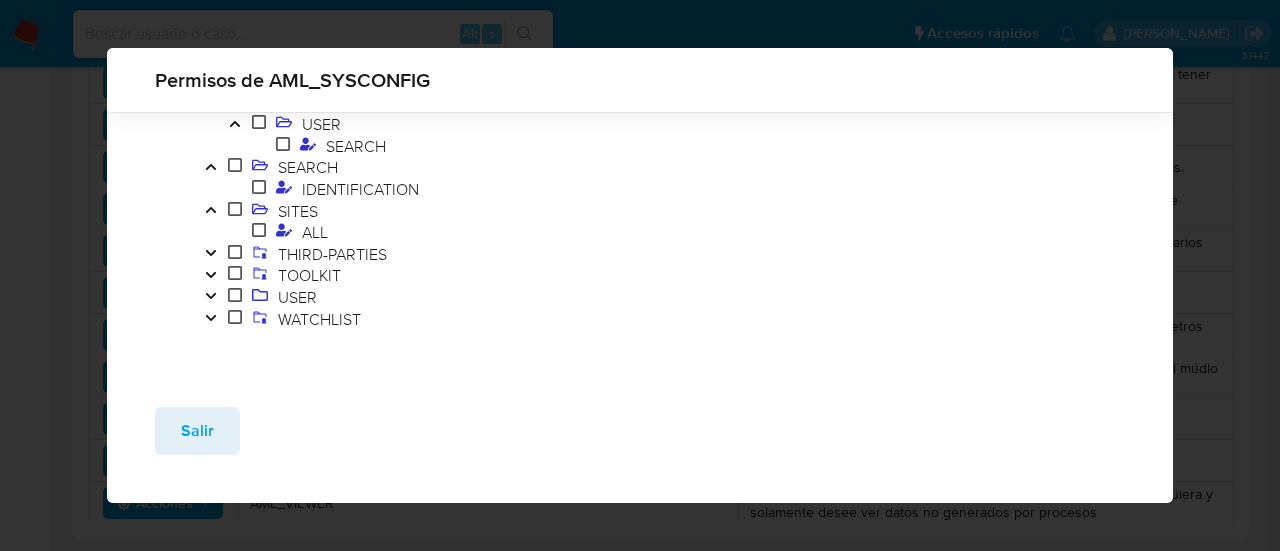 click 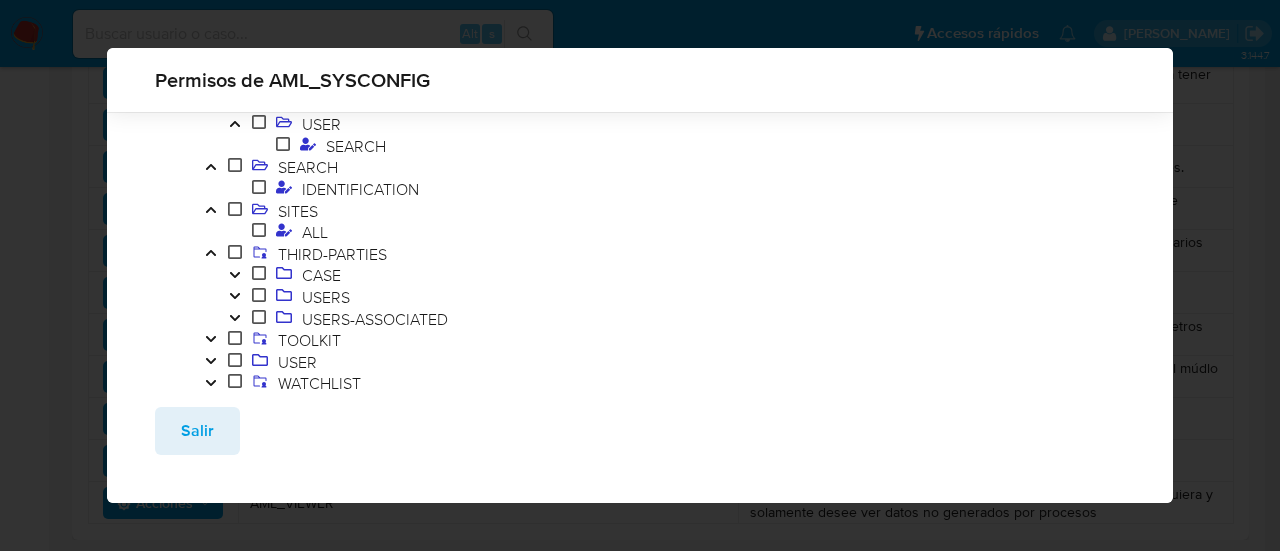 click 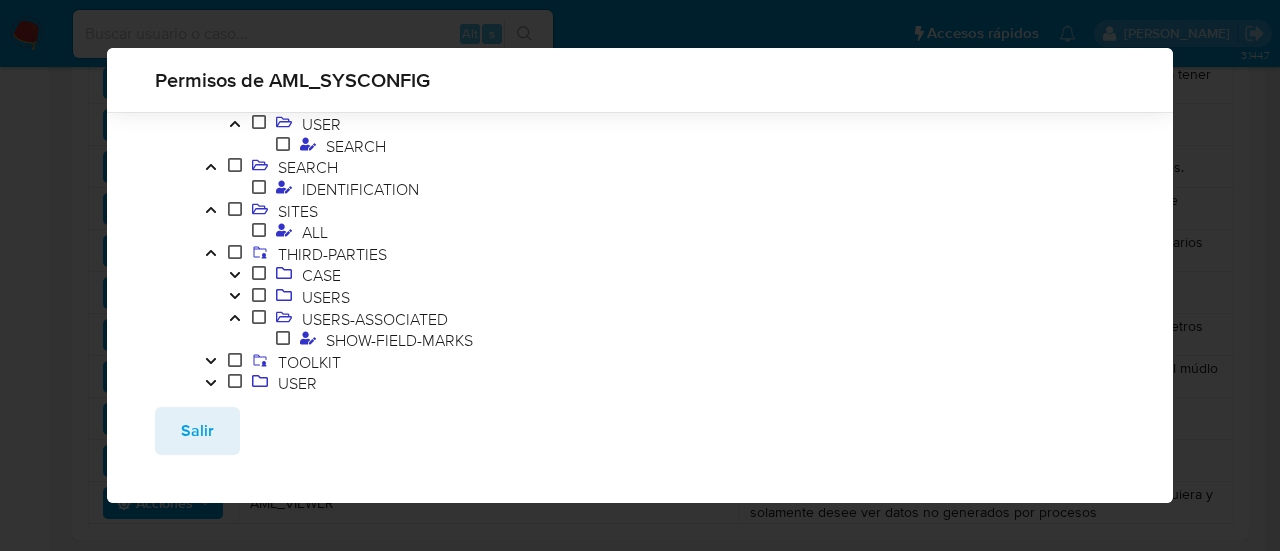 click 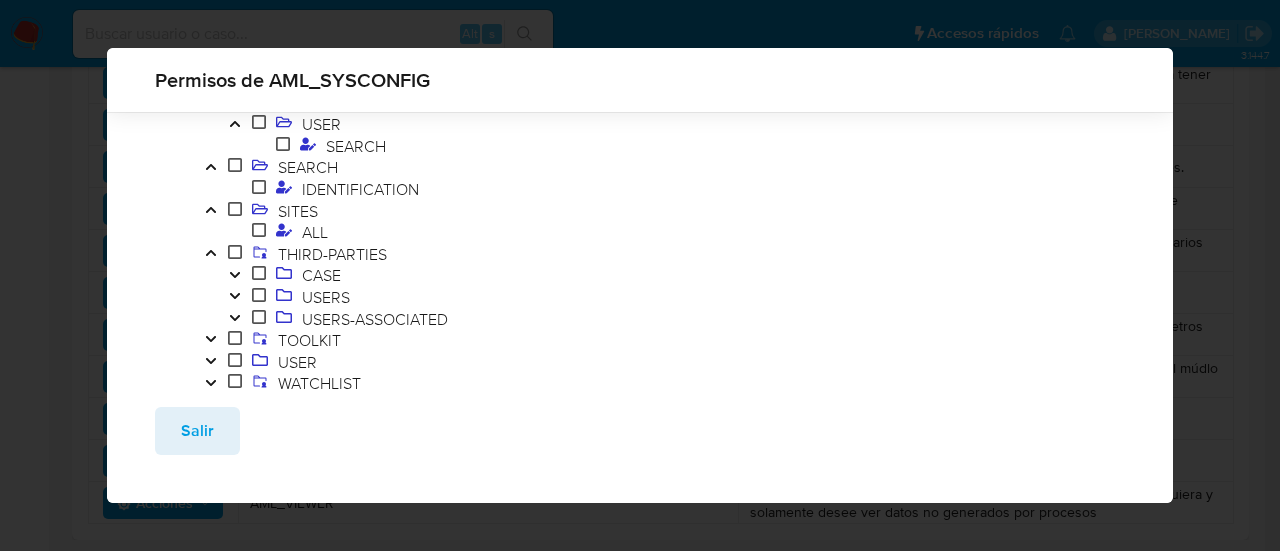 click 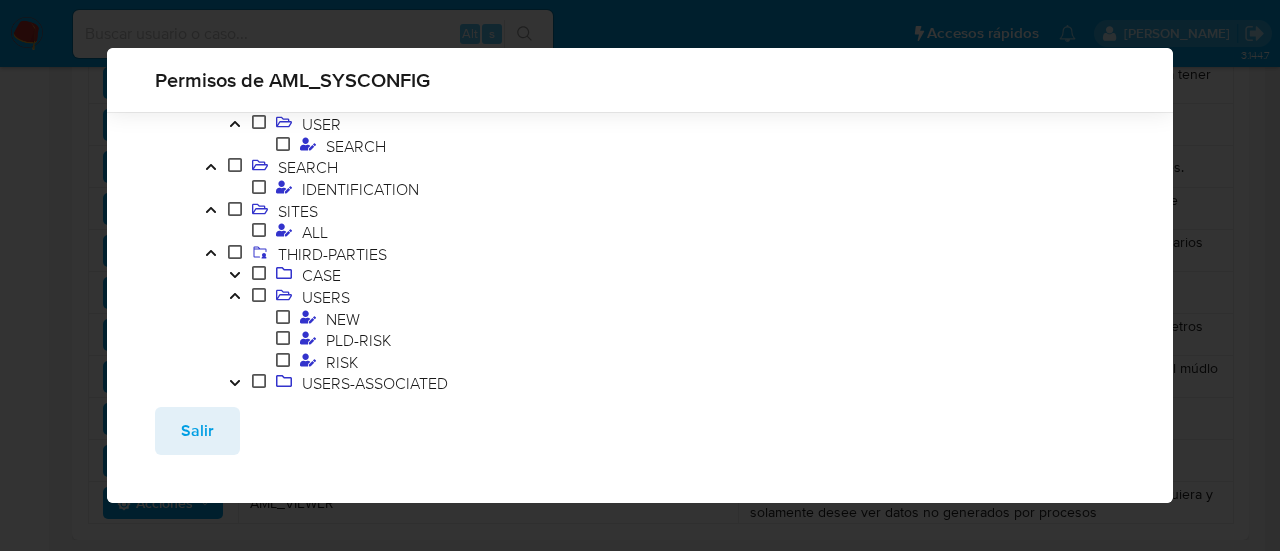 click 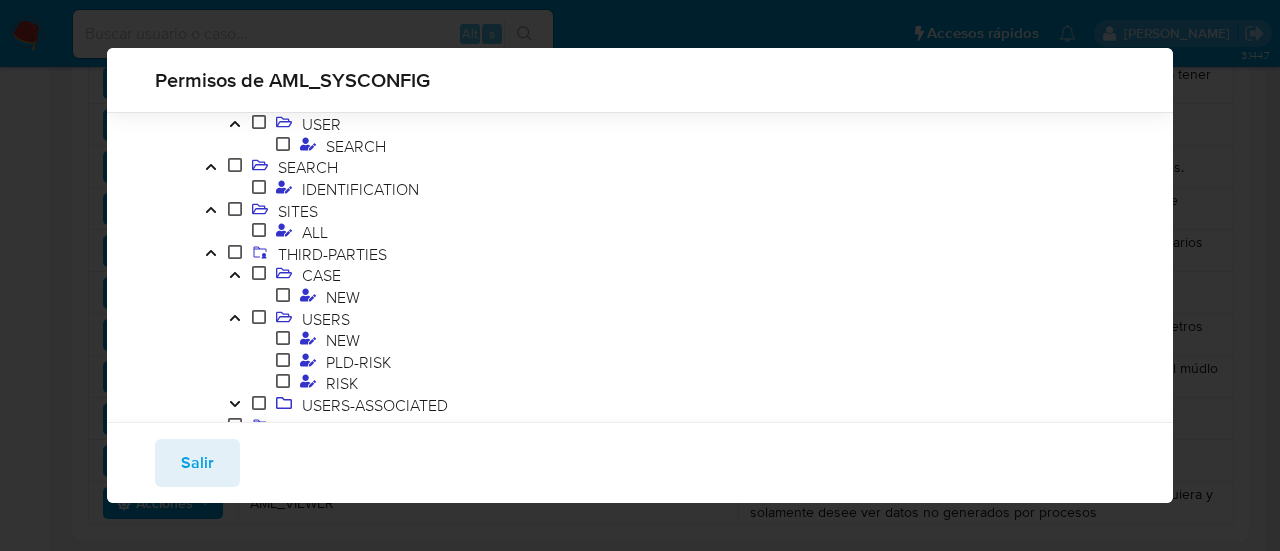 scroll, scrollTop: 1476, scrollLeft: 0, axis: vertical 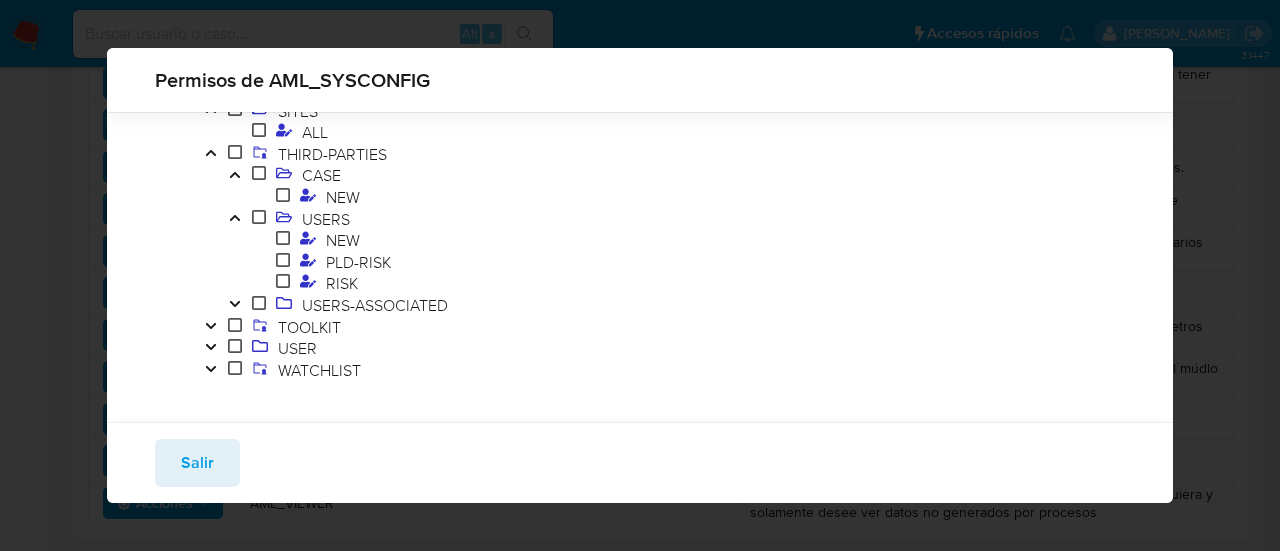 click 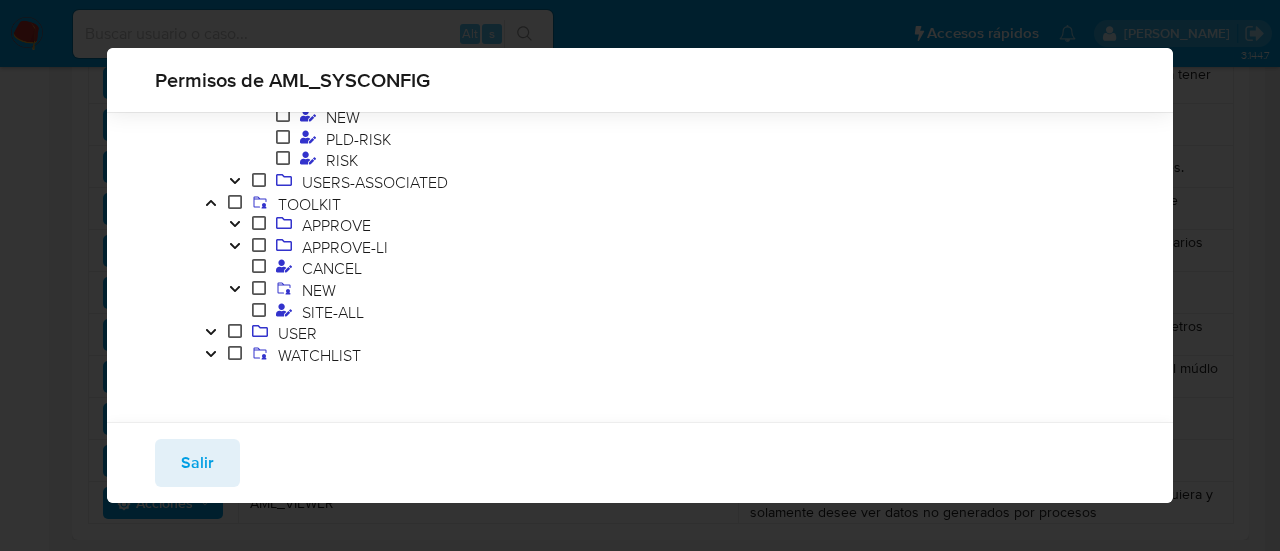 scroll, scrollTop: 1603, scrollLeft: 0, axis: vertical 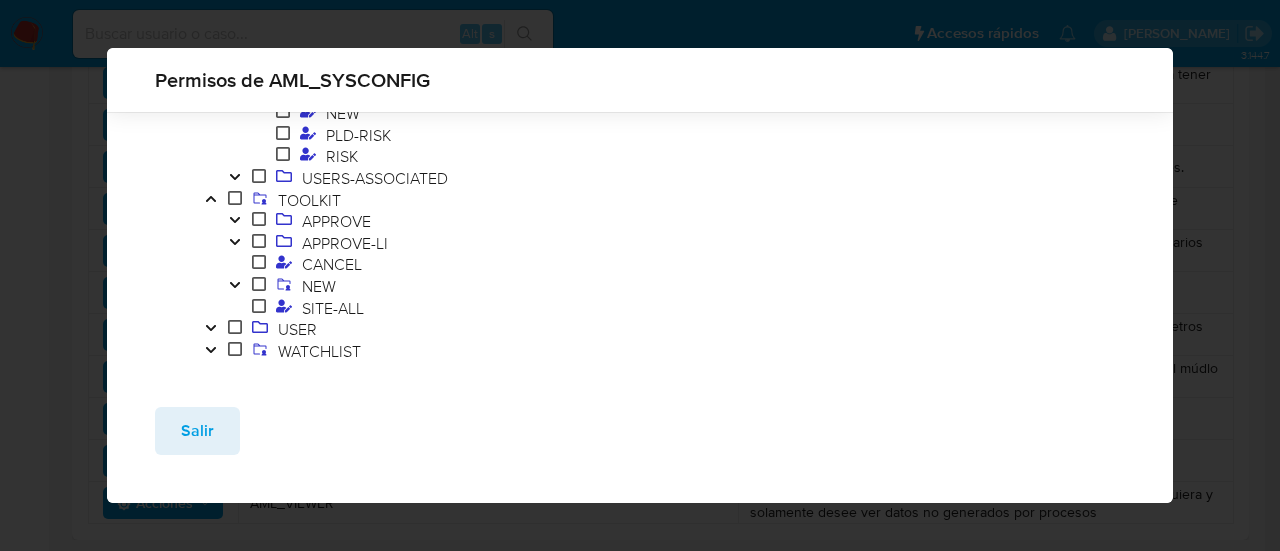 click 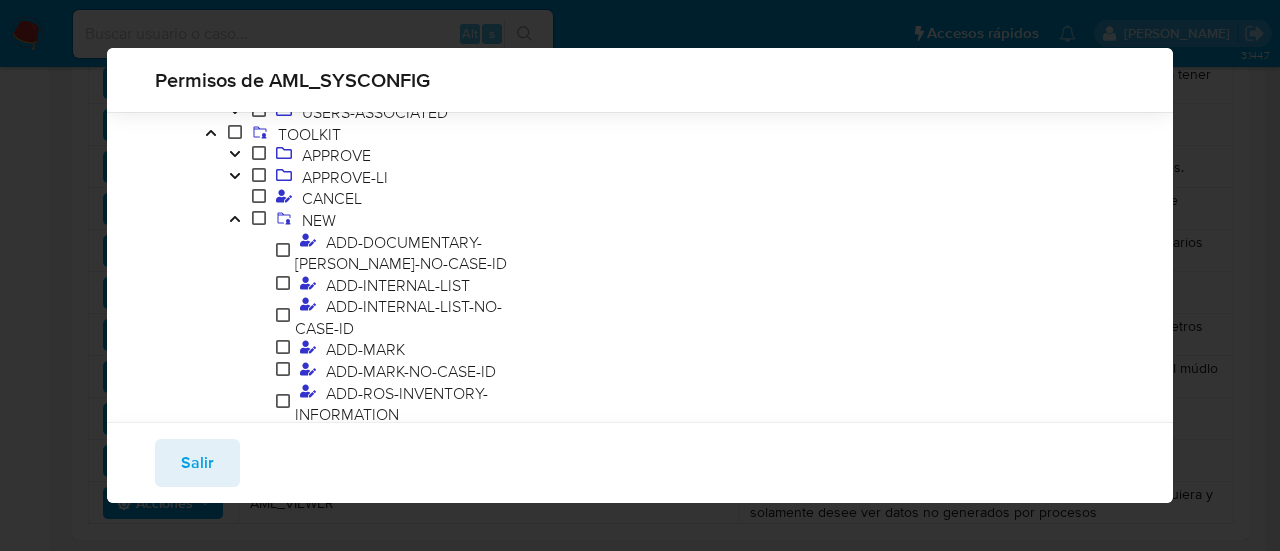 scroll, scrollTop: 1553, scrollLeft: 0, axis: vertical 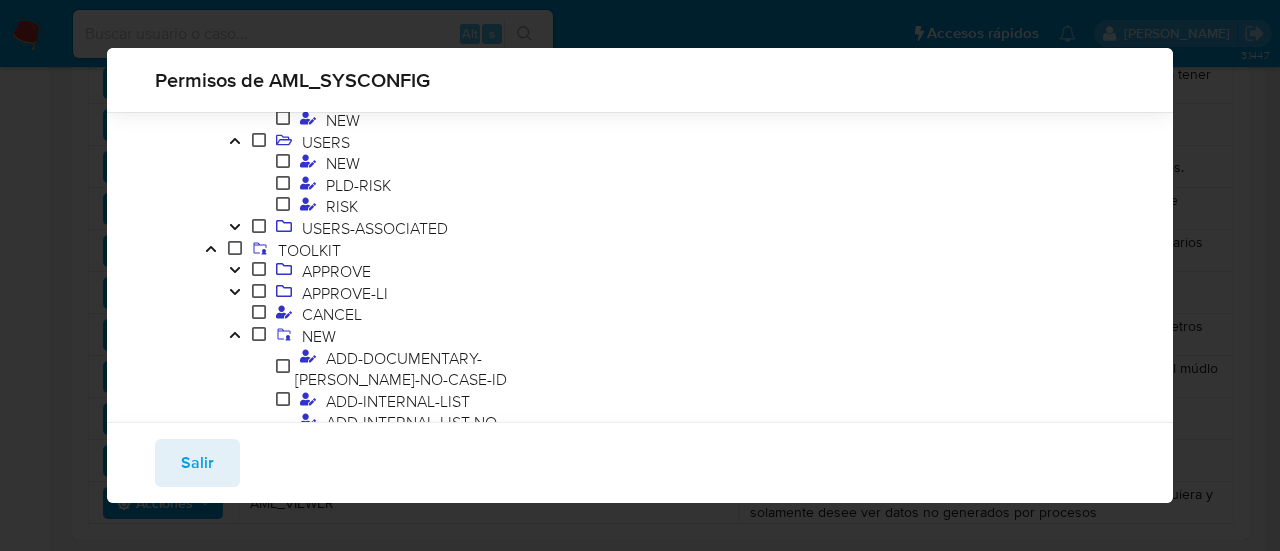drag, startPoint x: 235, startPoint y: 329, endPoint x: 225, endPoint y: 303, distance: 27.856777 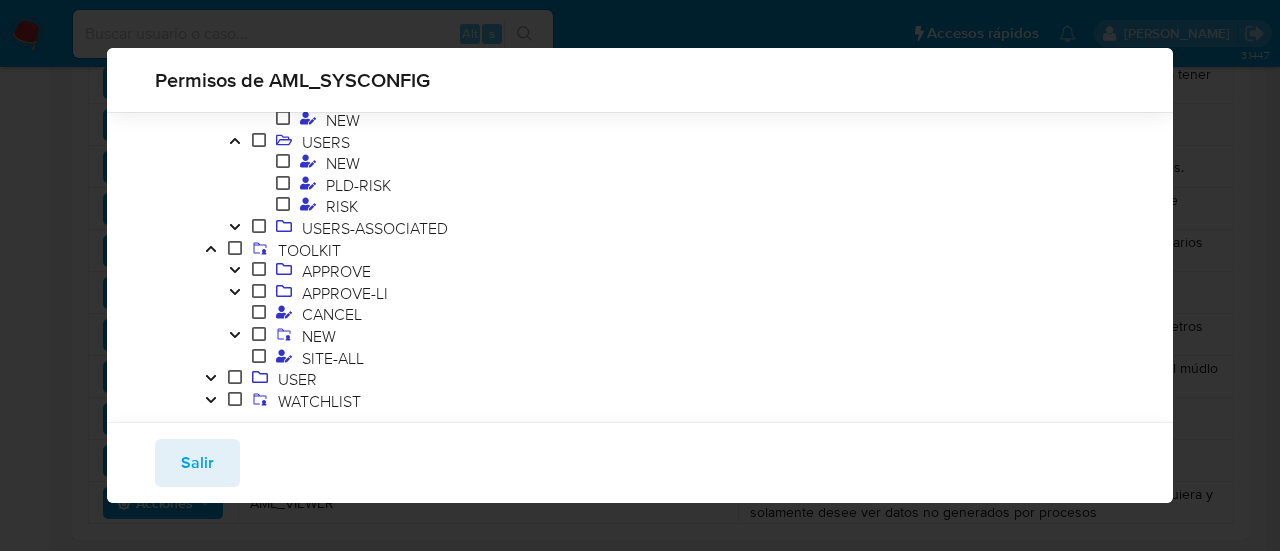 click 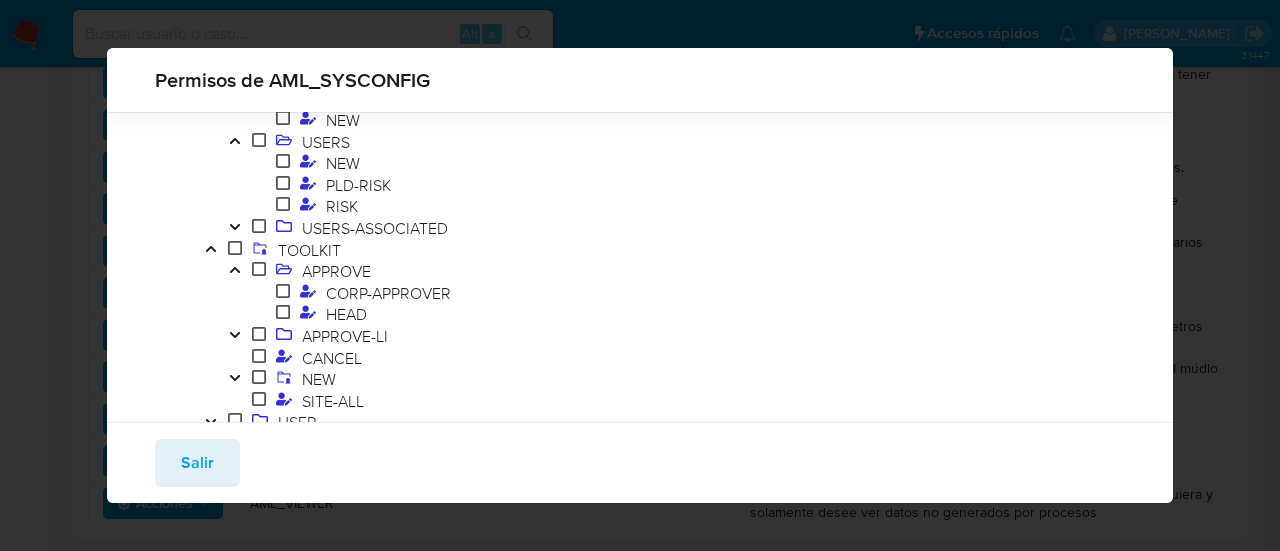 click 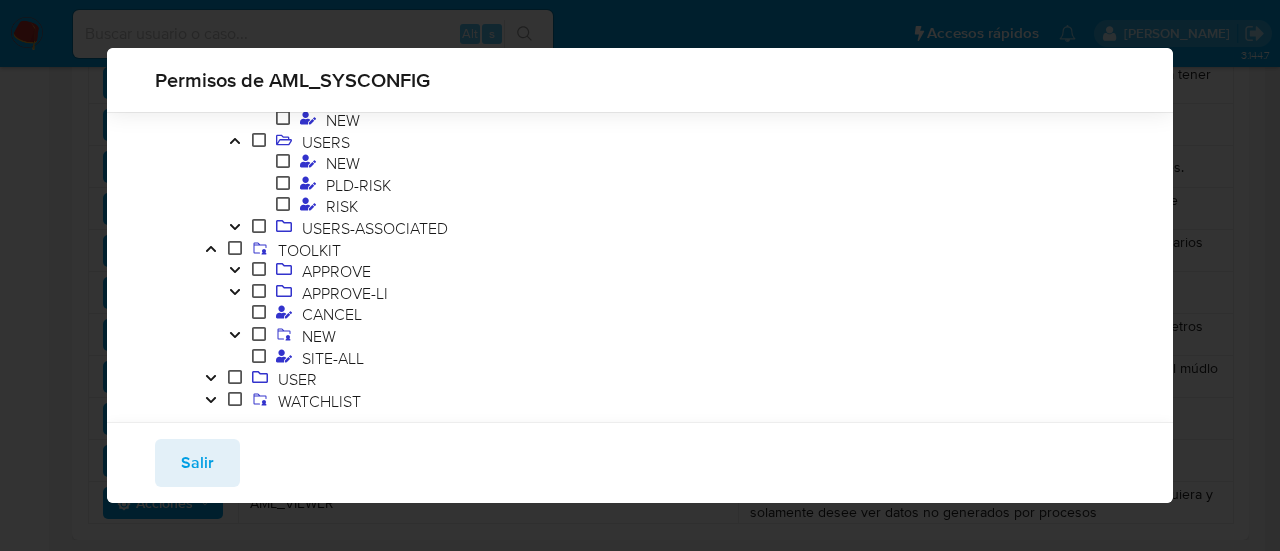 click 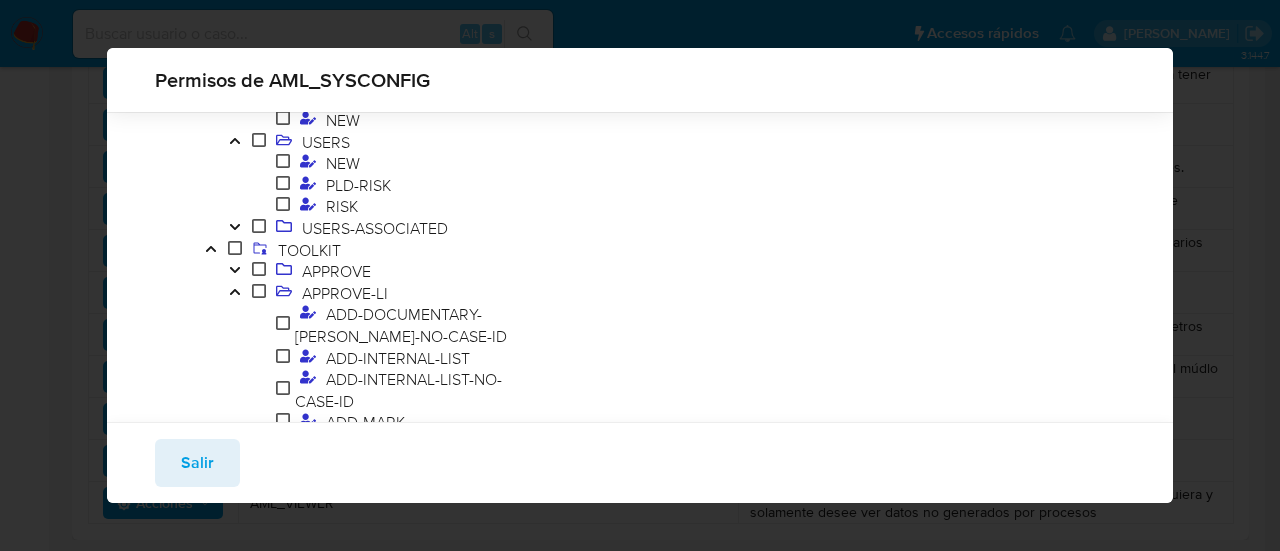 click 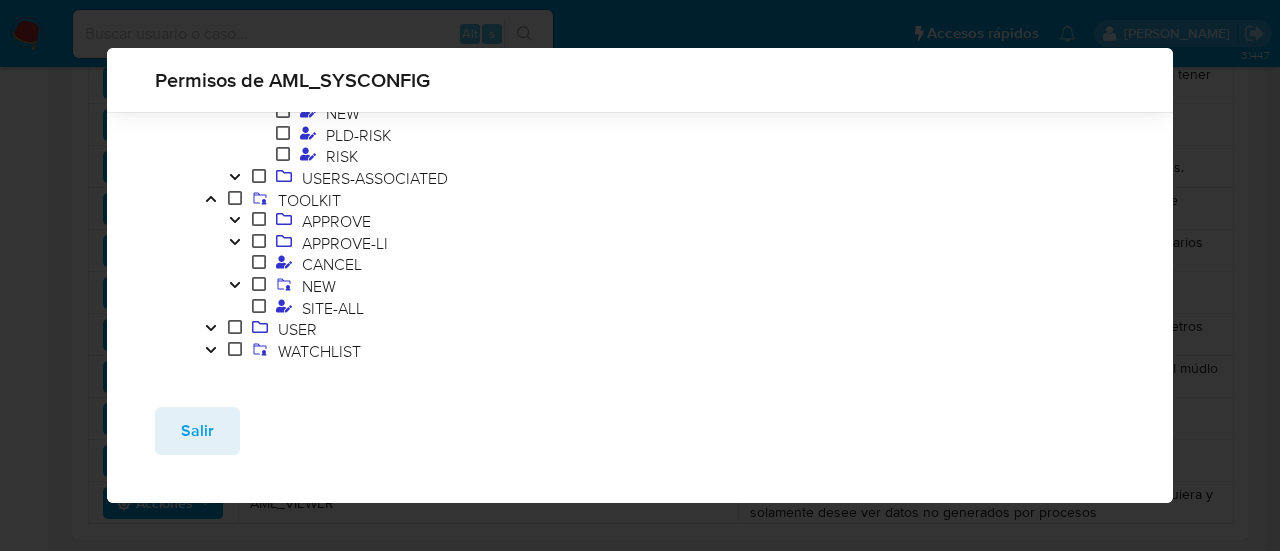click 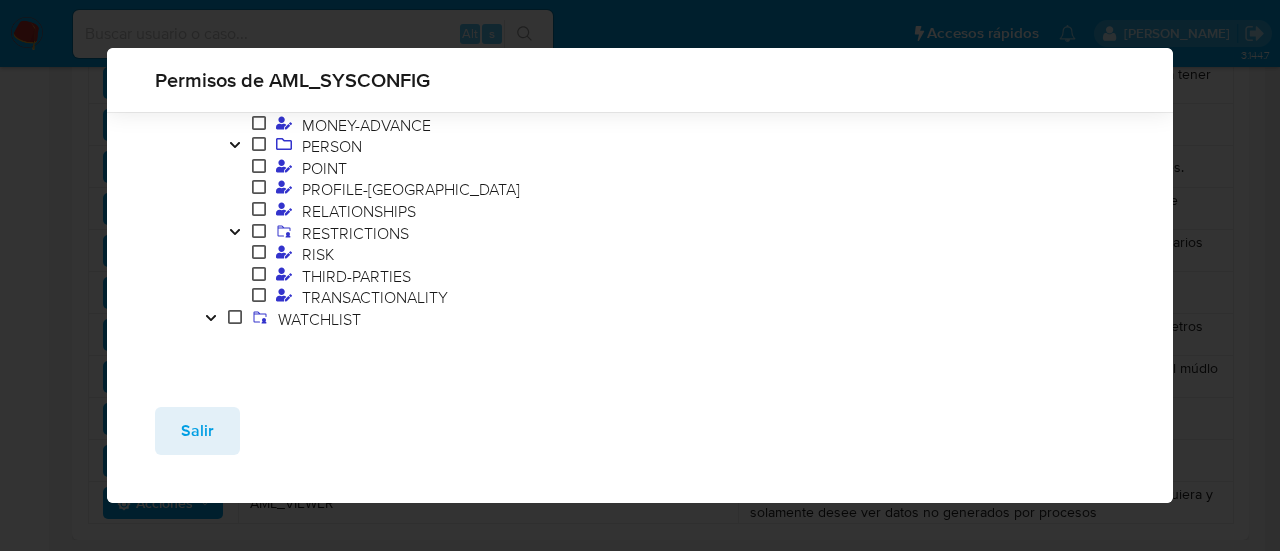 click 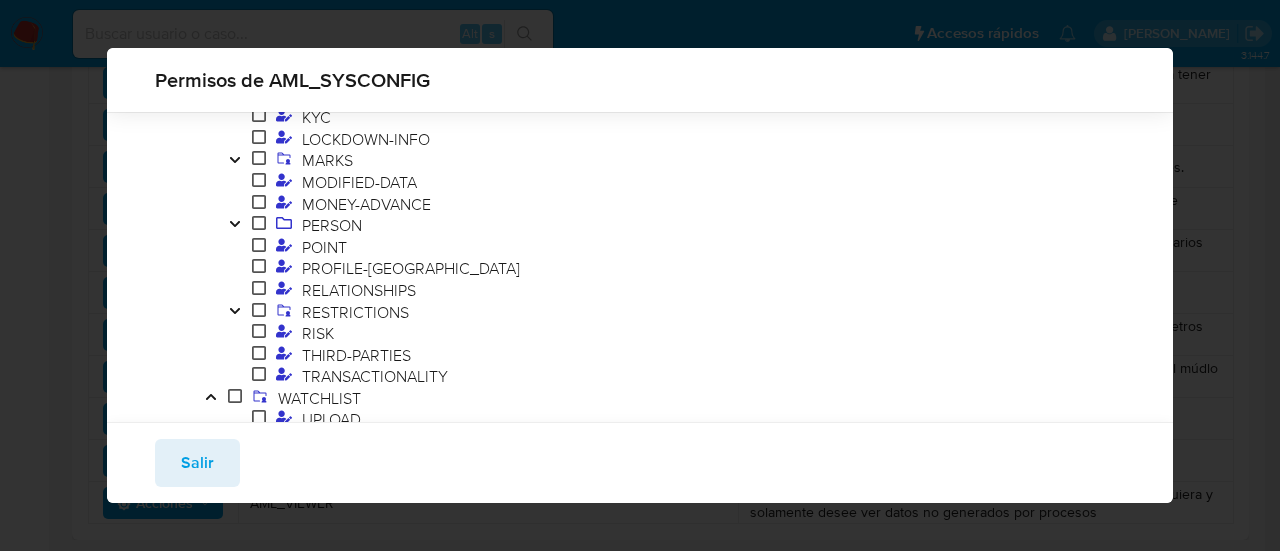 click at bounding box center [235, 313] 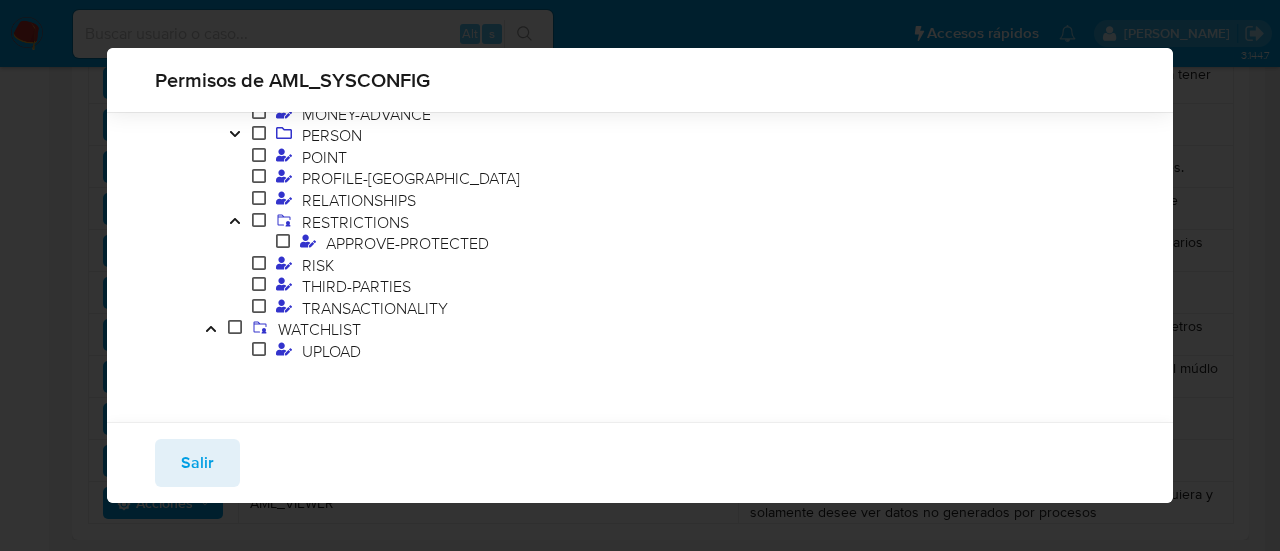 scroll, scrollTop: 2380, scrollLeft: 0, axis: vertical 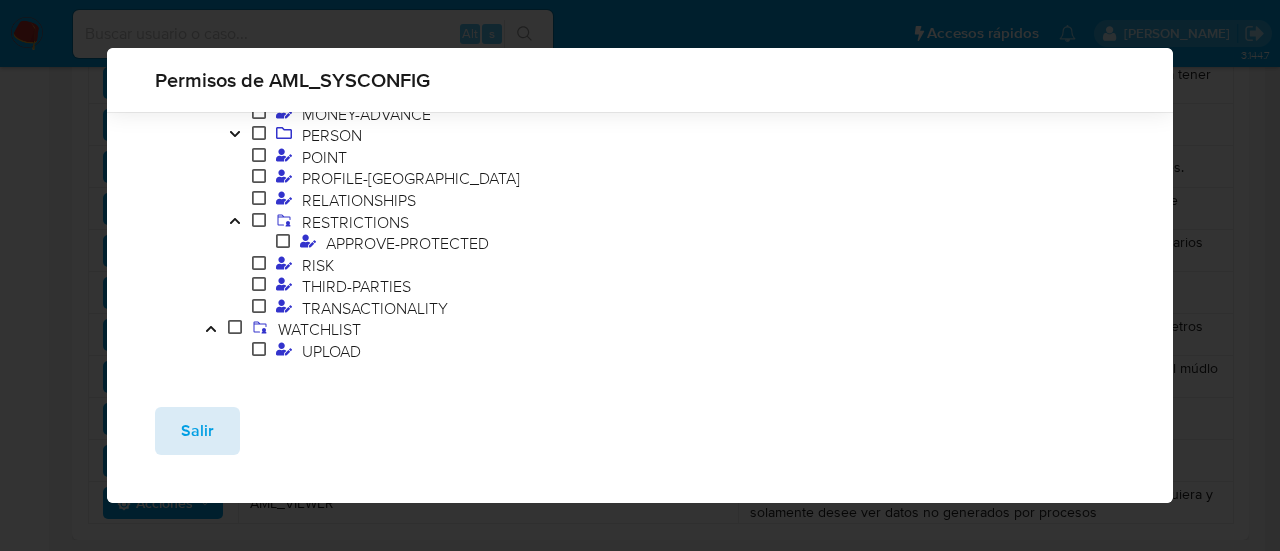click on "Salir" at bounding box center (197, 431) 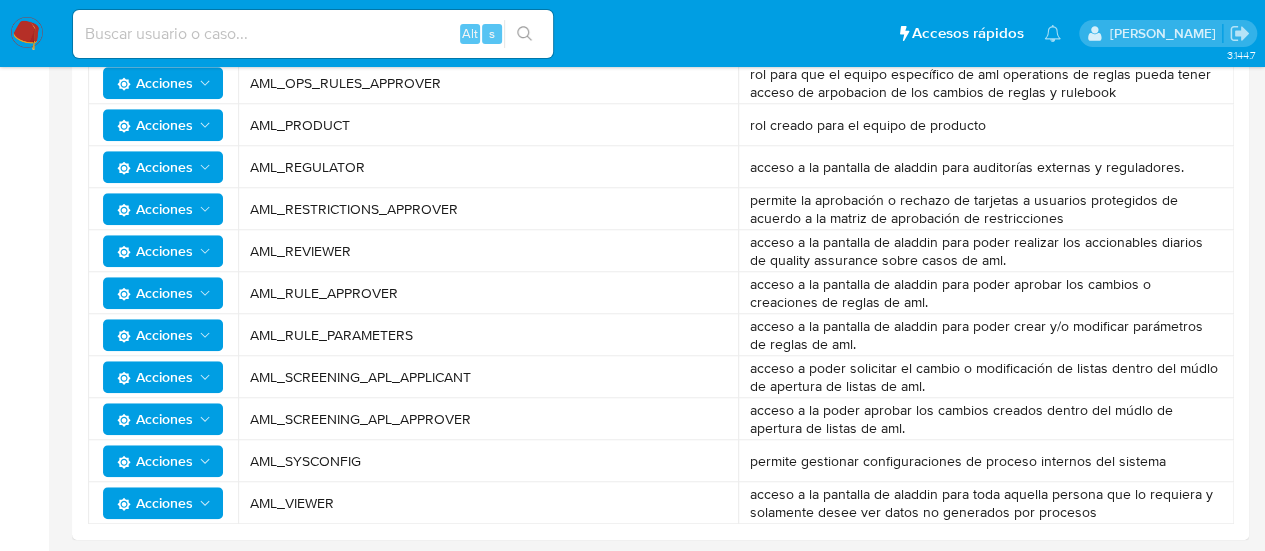 drag, startPoint x: 812, startPoint y: 445, endPoint x: 1098, endPoint y: 453, distance: 286.11188 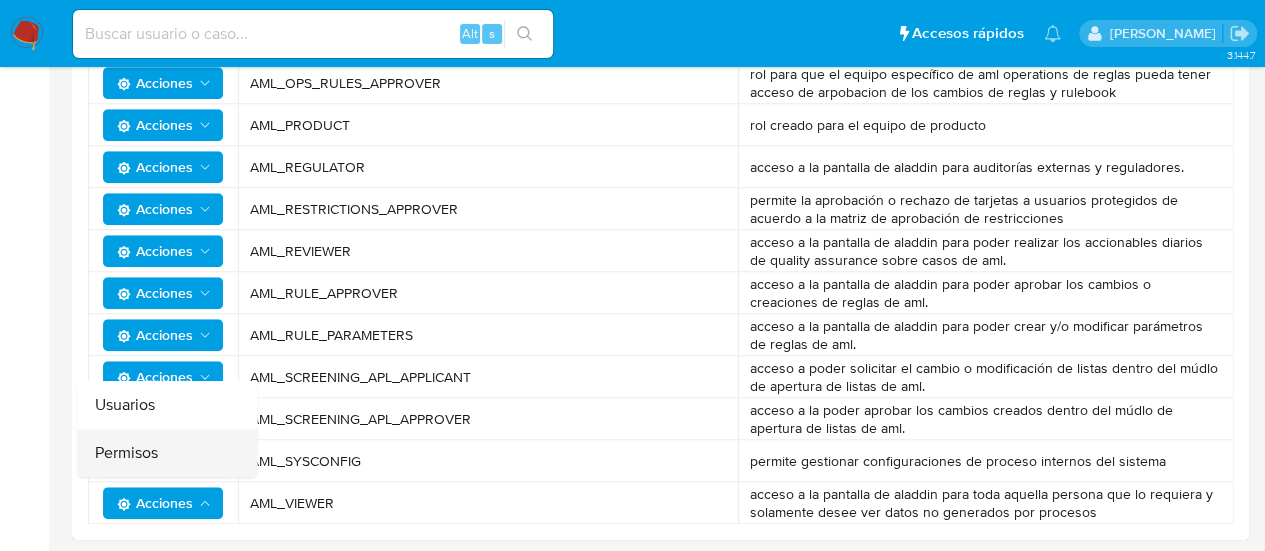 click on "Permisos" at bounding box center [167, 453] 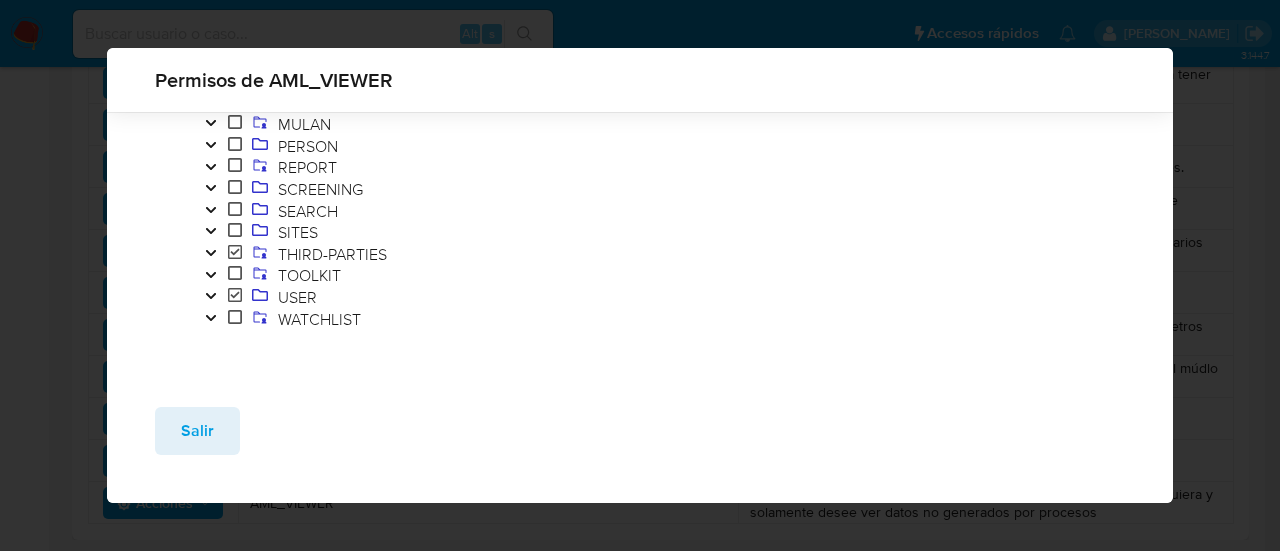 scroll, scrollTop: 40, scrollLeft: 0, axis: vertical 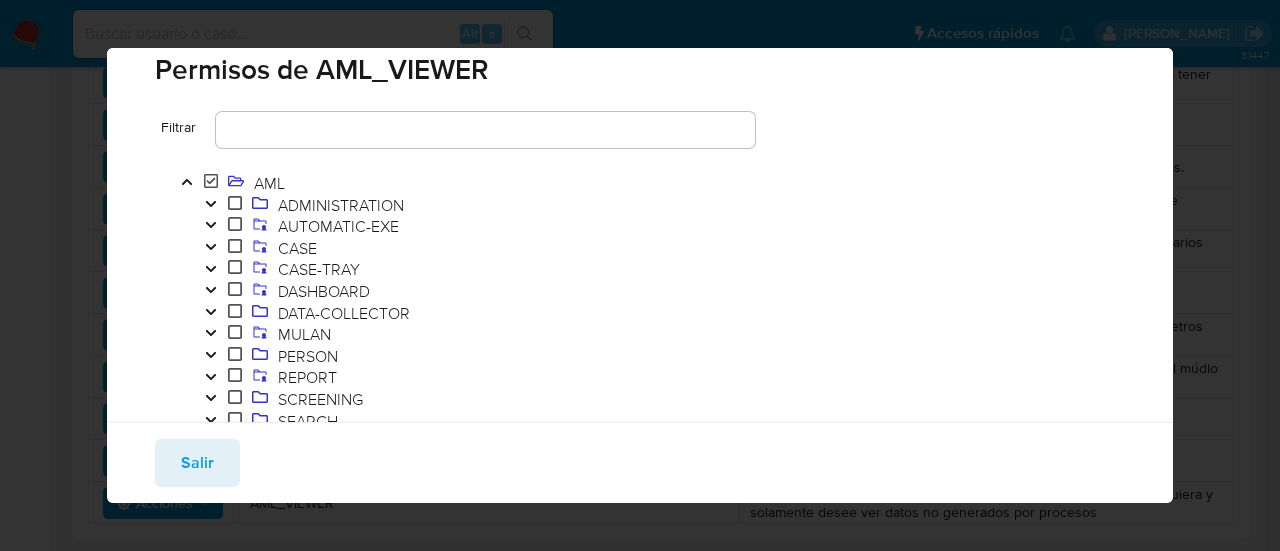 click 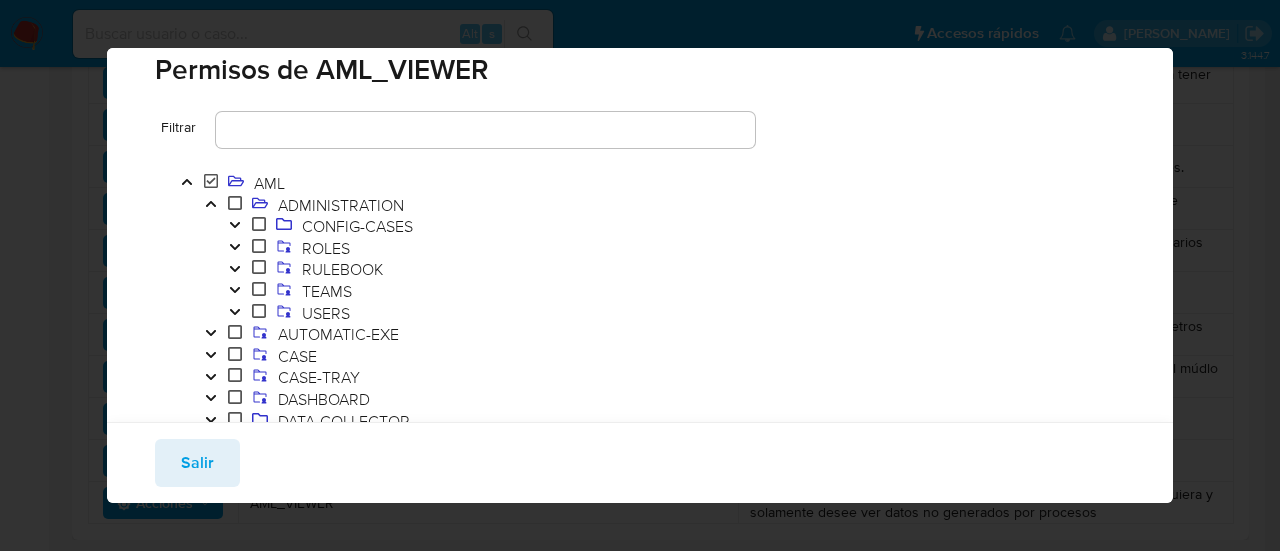 click 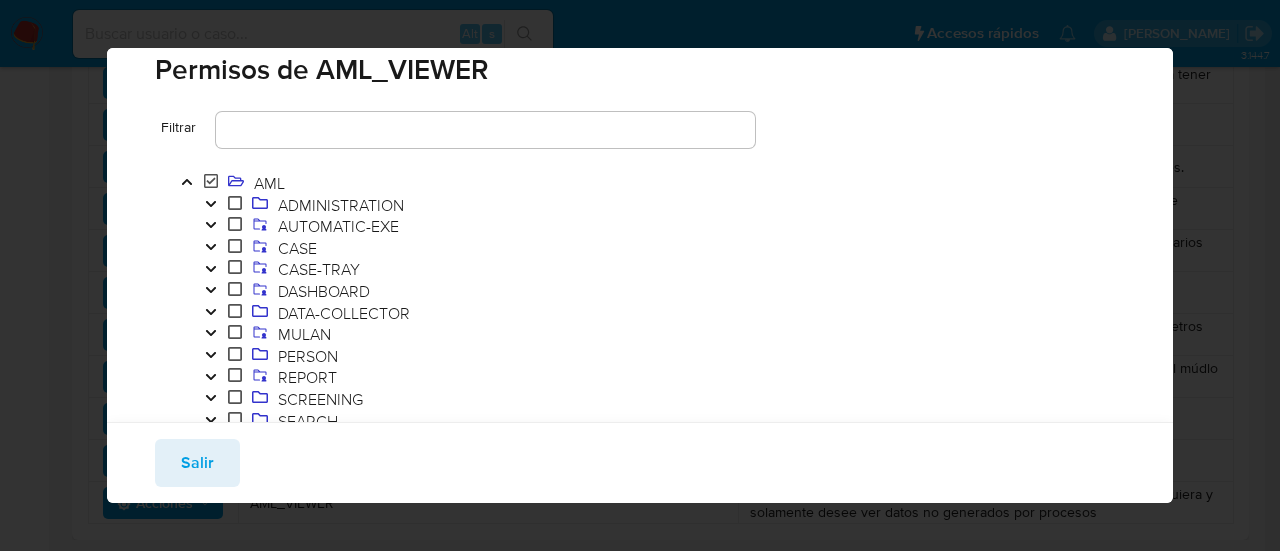 click 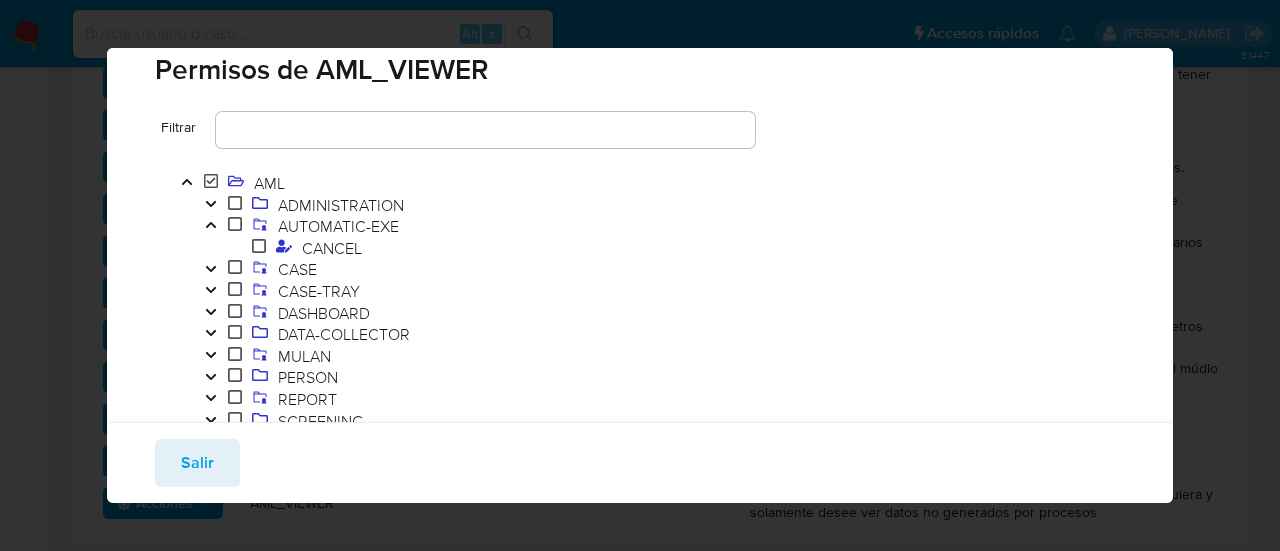 click 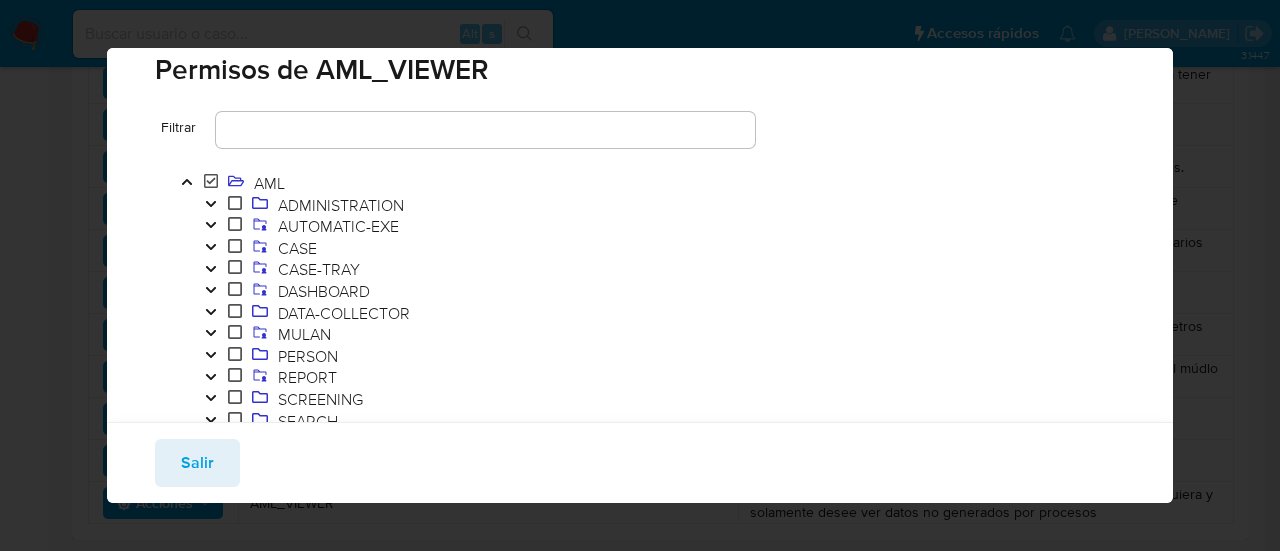 click 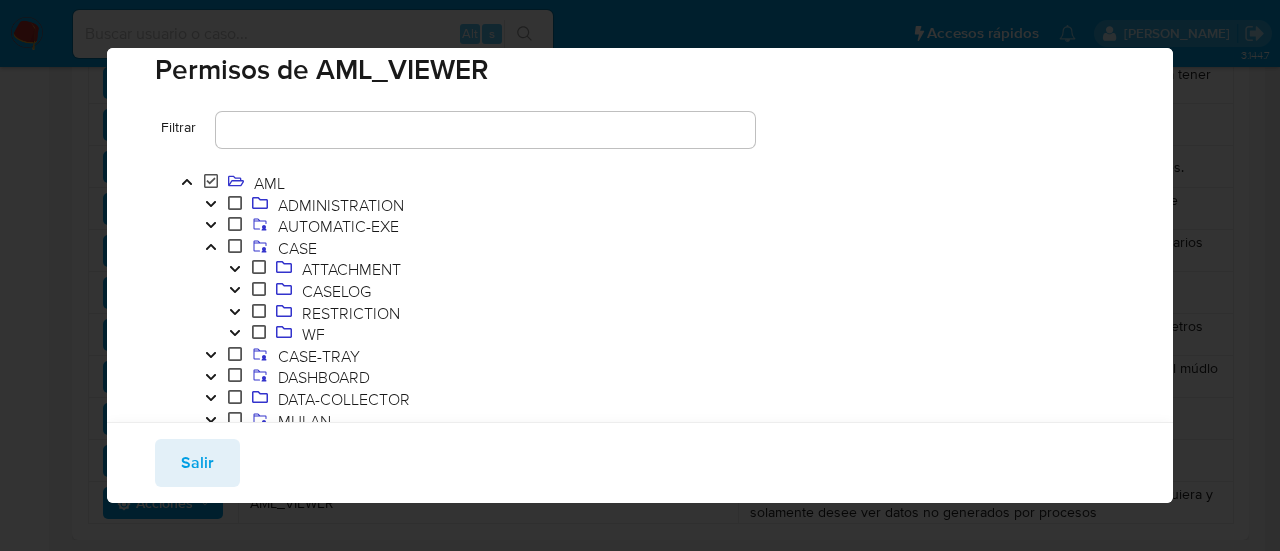 click 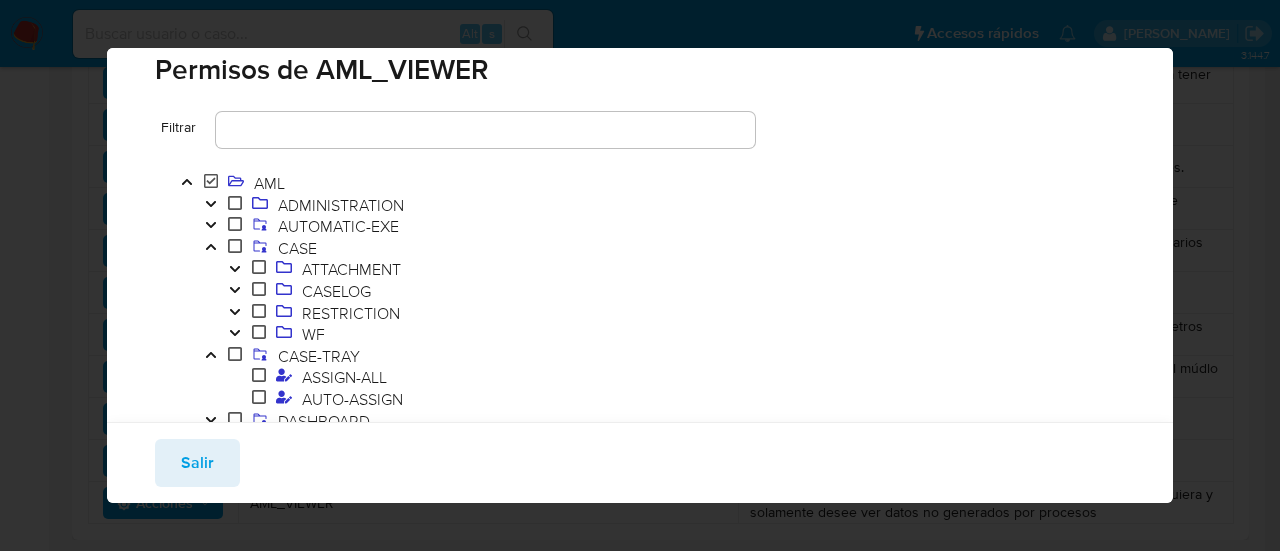 click 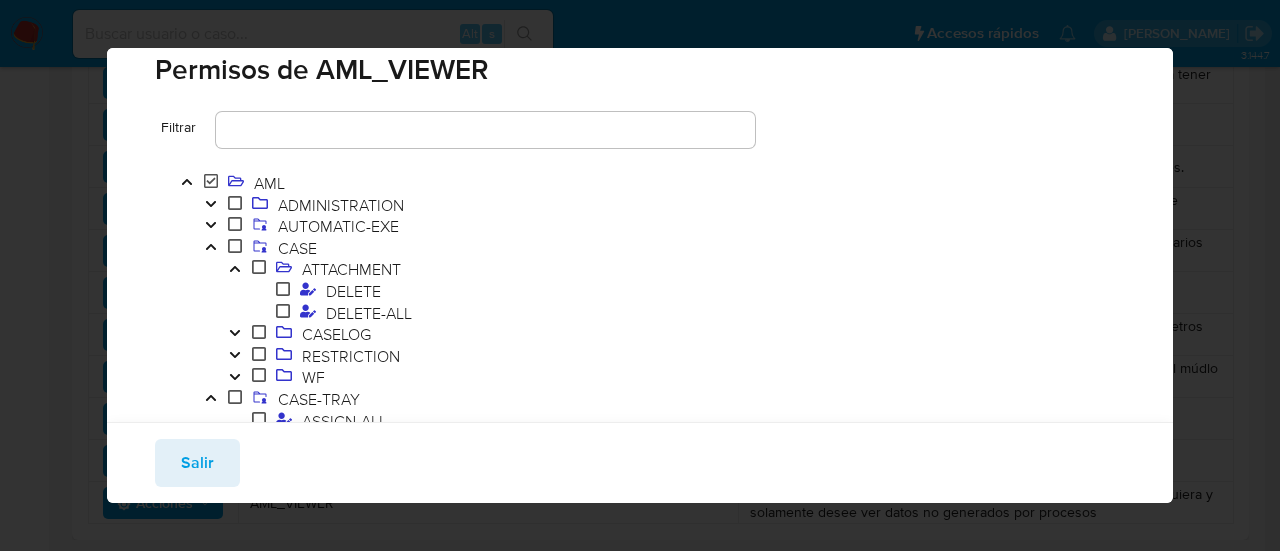 click 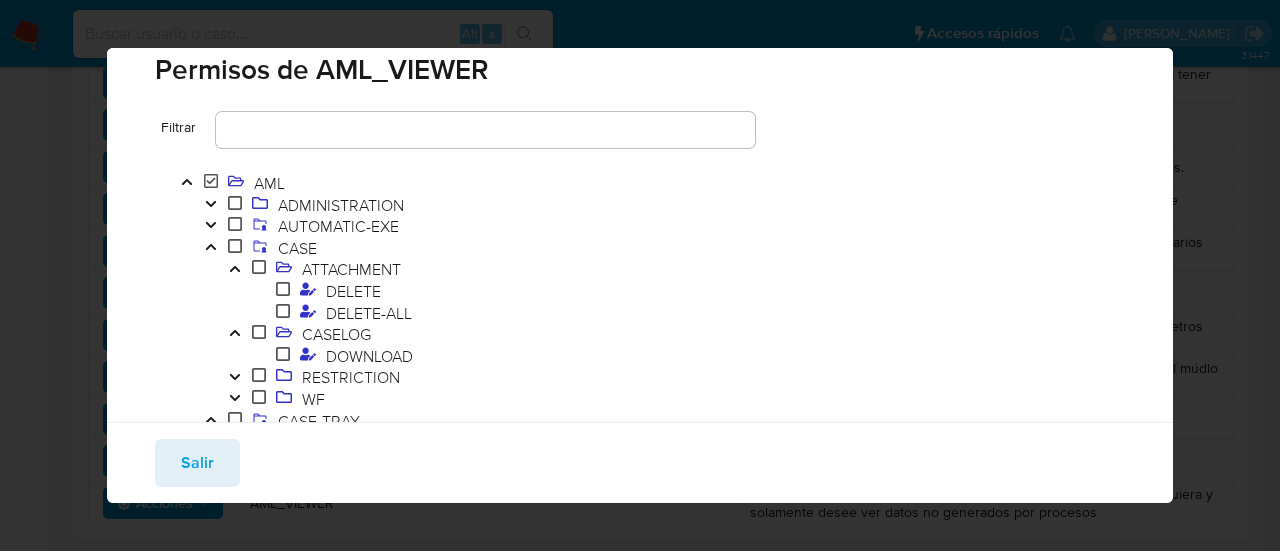 click 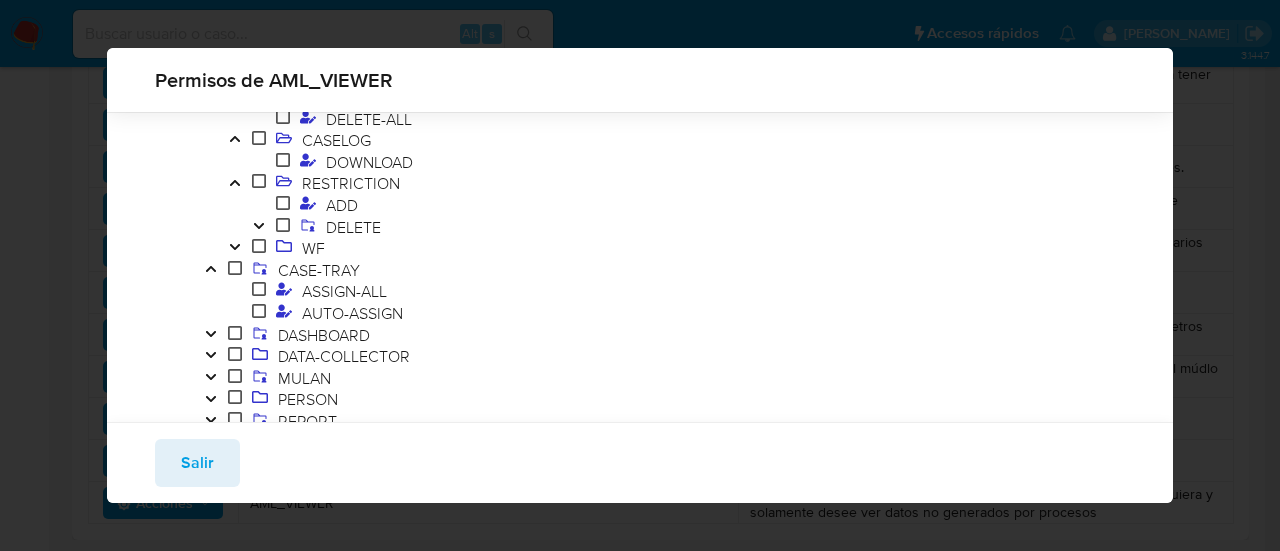scroll, scrollTop: 200, scrollLeft: 0, axis: vertical 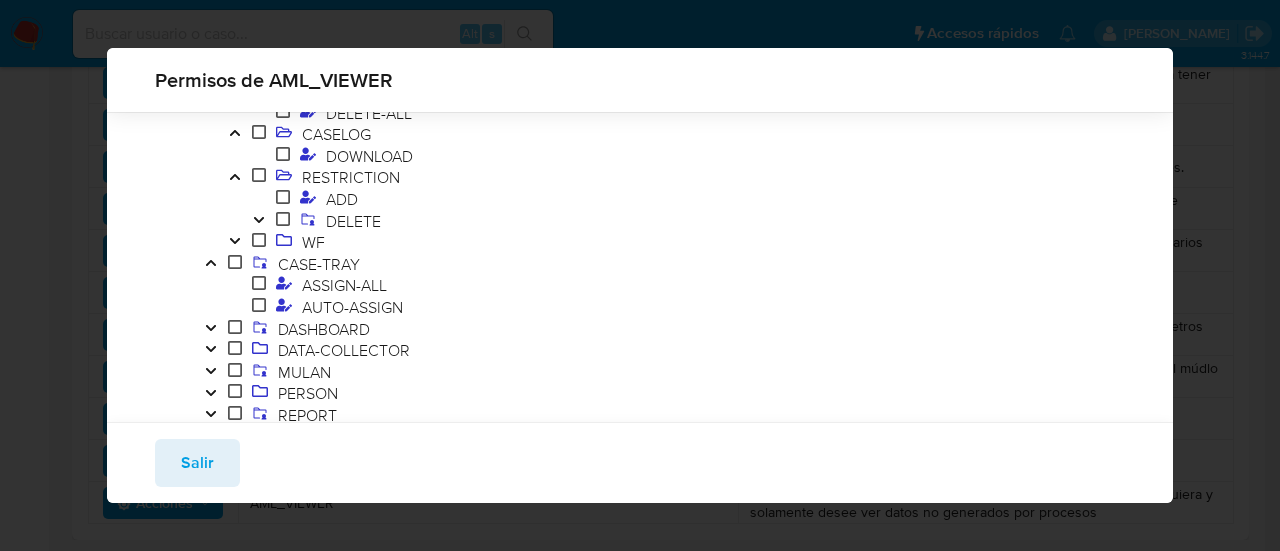 click at bounding box center [211, 330] 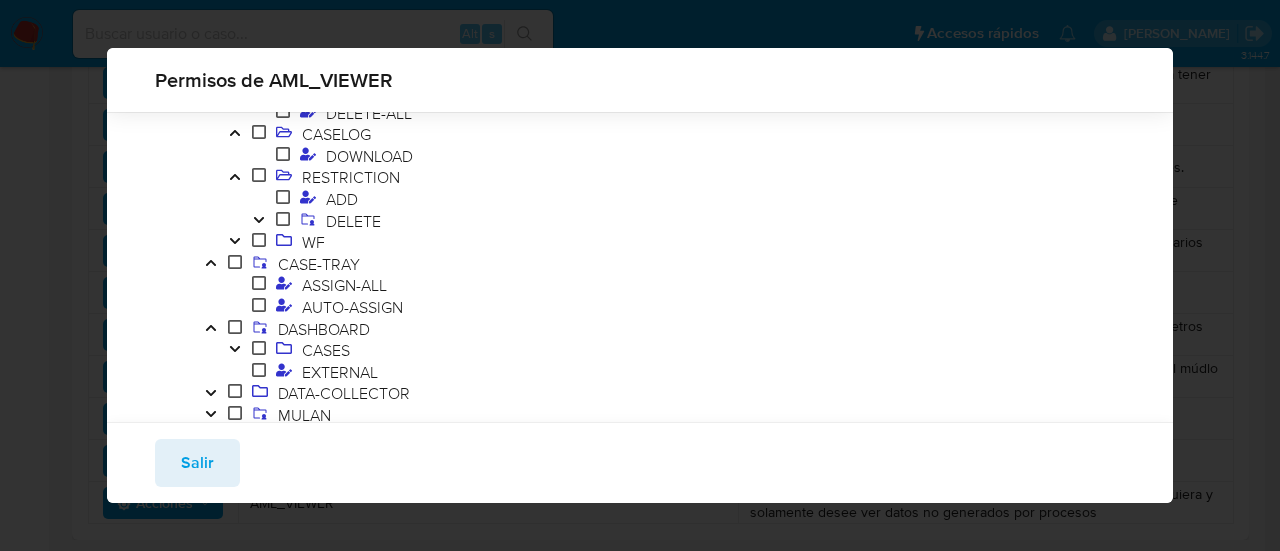 scroll, scrollTop: 300, scrollLeft: 0, axis: vertical 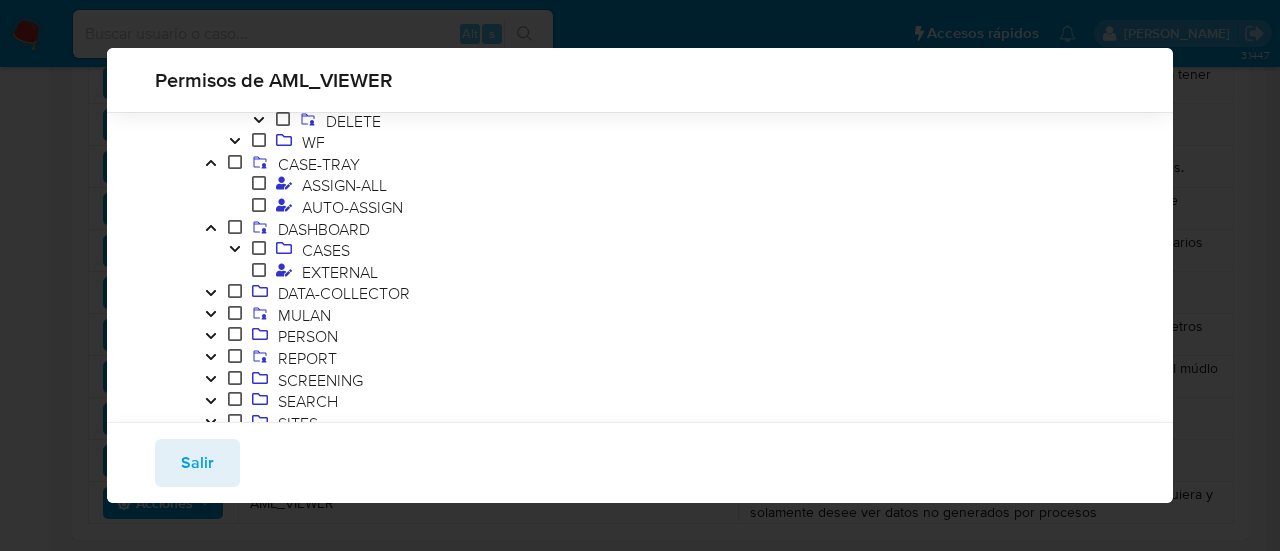 click 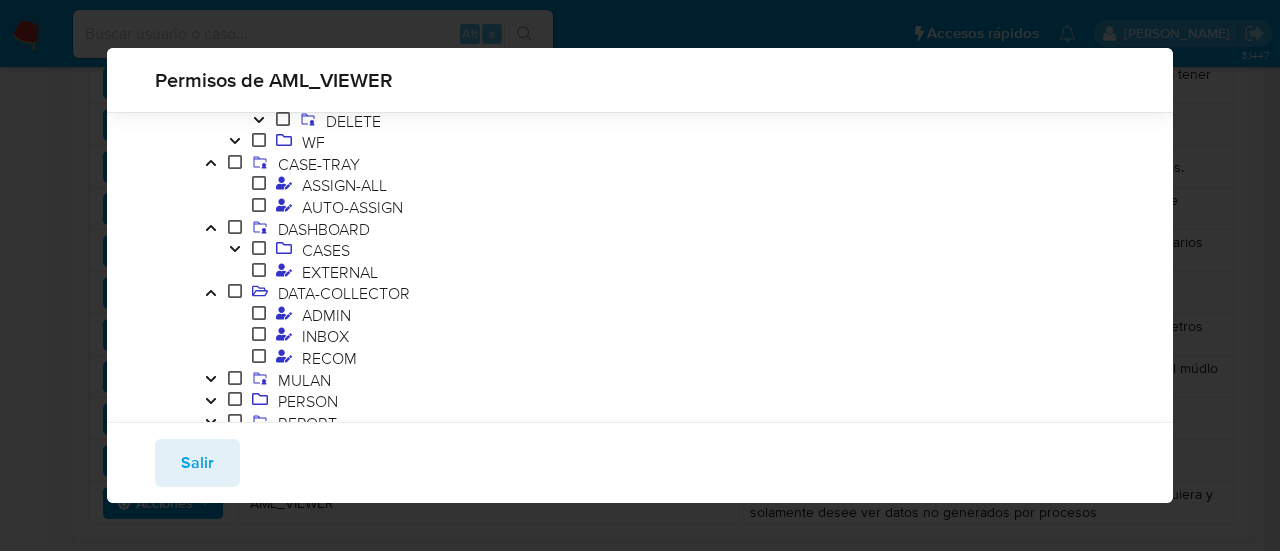 click 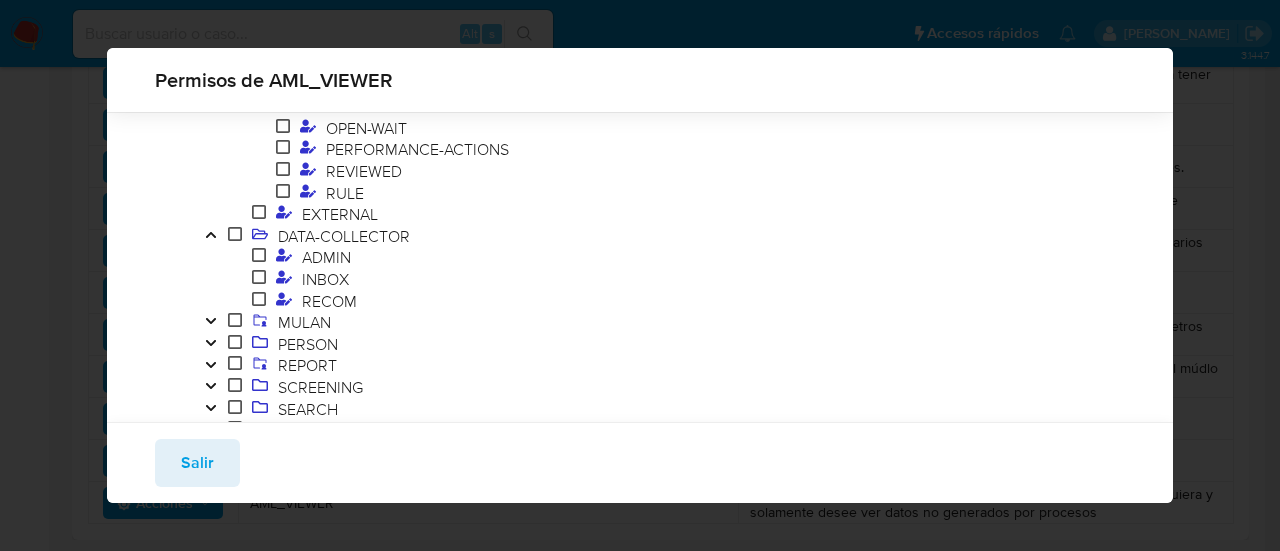 scroll, scrollTop: 700, scrollLeft: 0, axis: vertical 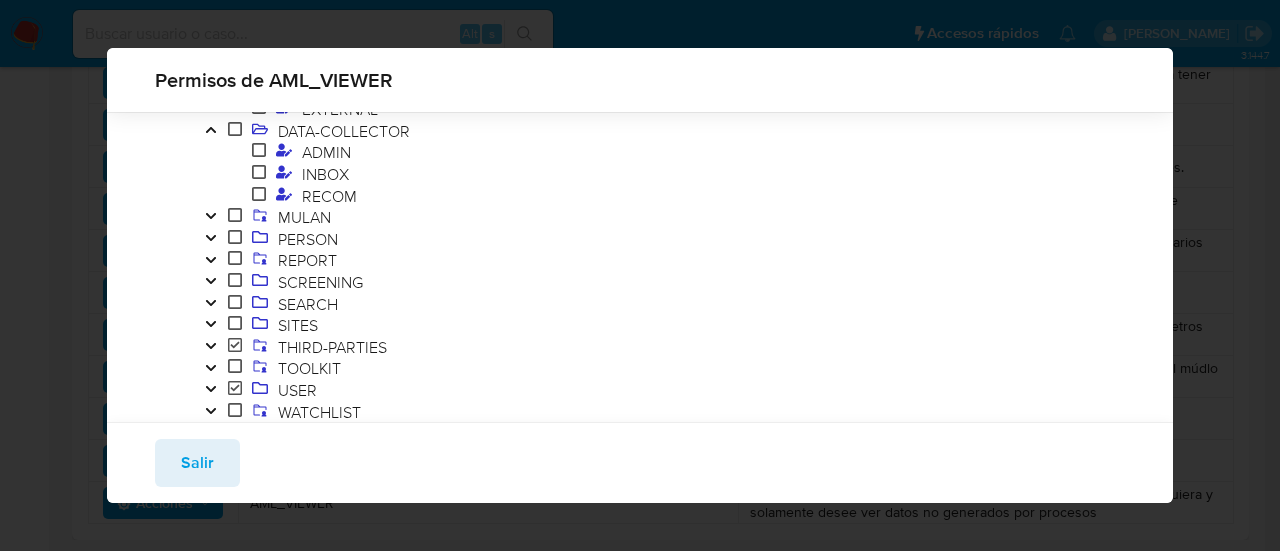 click 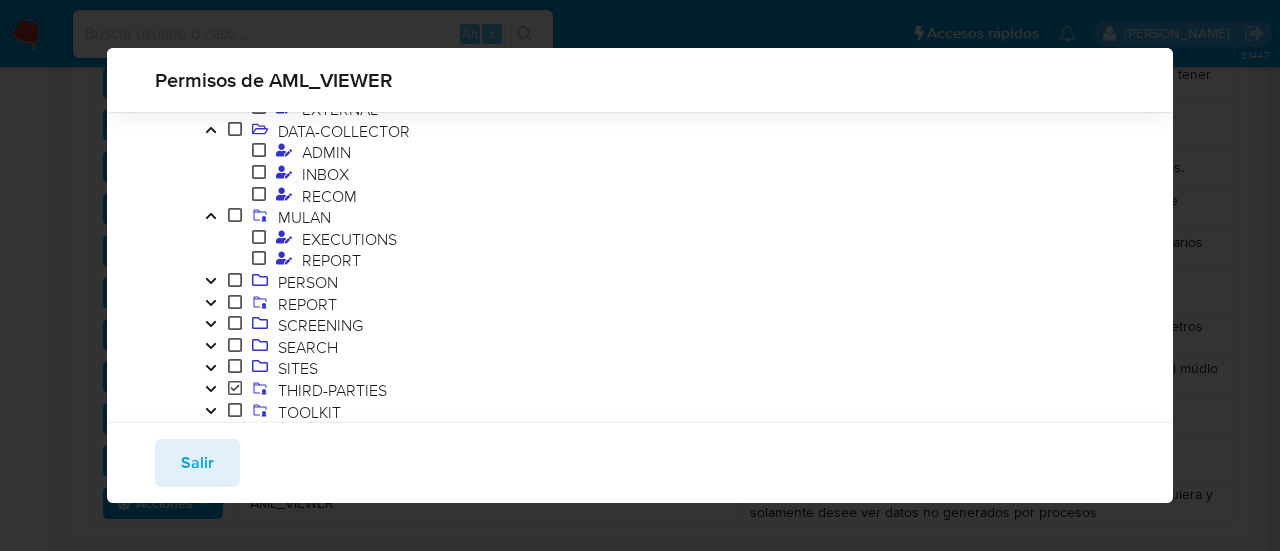click 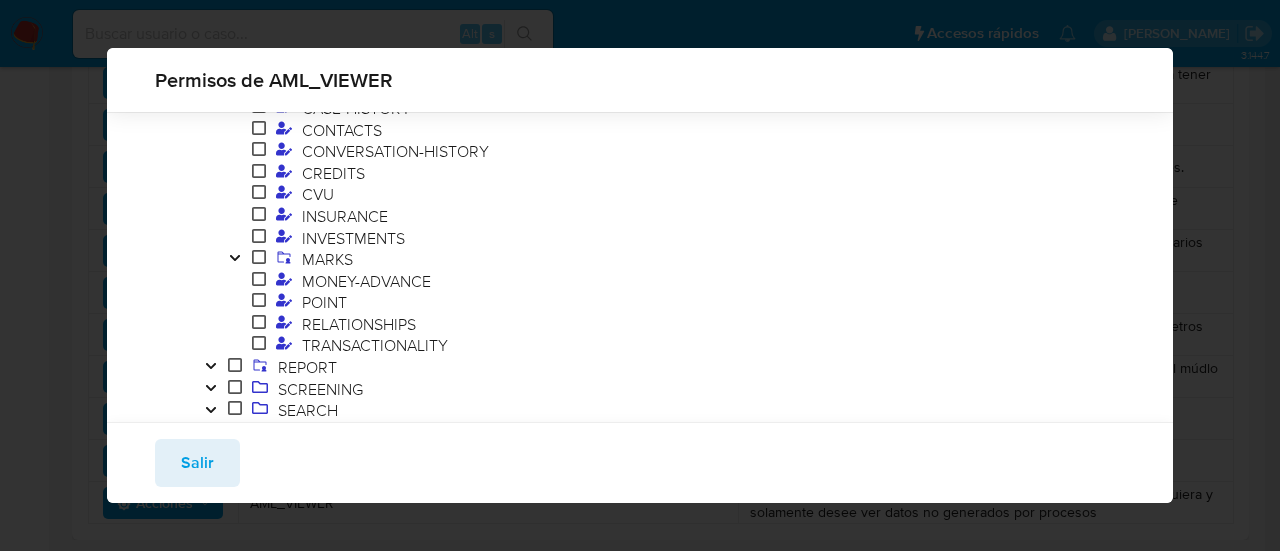 scroll, scrollTop: 1000, scrollLeft: 0, axis: vertical 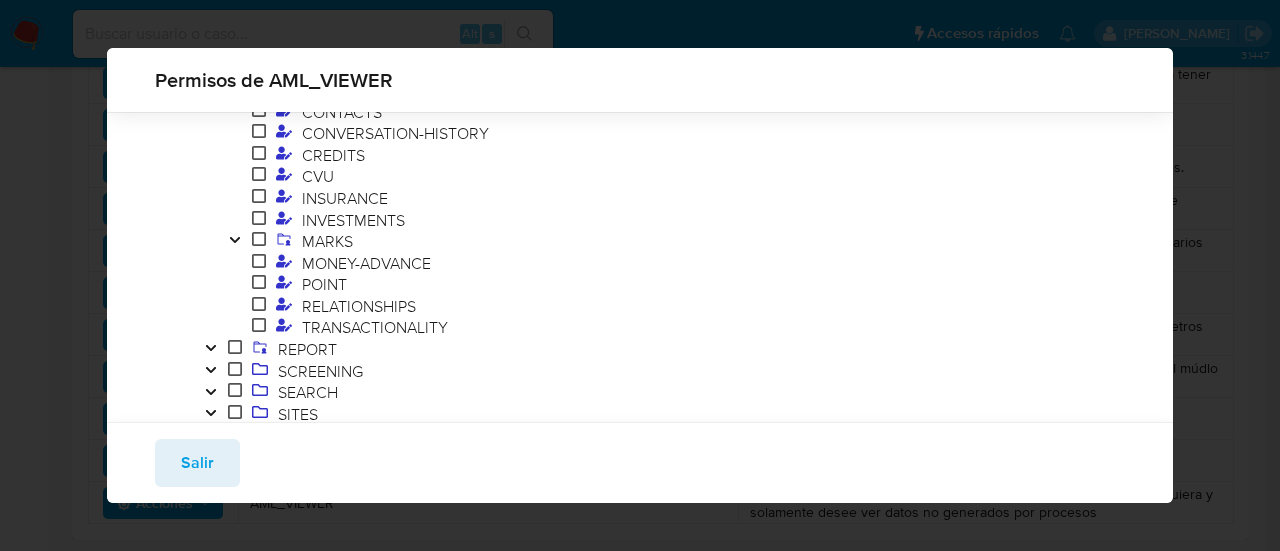 click at bounding box center [235, 221] 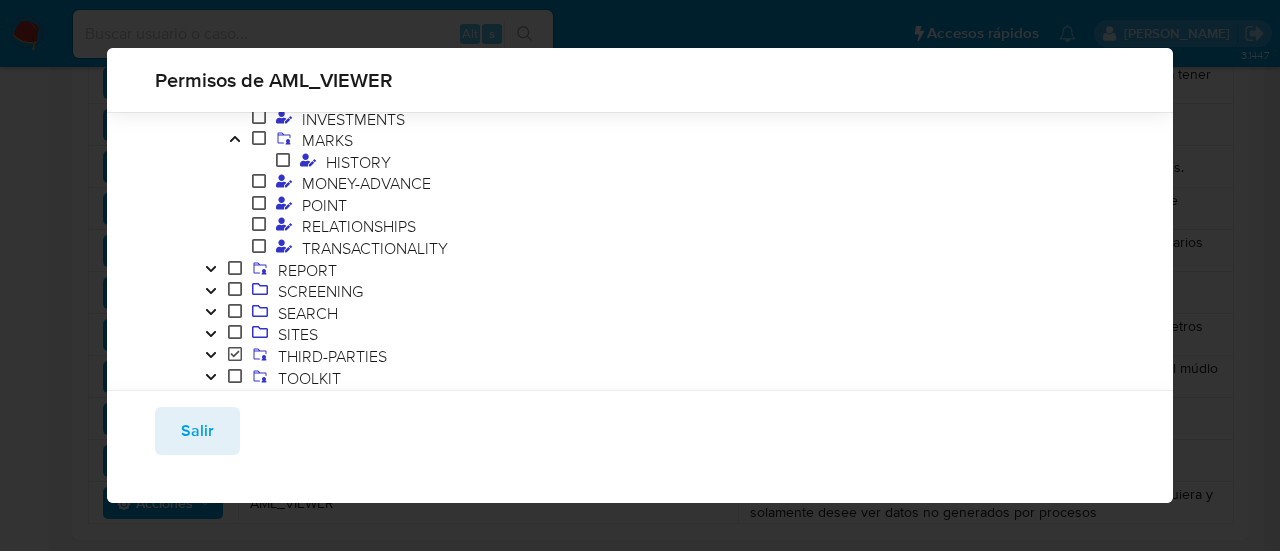 scroll, scrollTop: 1172, scrollLeft: 0, axis: vertical 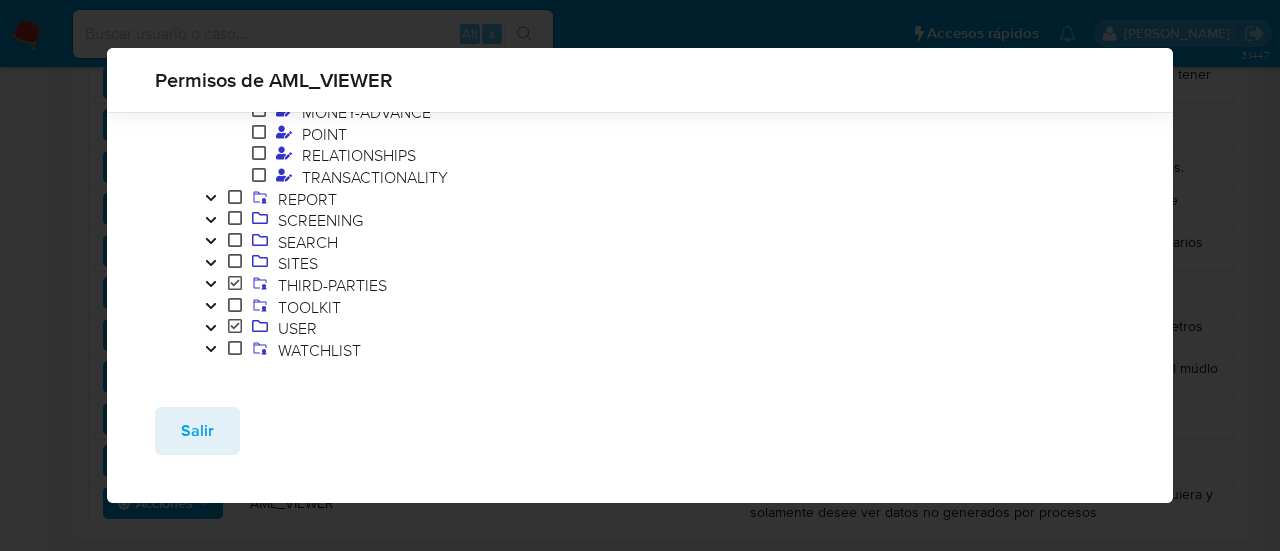 click at bounding box center [211, 200] 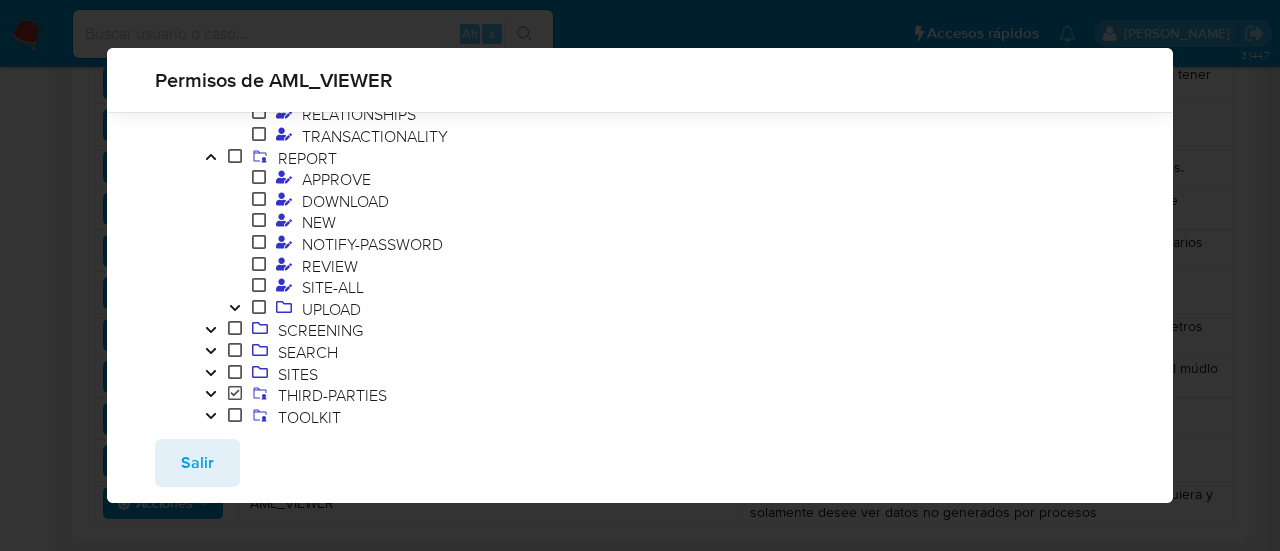 scroll, scrollTop: 1272, scrollLeft: 0, axis: vertical 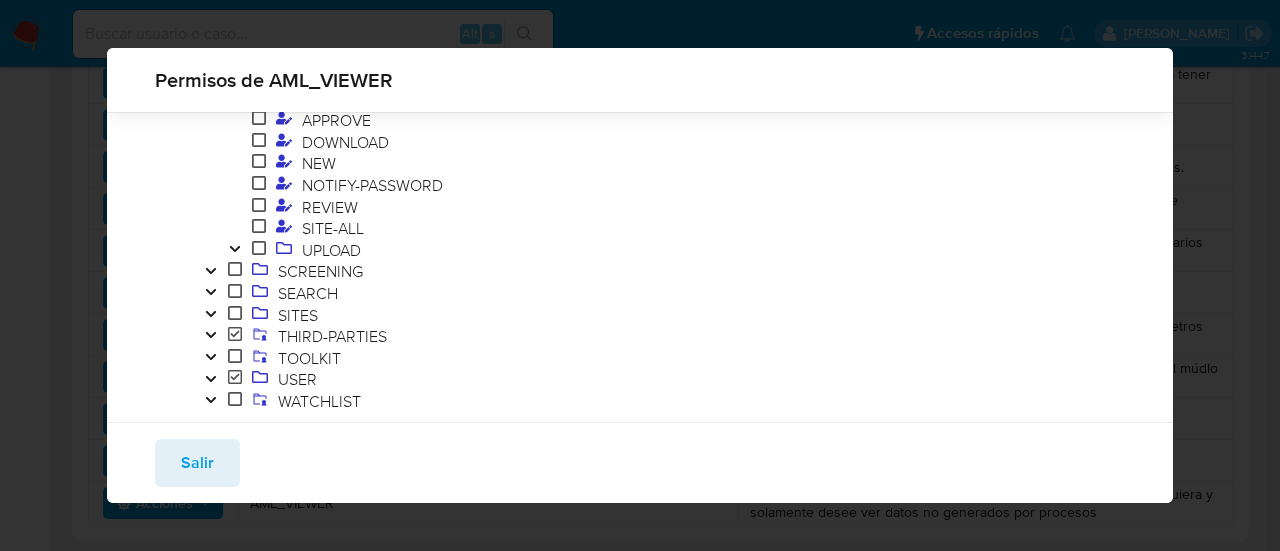 click 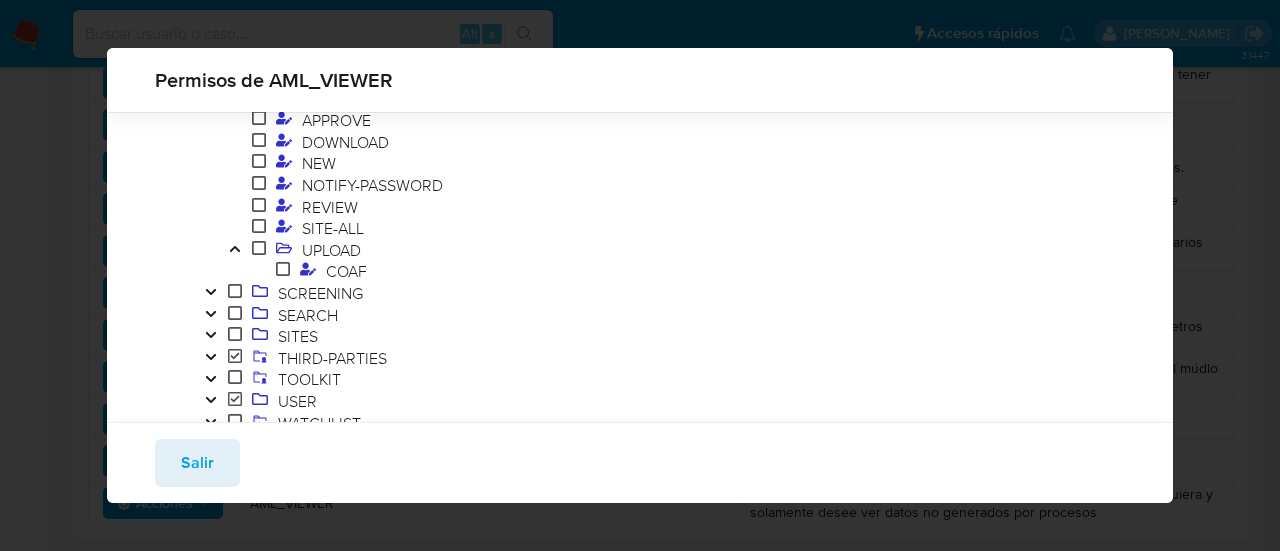 click 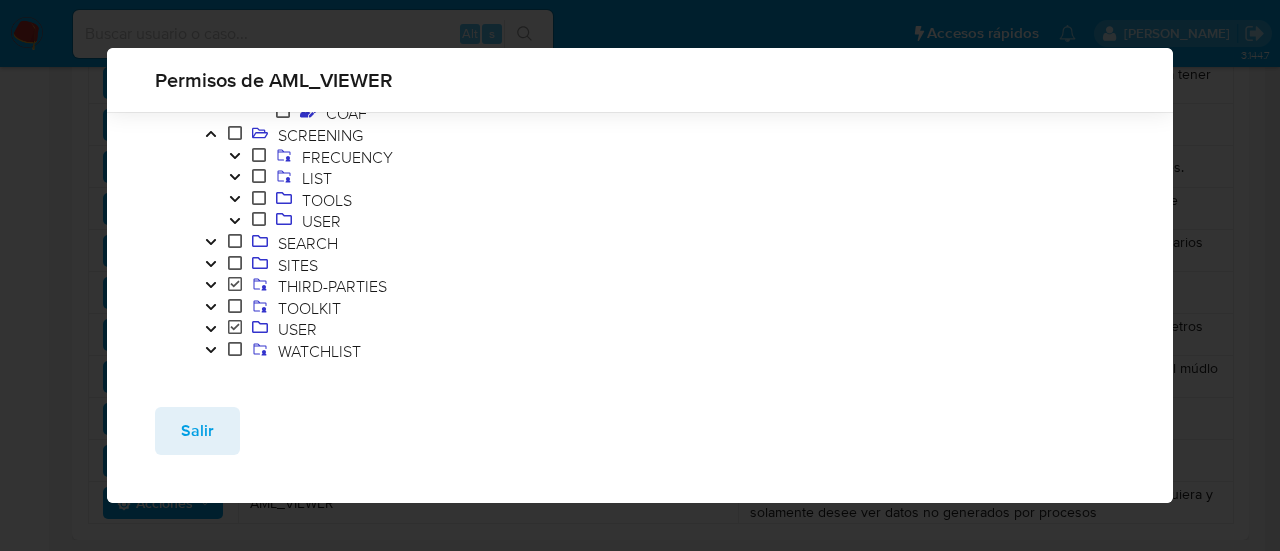 scroll, scrollTop: 1430, scrollLeft: 0, axis: vertical 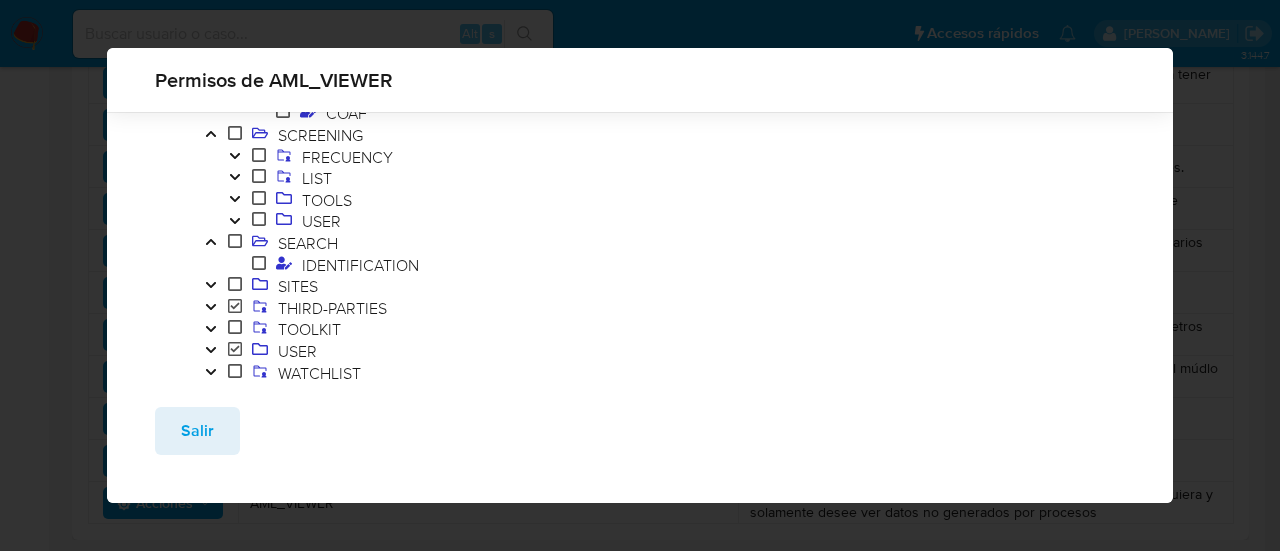 click 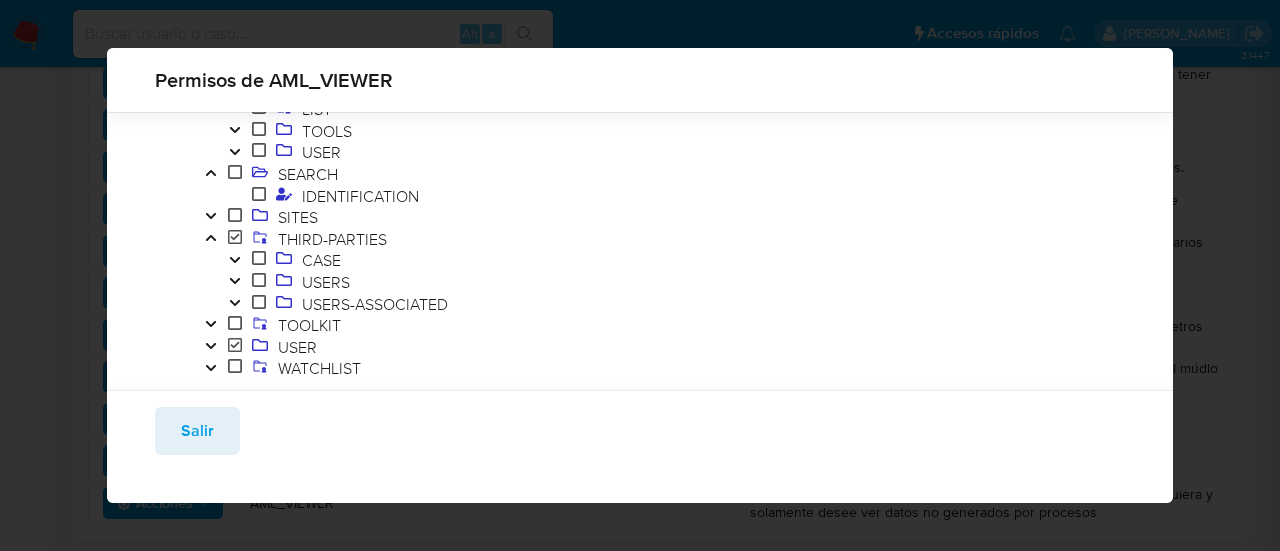 scroll, scrollTop: 1530, scrollLeft: 0, axis: vertical 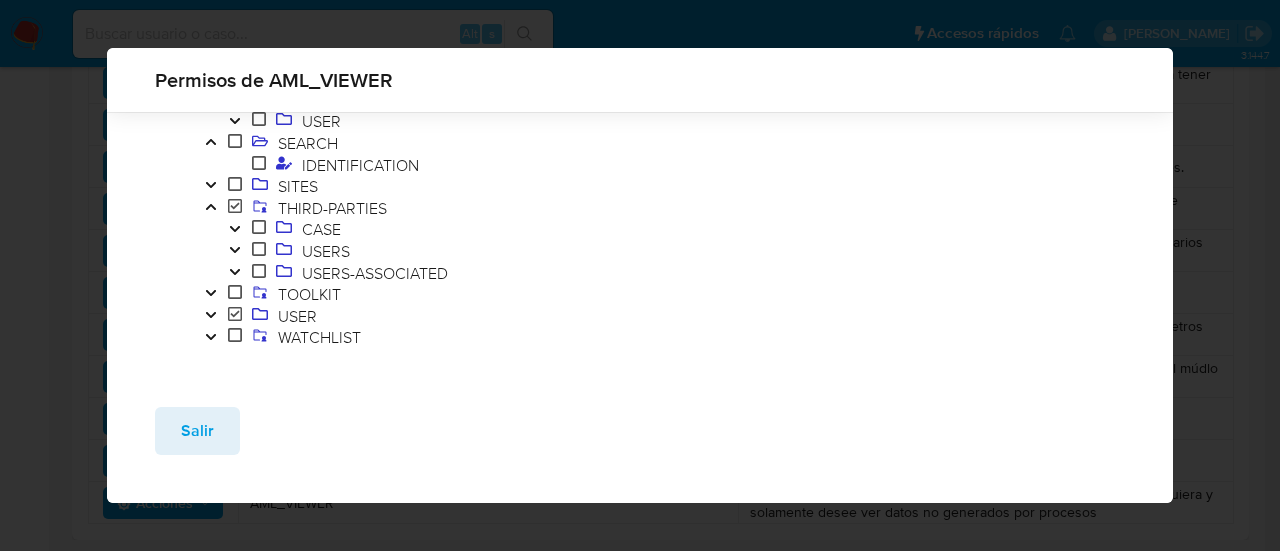 click 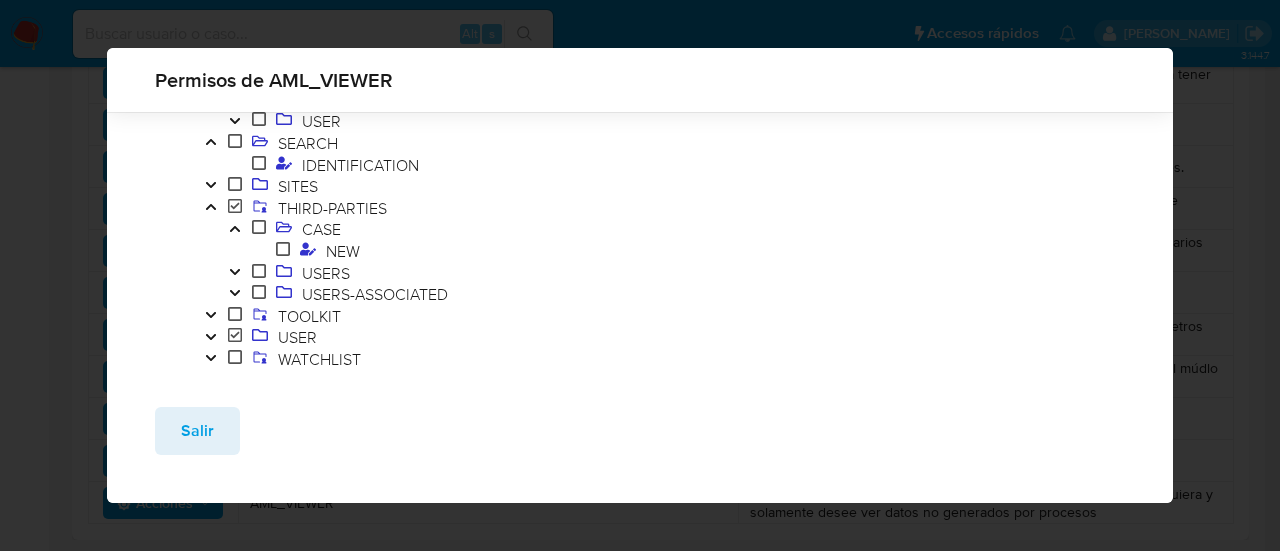 click 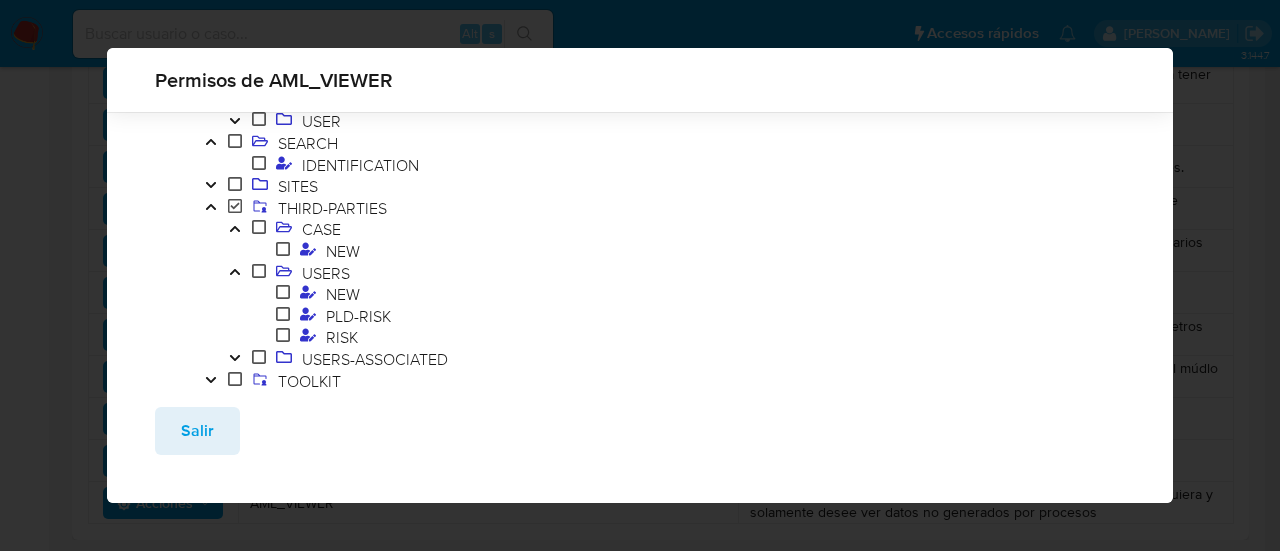 click 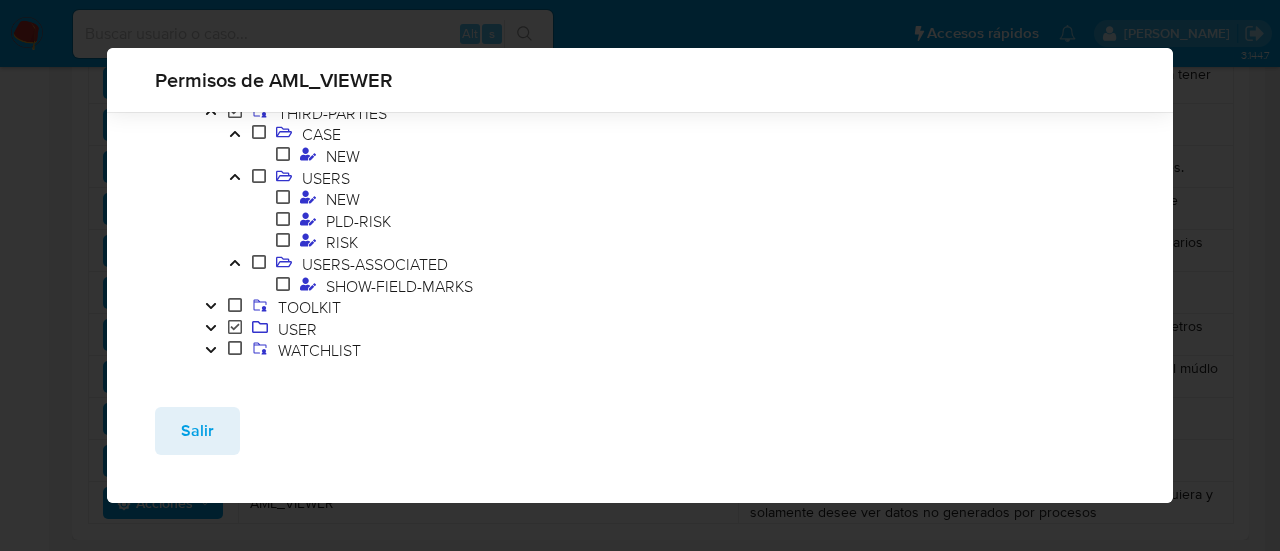 scroll, scrollTop: 1654, scrollLeft: 0, axis: vertical 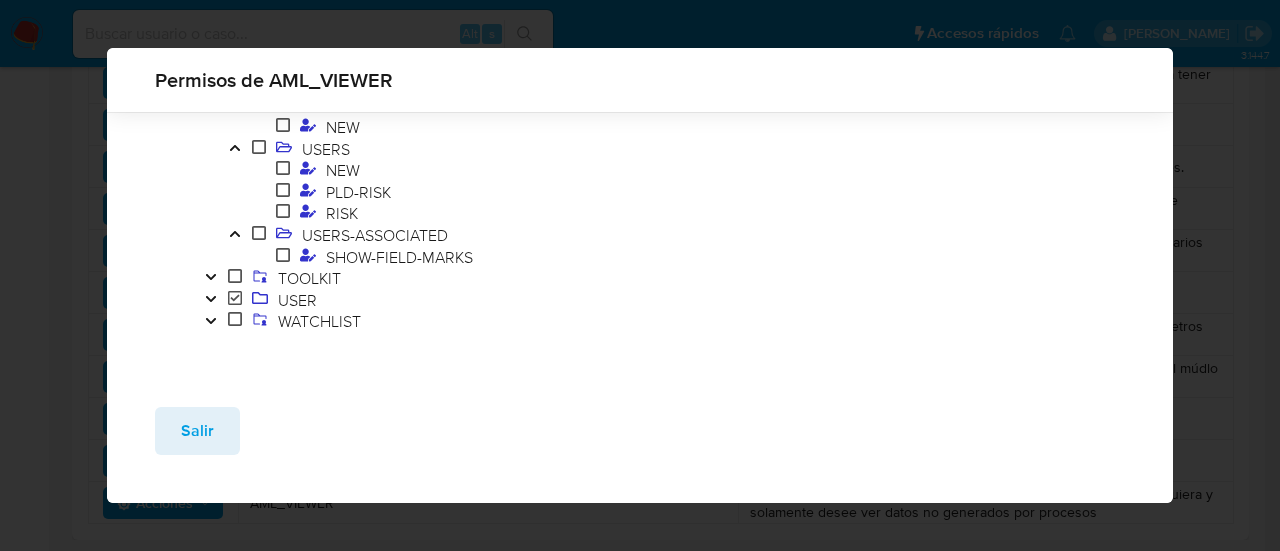 click 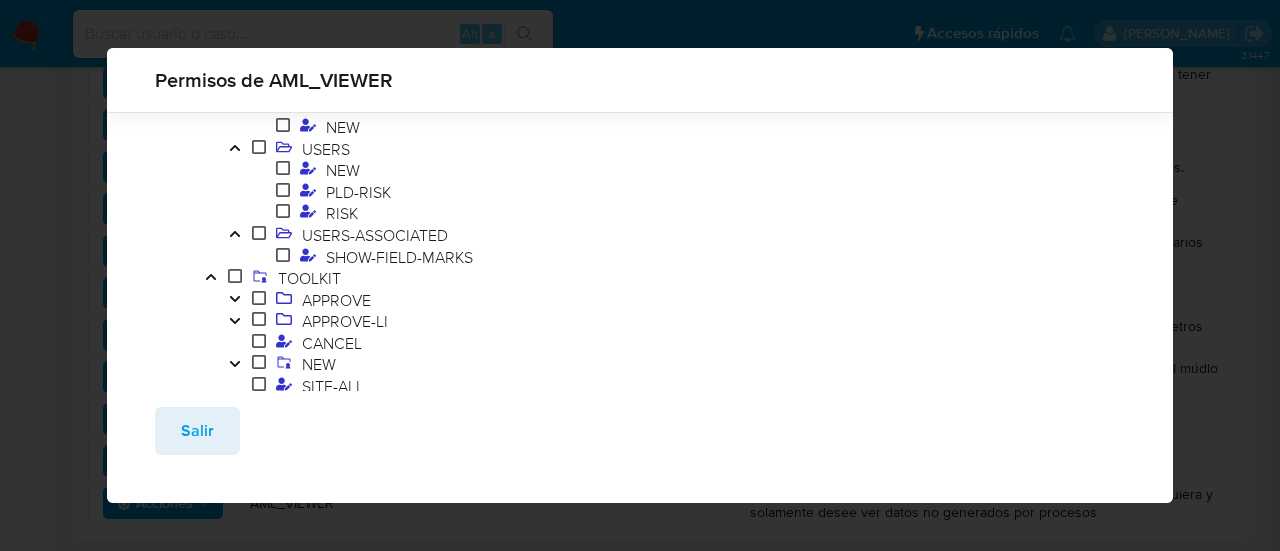 click 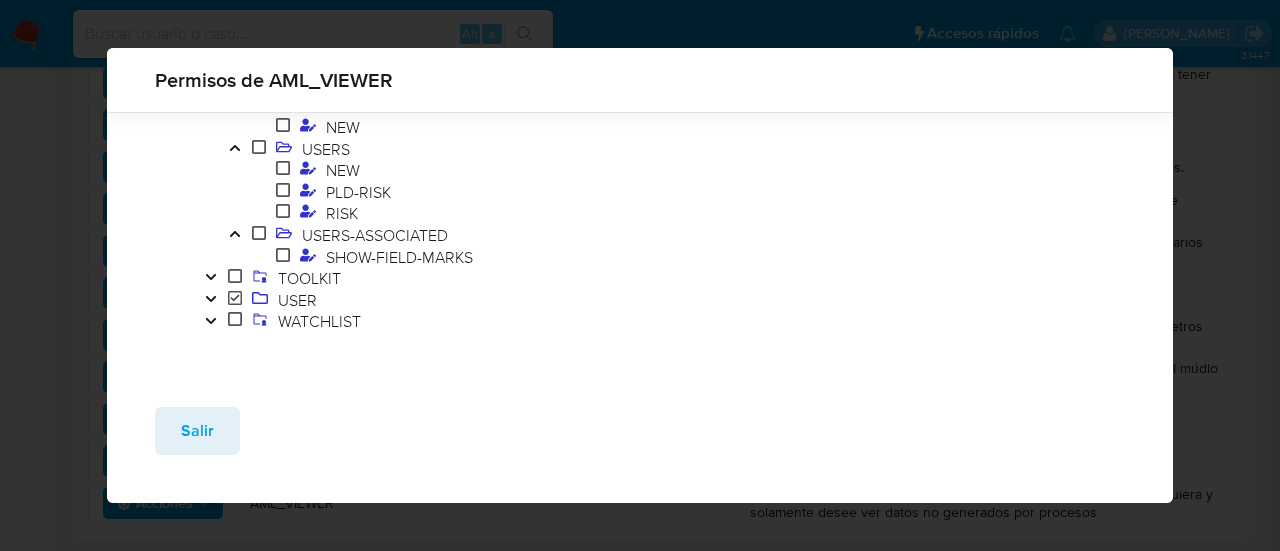 click 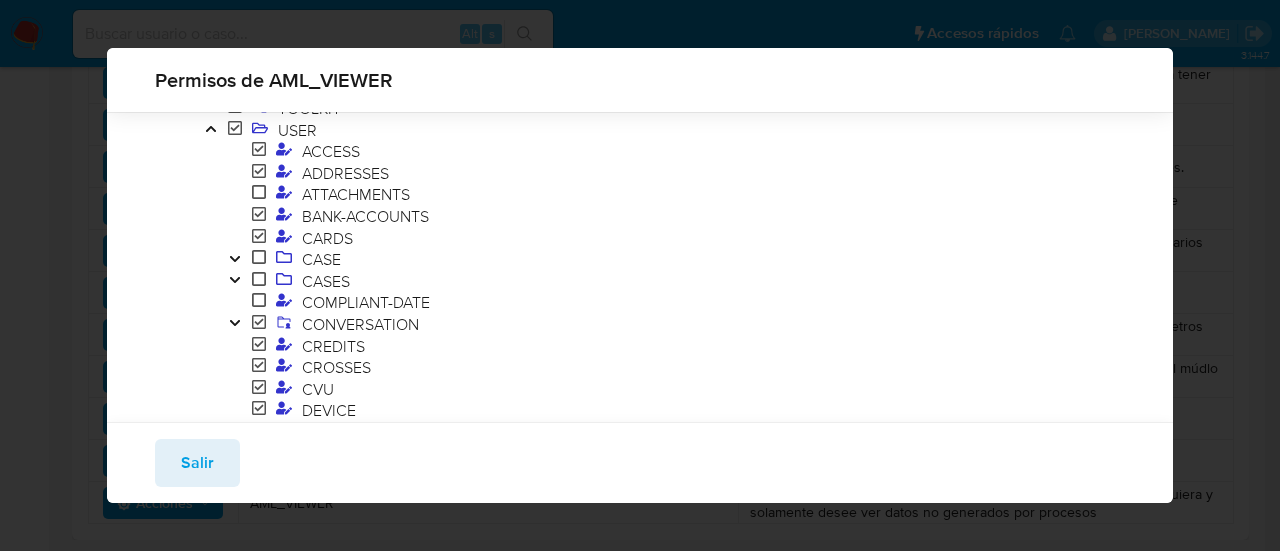 scroll, scrollTop: 1854, scrollLeft: 0, axis: vertical 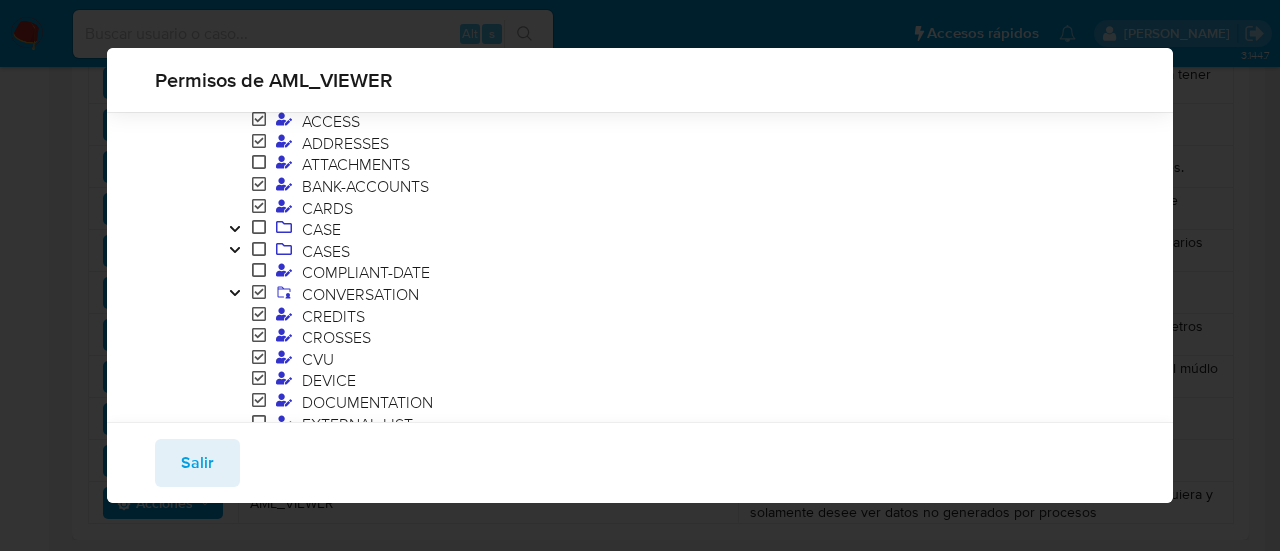 click 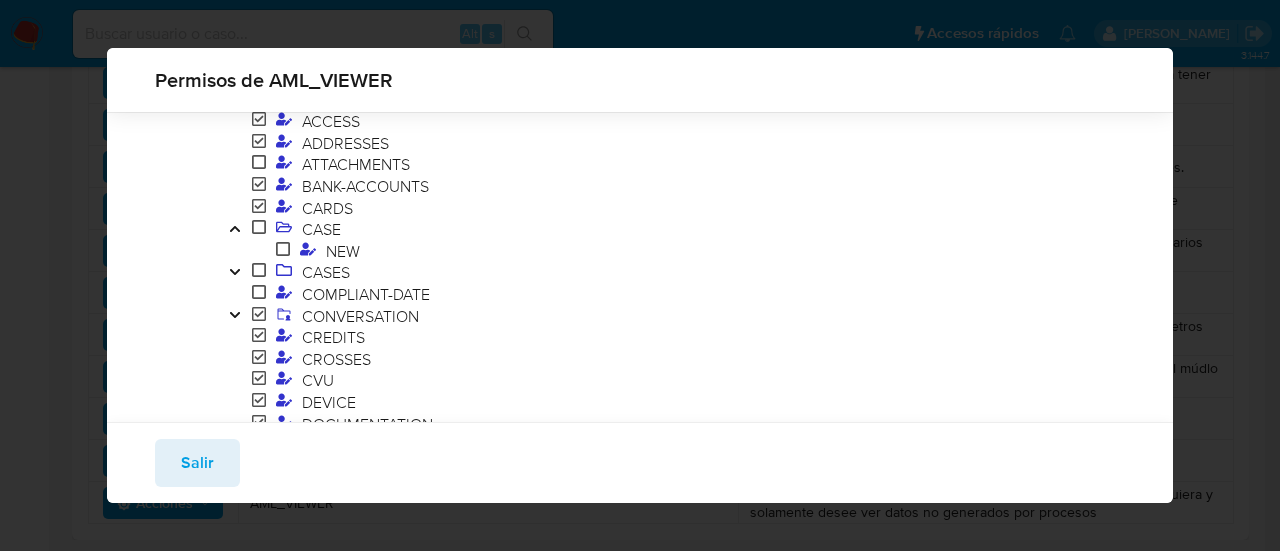 click 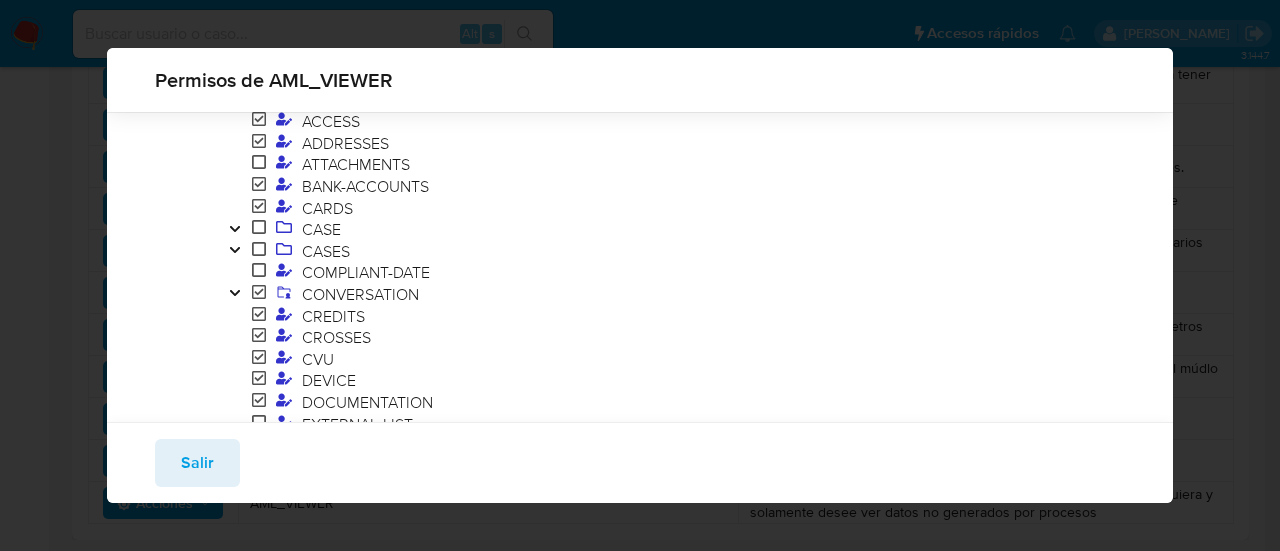 click 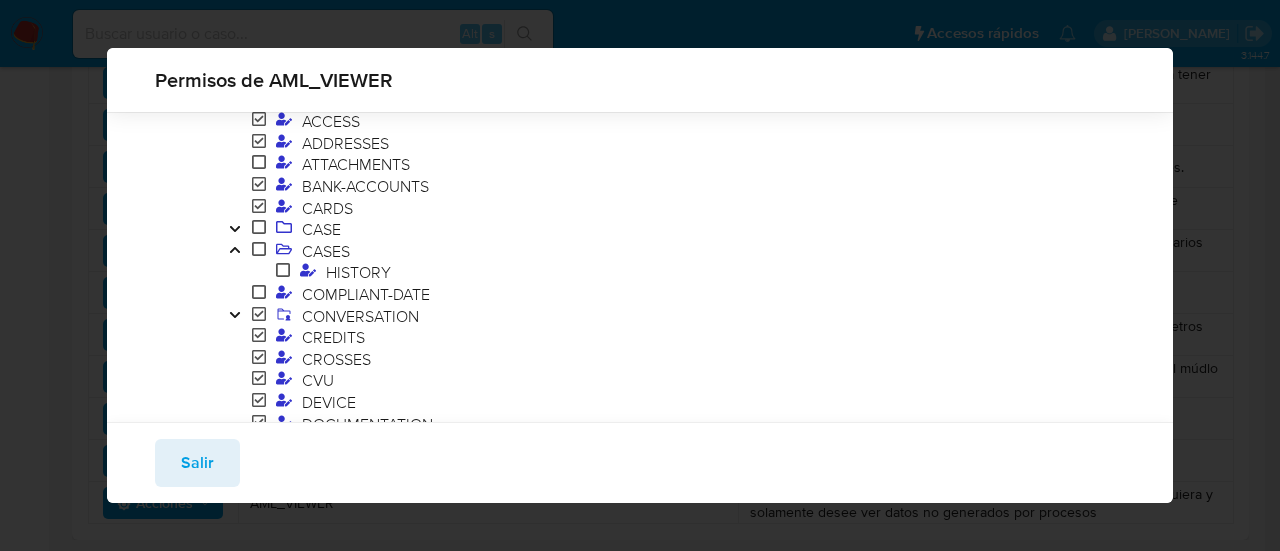 click 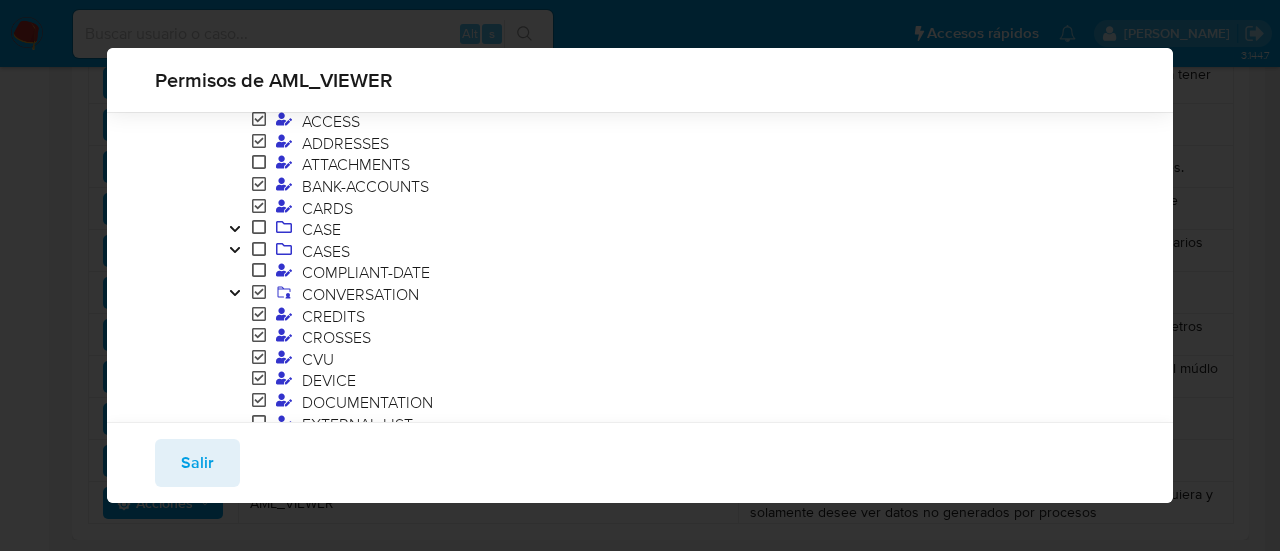 click 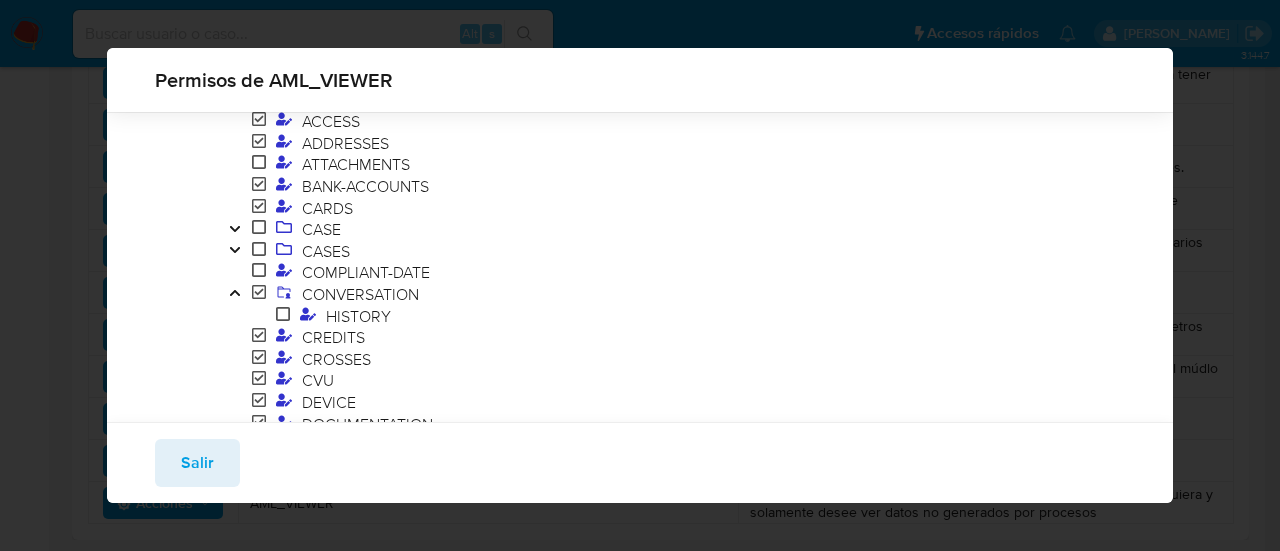 click 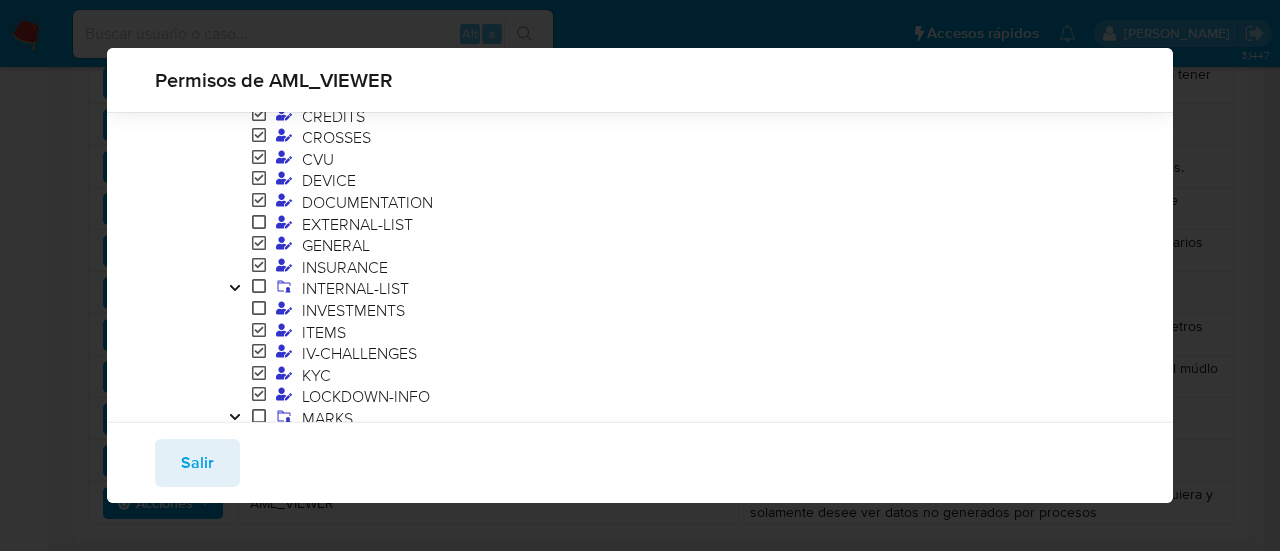 scroll, scrollTop: 2154, scrollLeft: 0, axis: vertical 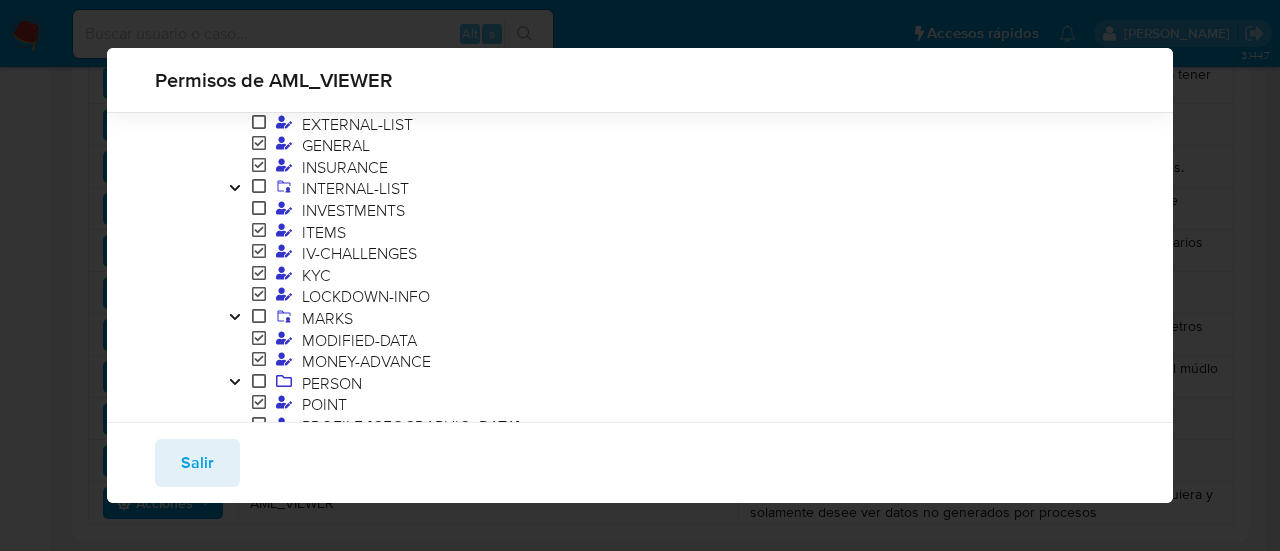 click 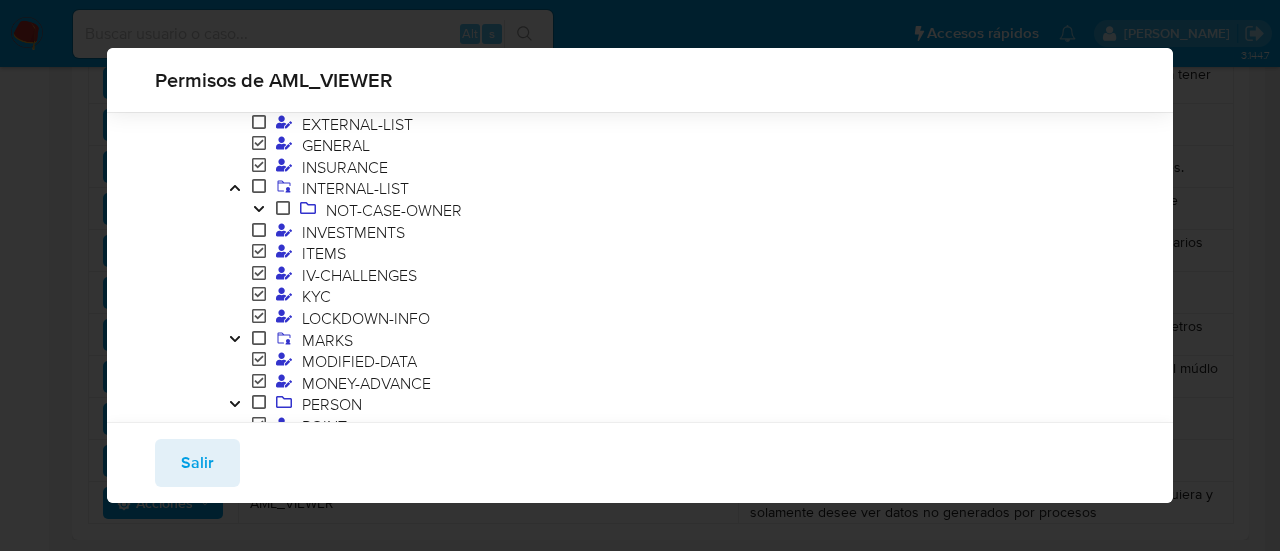 click 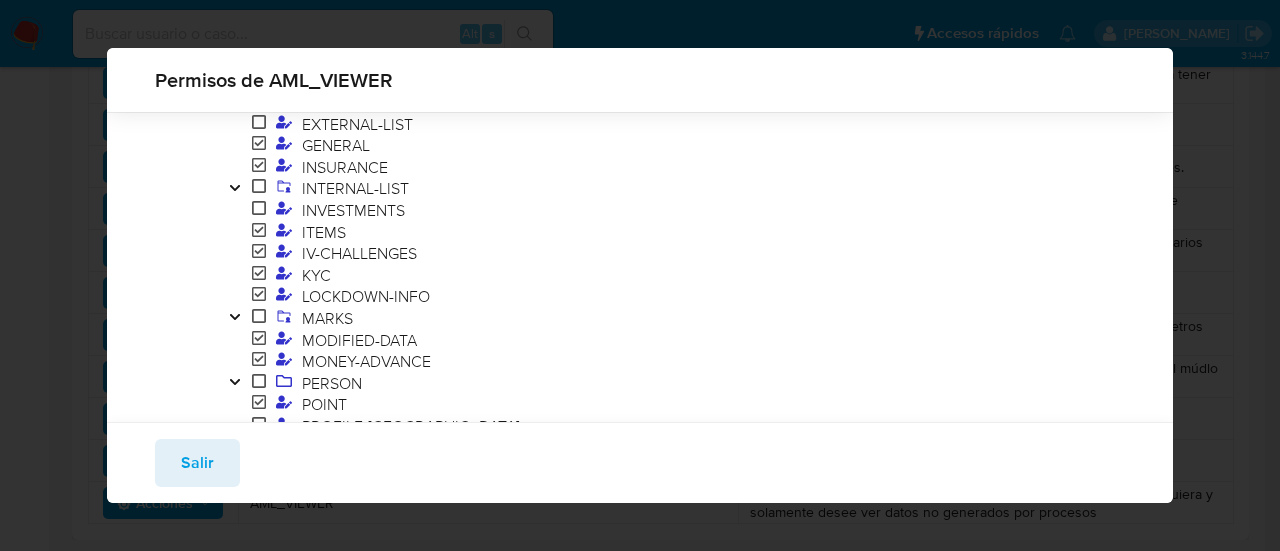 click 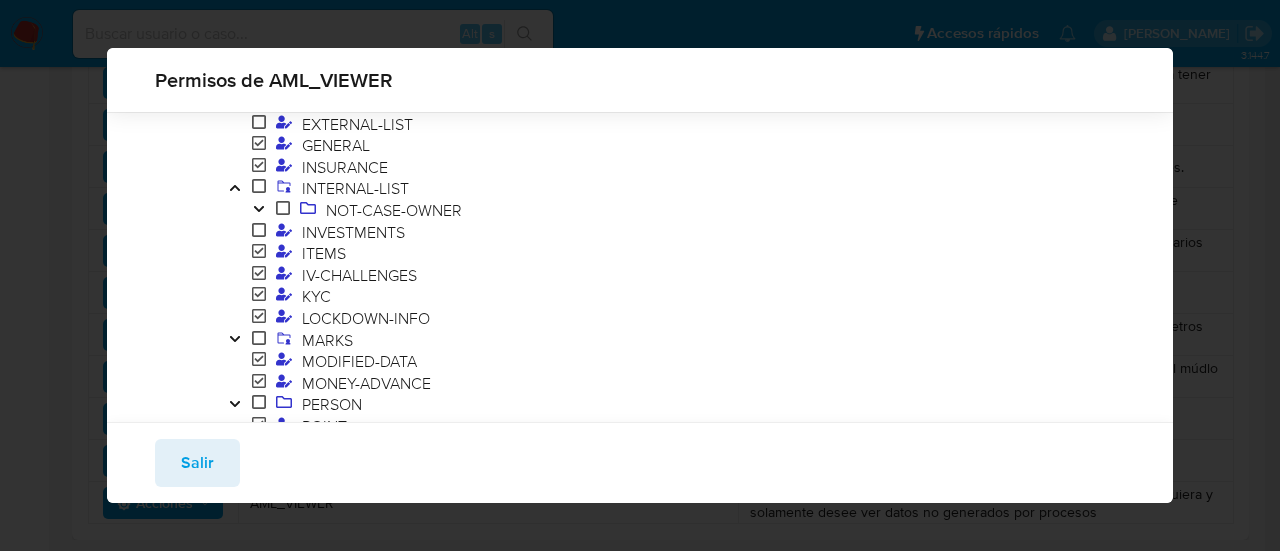 click 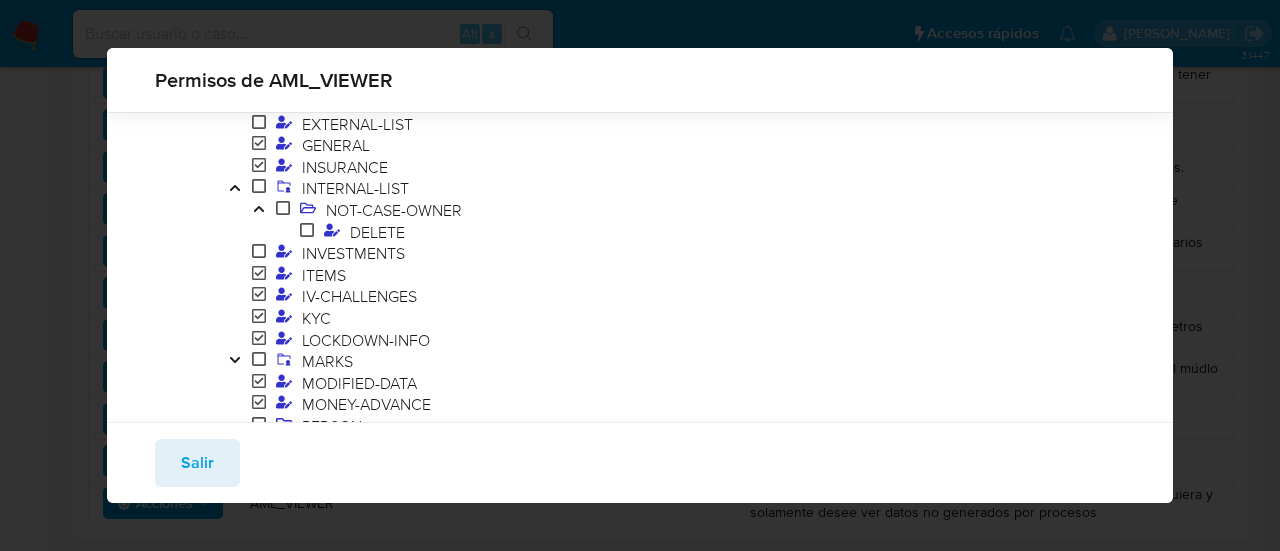 click 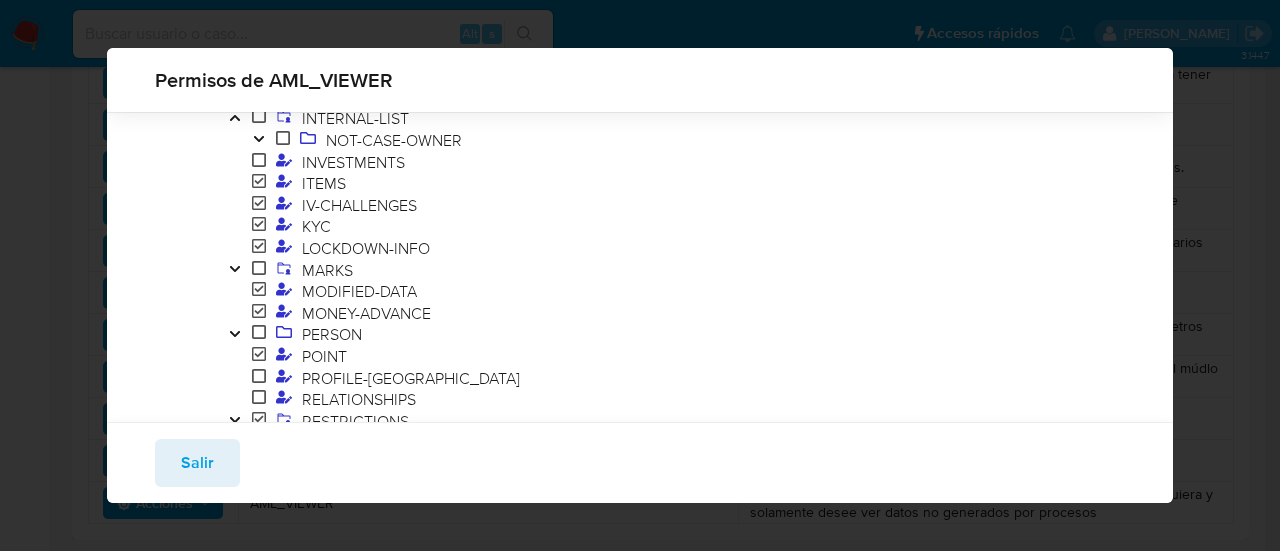scroll, scrollTop: 2254, scrollLeft: 0, axis: vertical 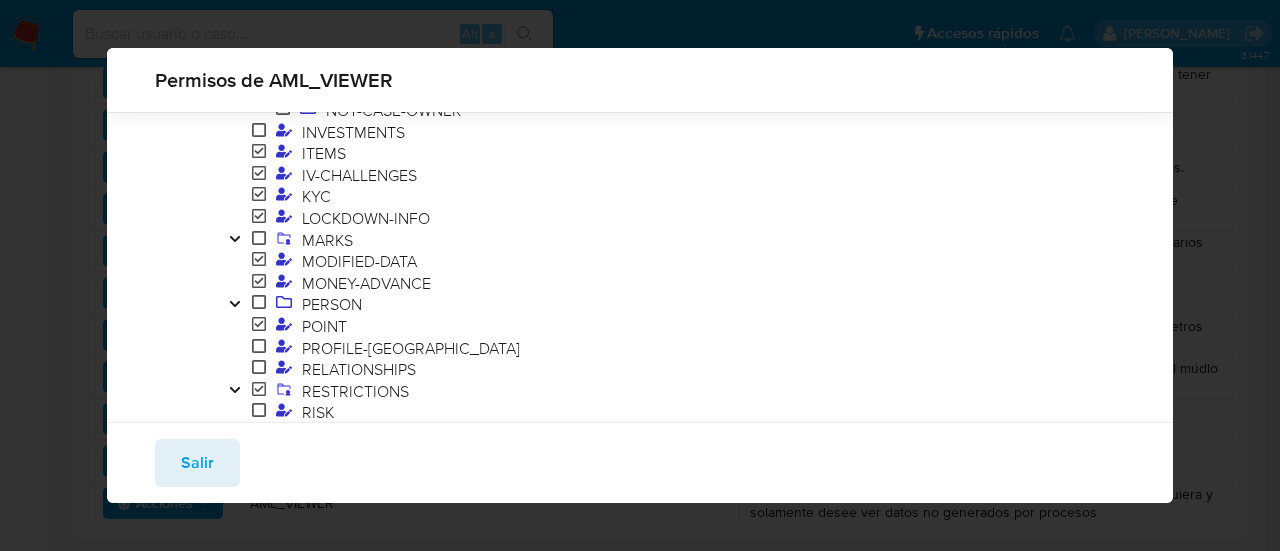 click 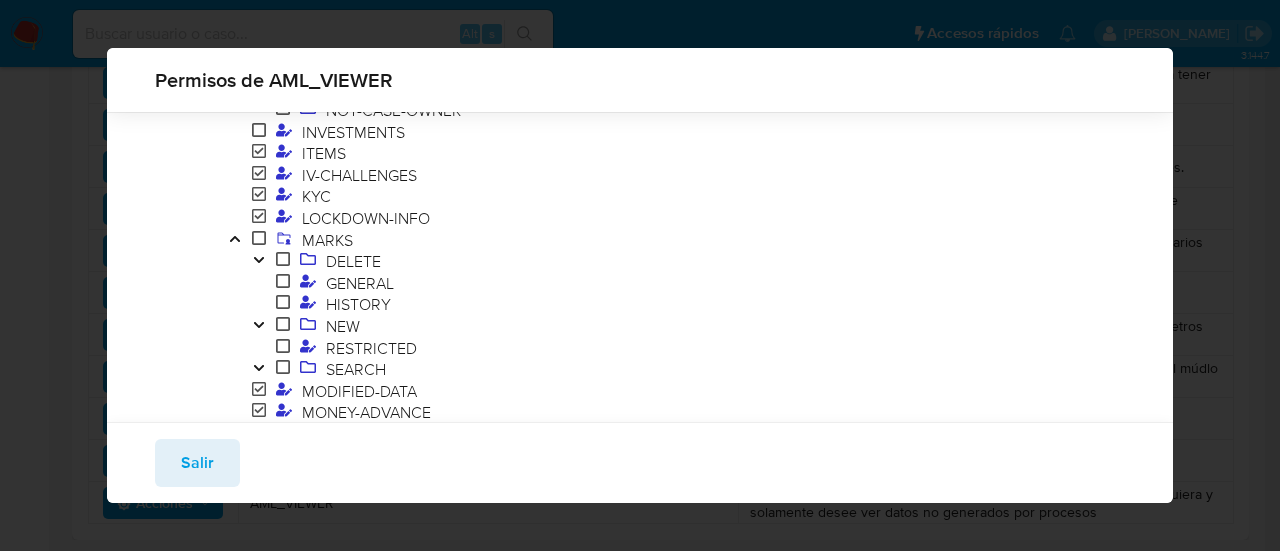 click 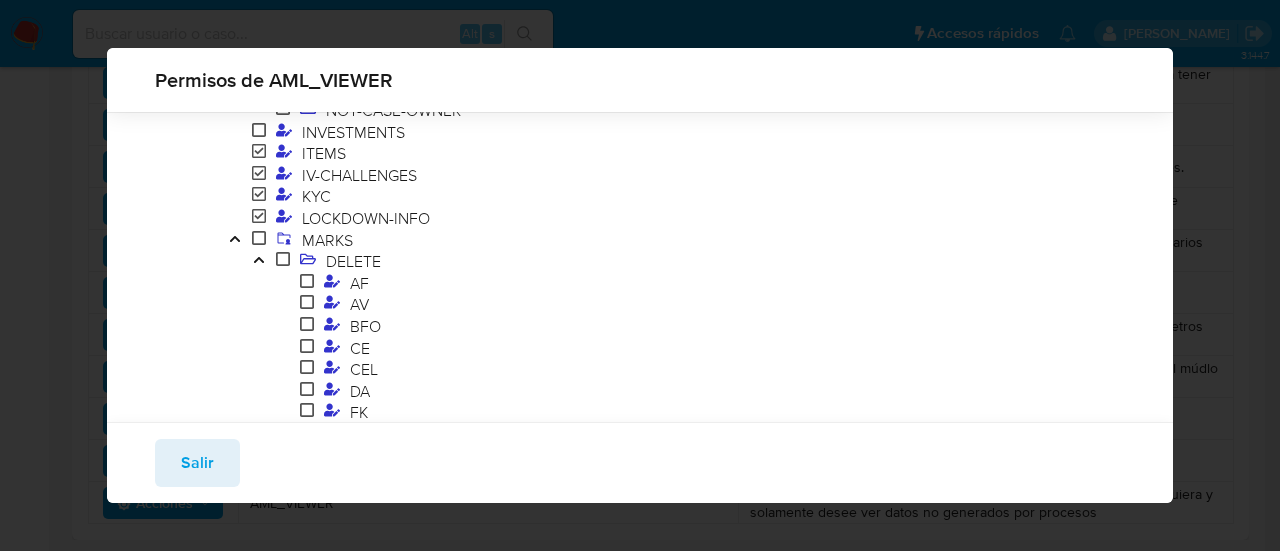 click 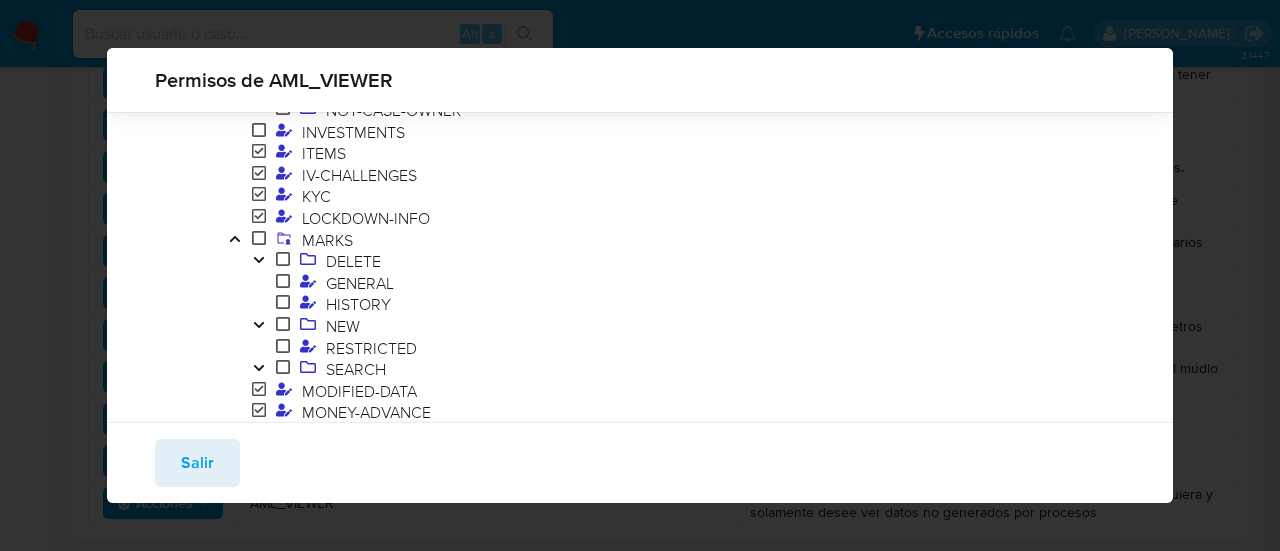 click 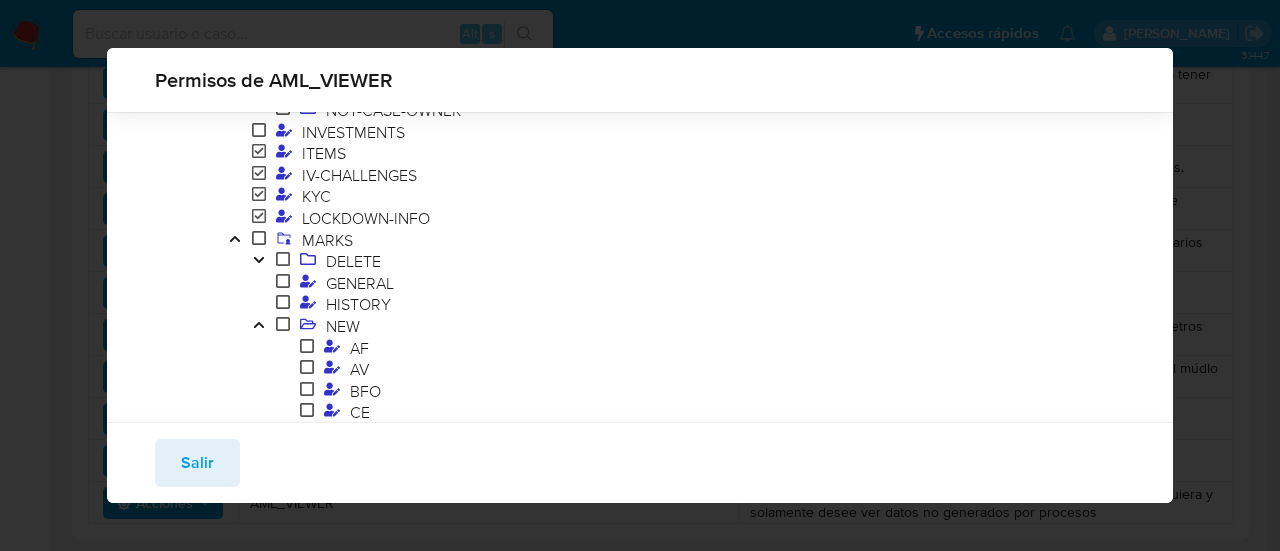 click 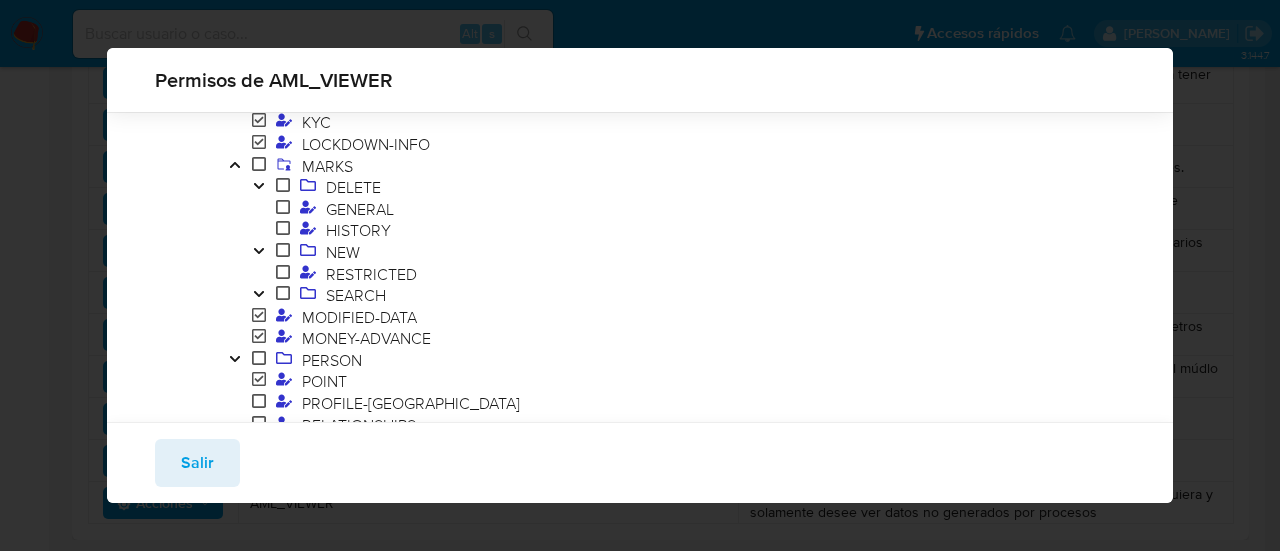 scroll, scrollTop: 2354, scrollLeft: 0, axis: vertical 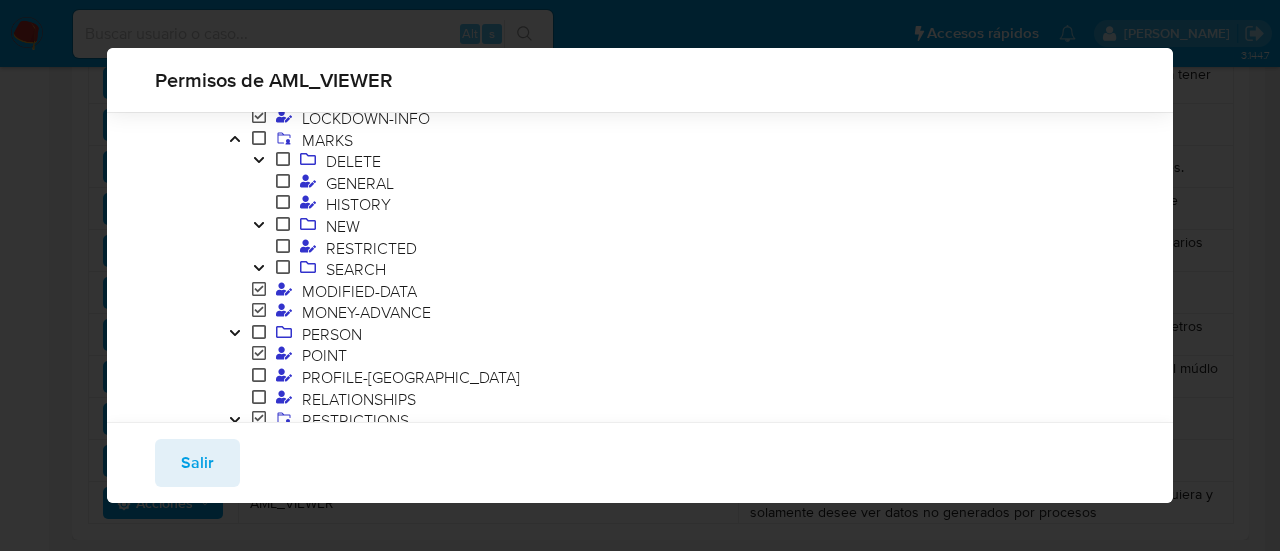click 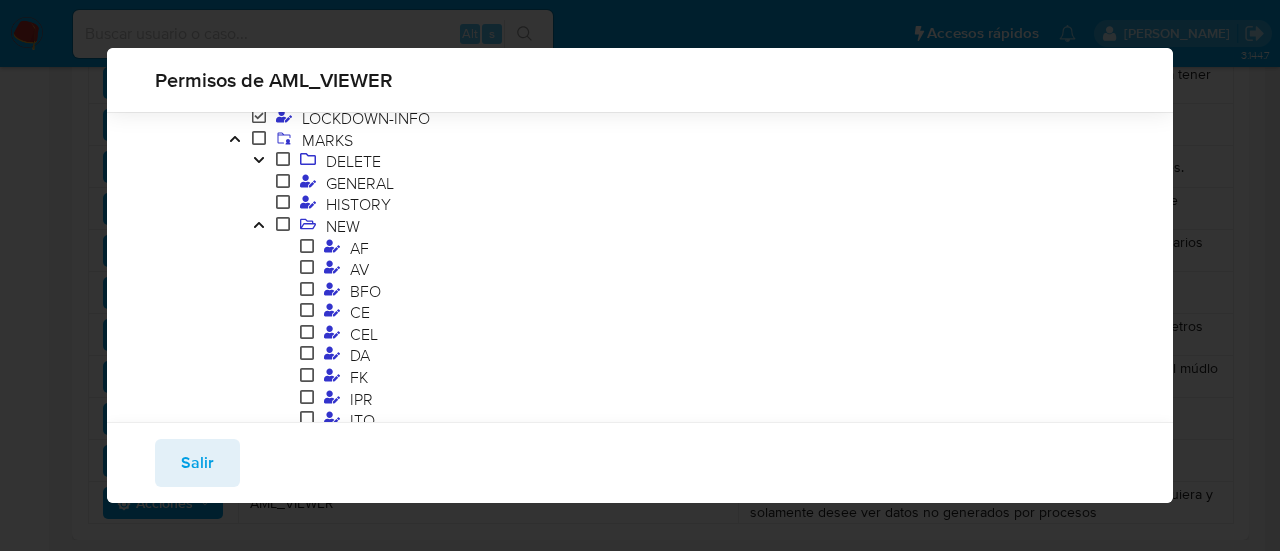 click 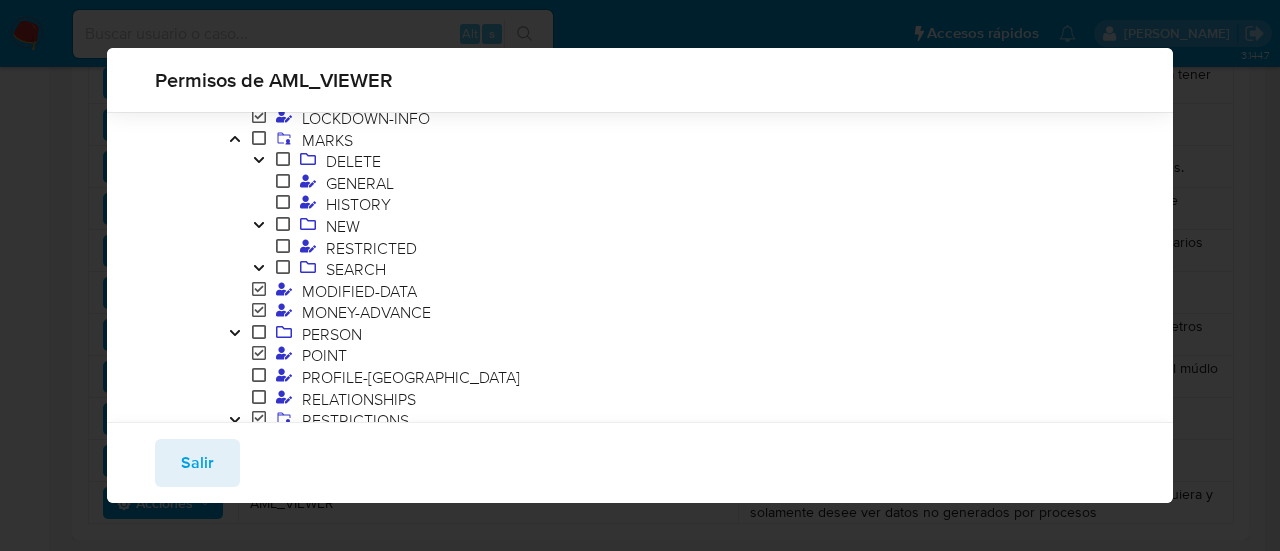 click 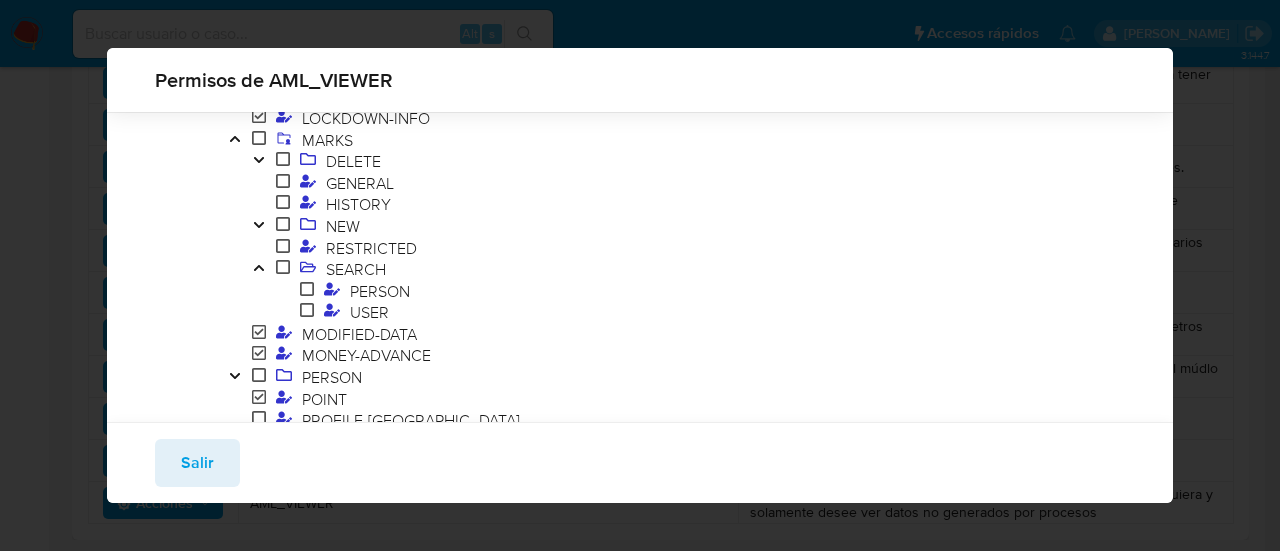 click 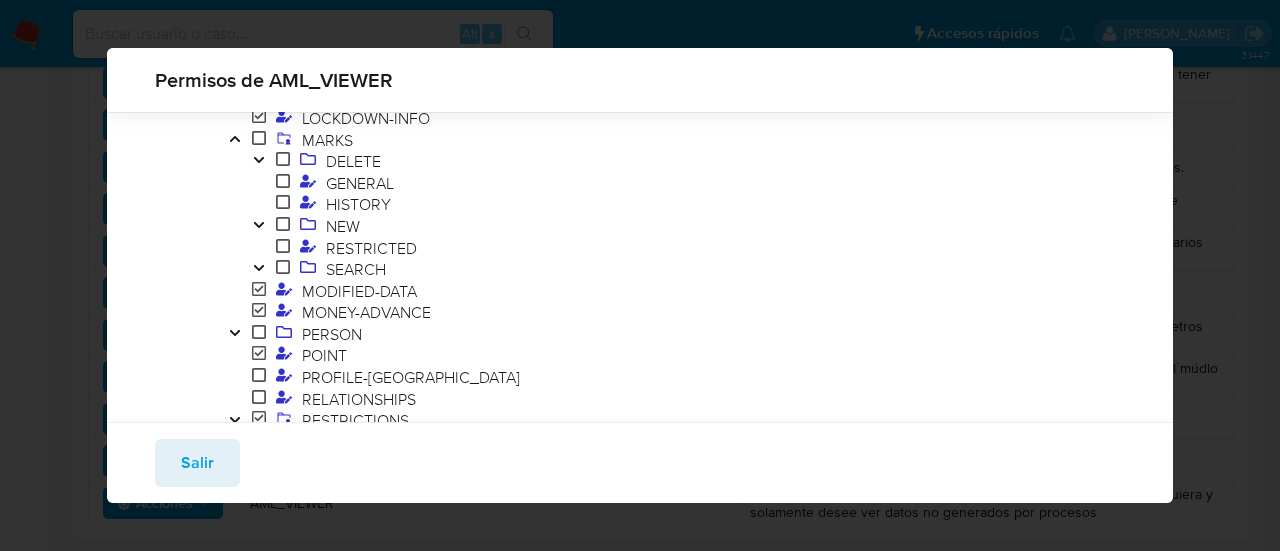 click at bounding box center [235, 335] 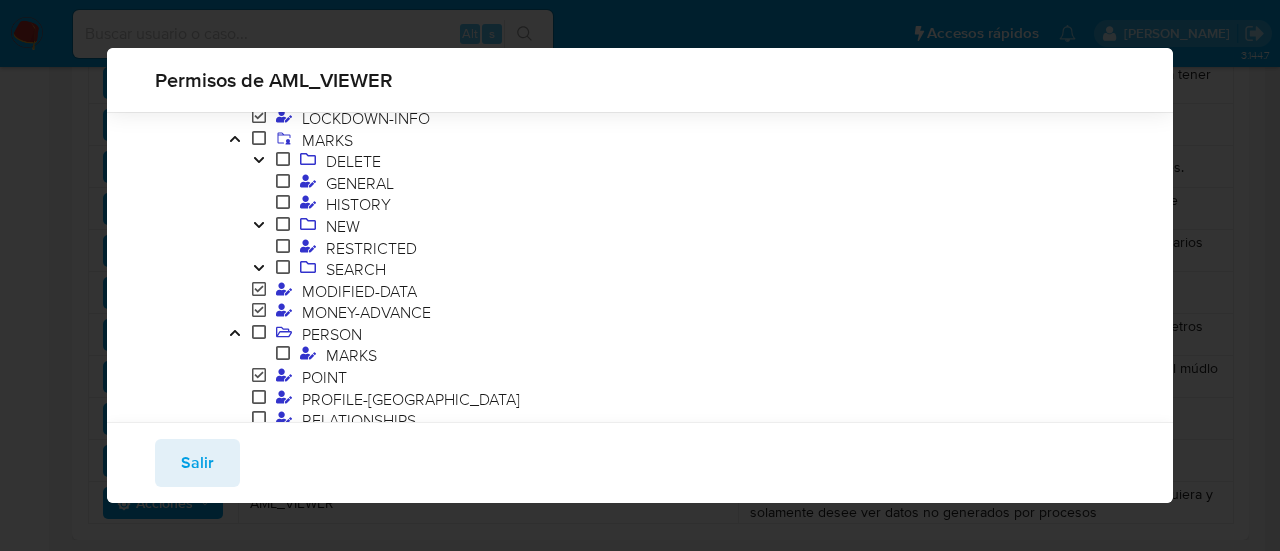 click at bounding box center [235, 335] 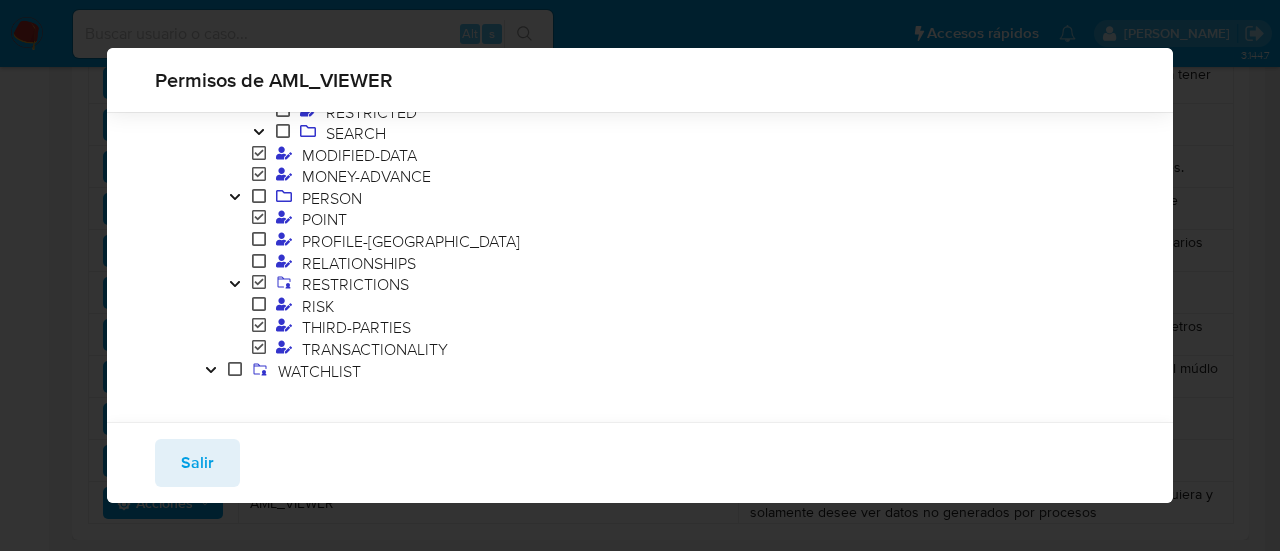 scroll, scrollTop: 2510, scrollLeft: 0, axis: vertical 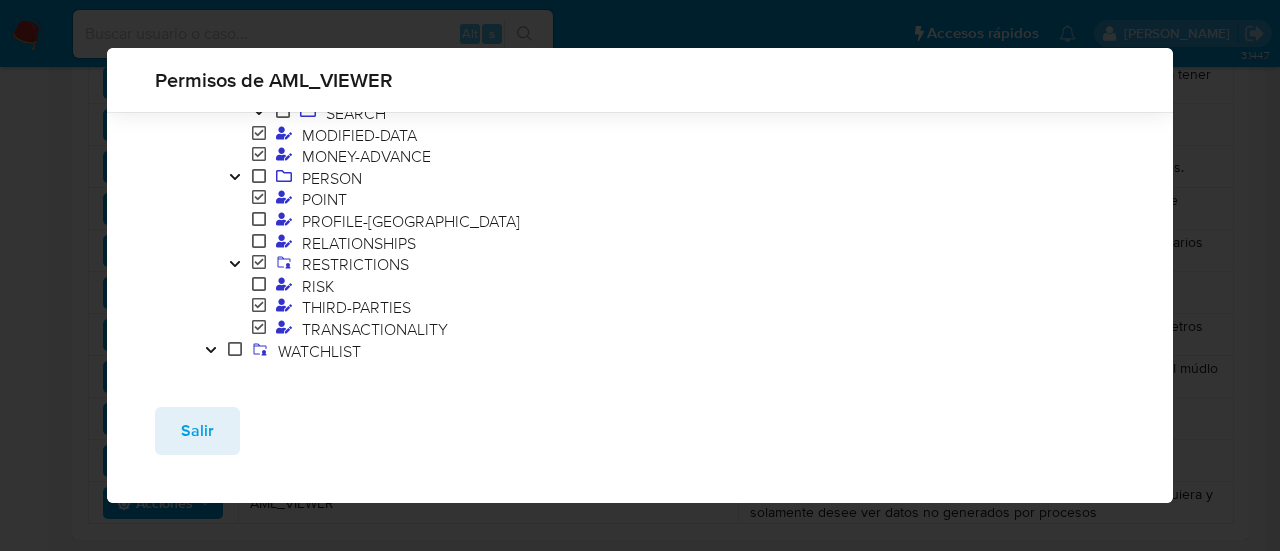 click 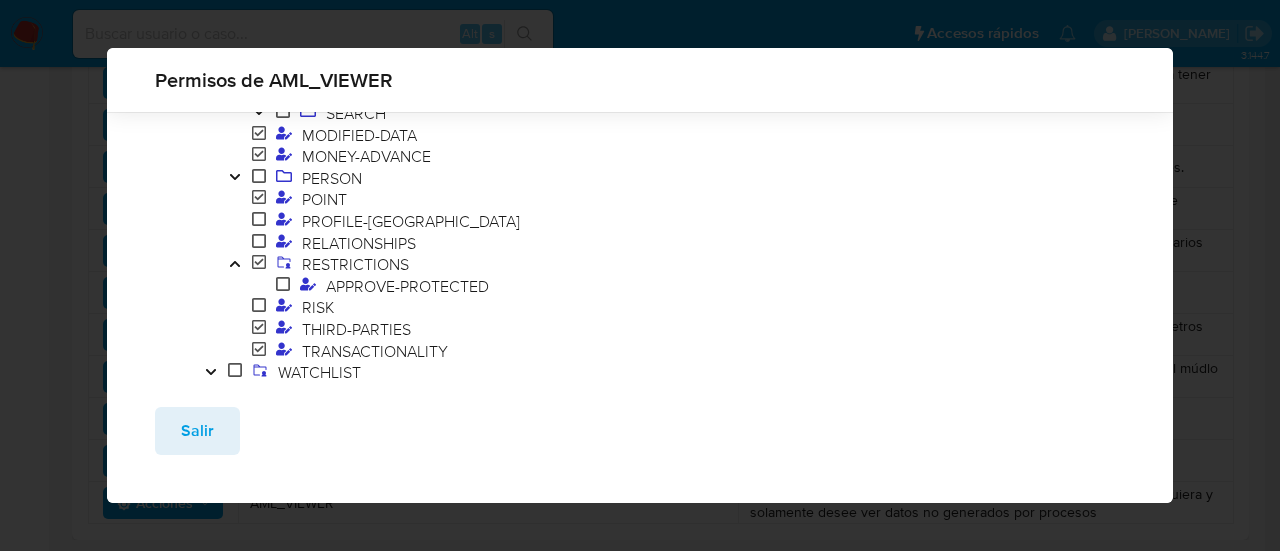 click 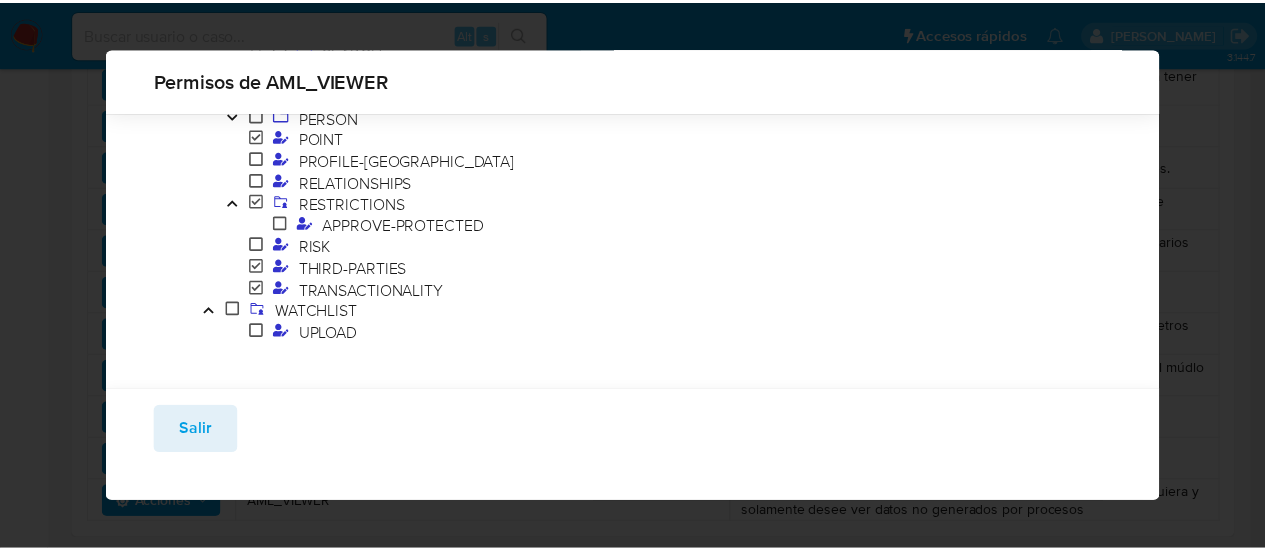 scroll, scrollTop: 2573, scrollLeft: 0, axis: vertical 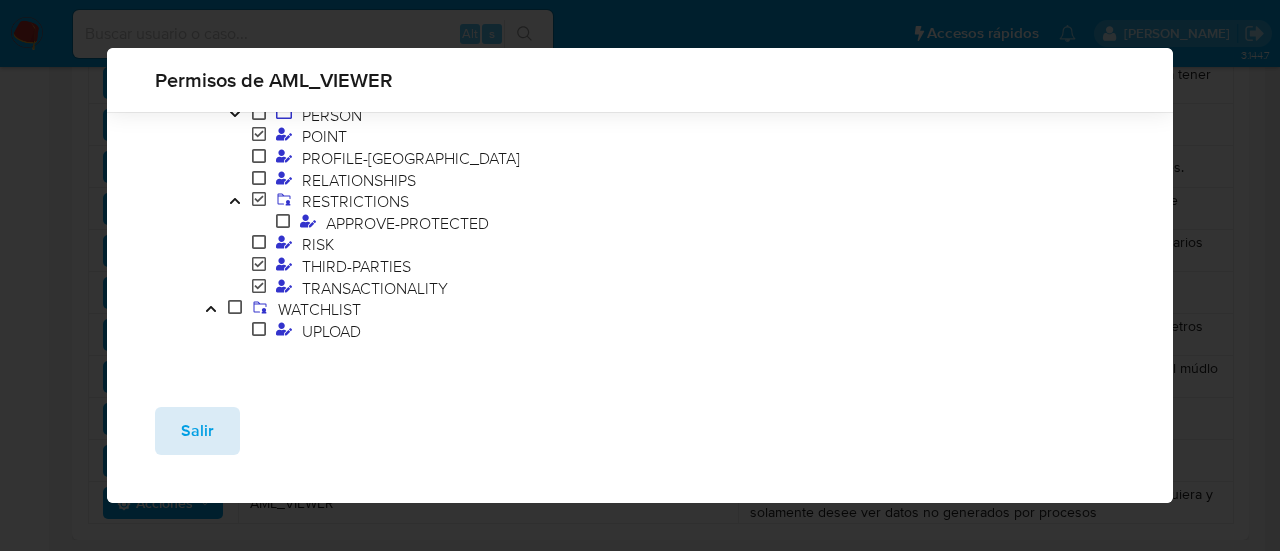 click on "Salir" at bounding box center (197, 431) 